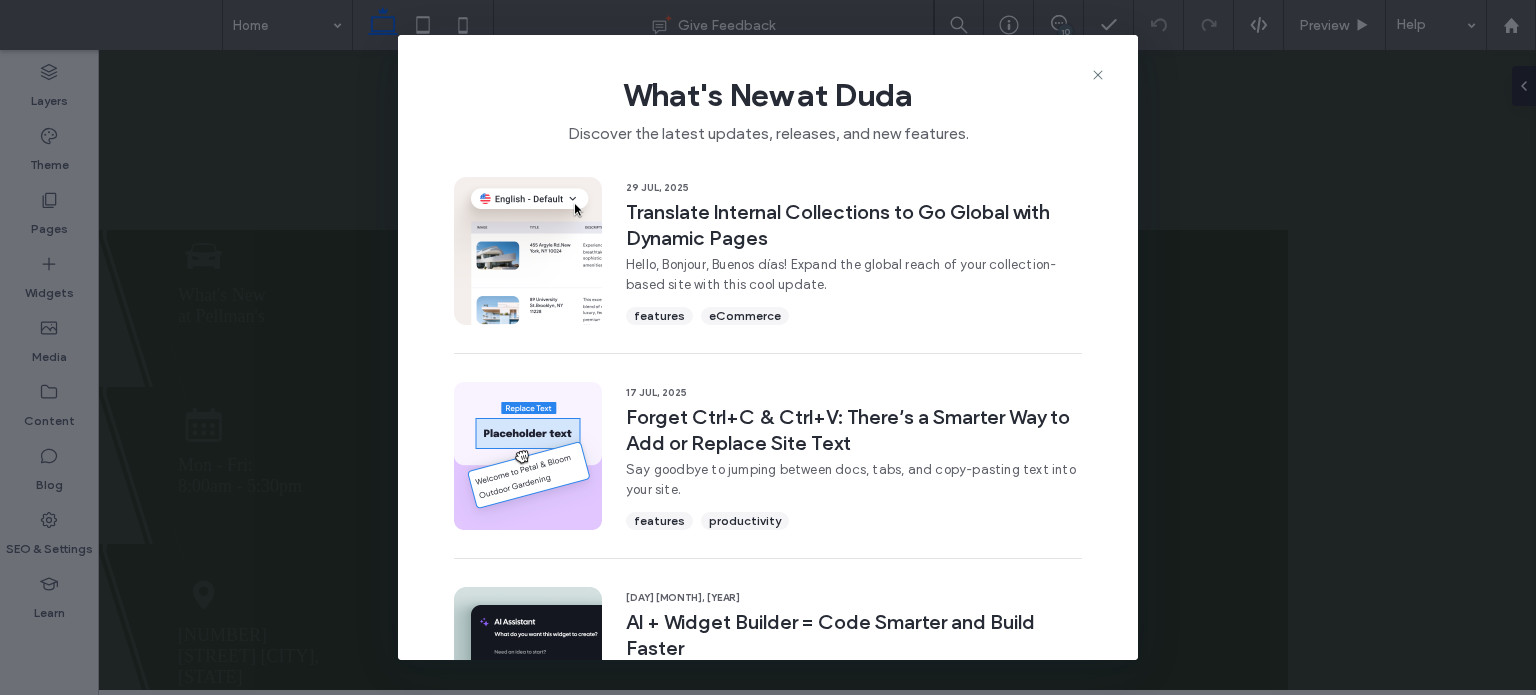 scroll, scrollTop: 0, scrollLeft: 0, axis: both 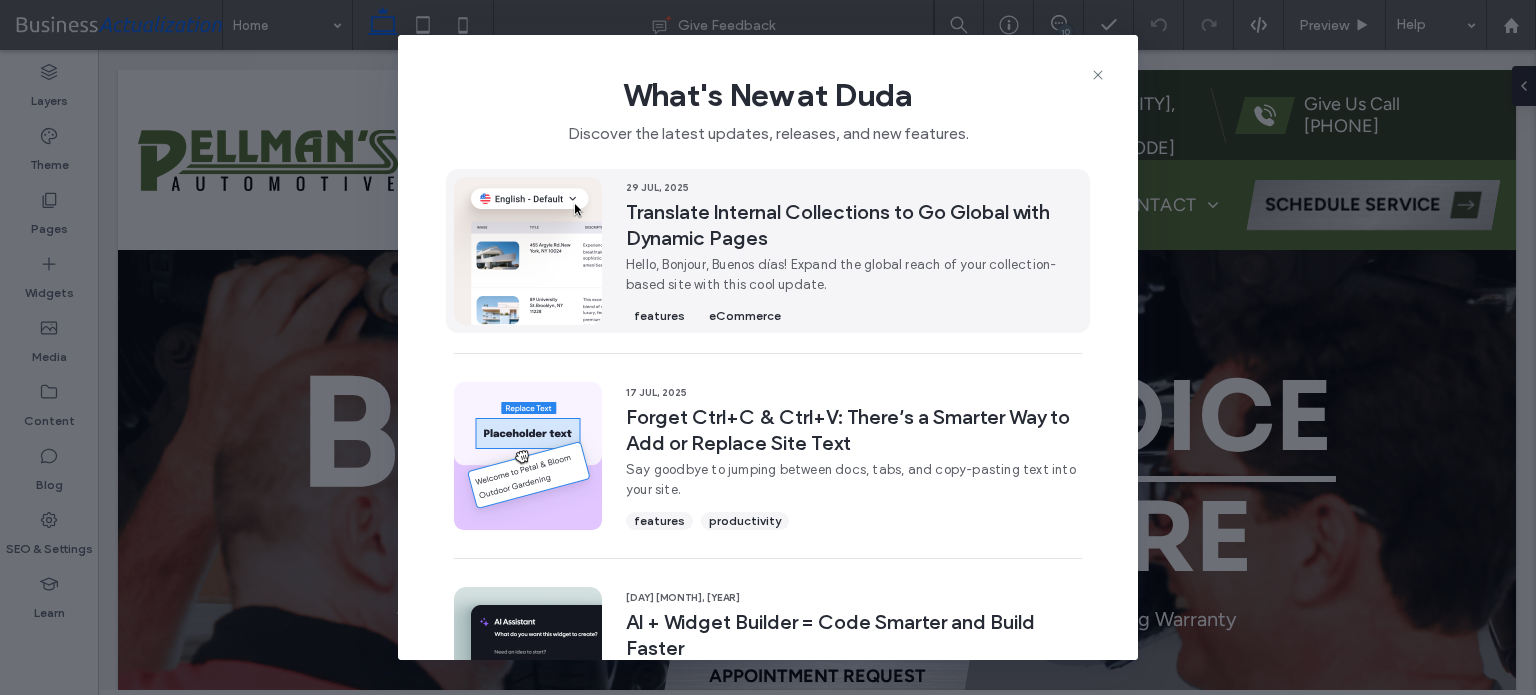 click on "Translate Internal Collections to Go Global with Dynamic Pages" at bounding box center (854, 225) 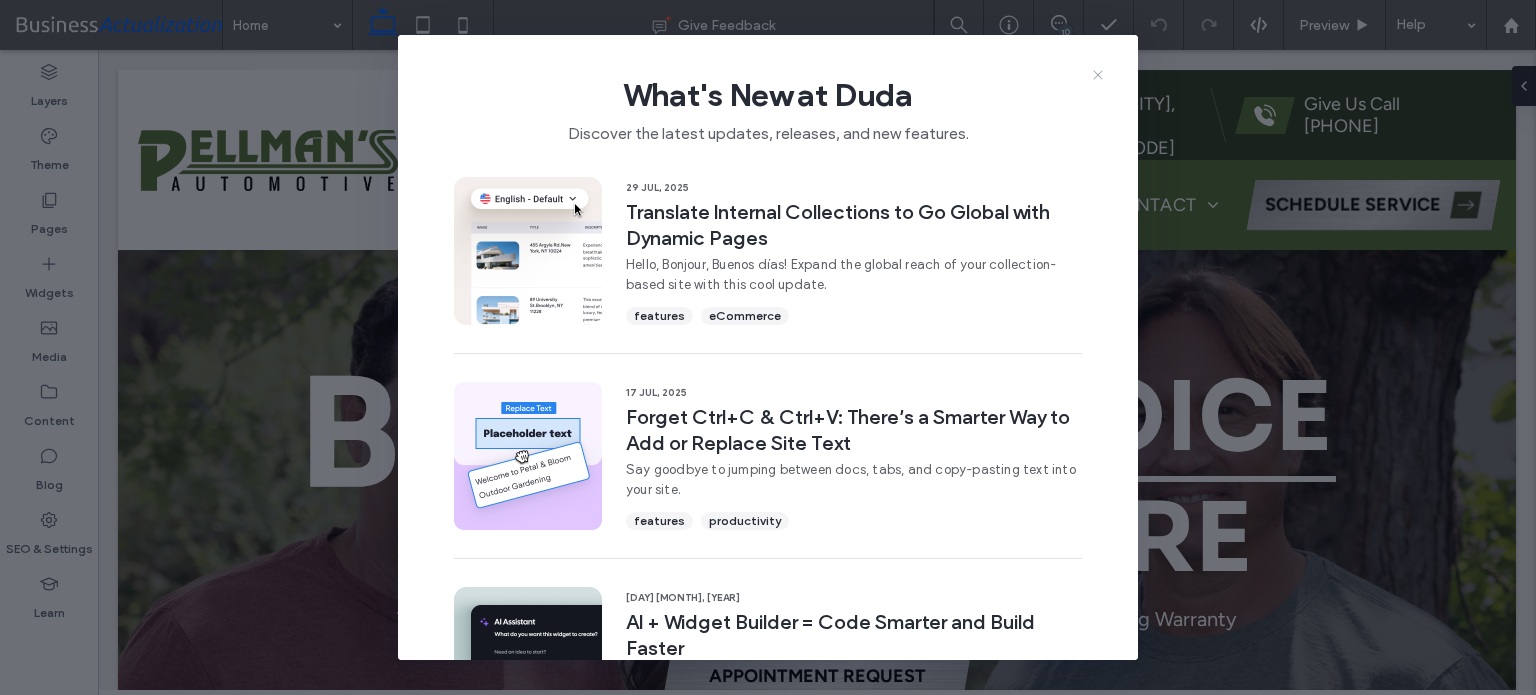 click 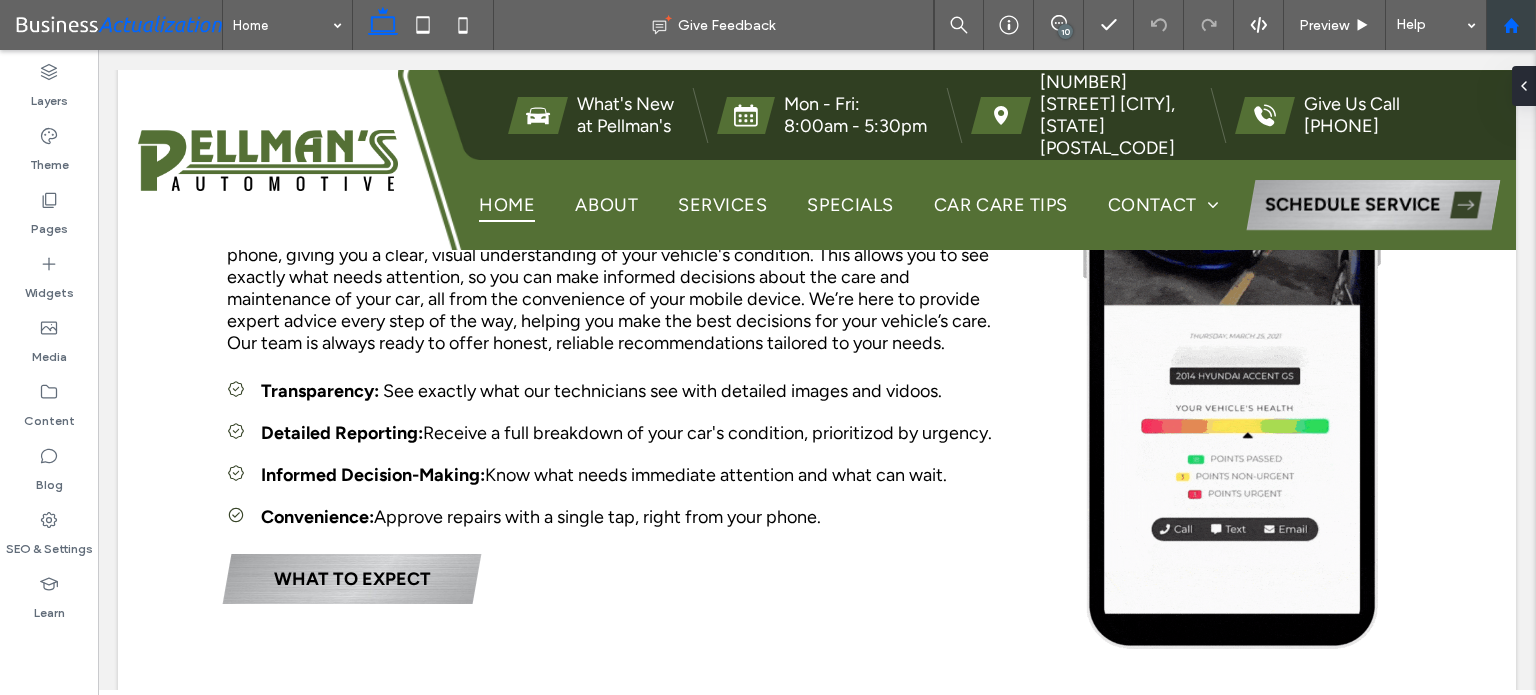 scroll, scrollTop: 4015, scrollLeft: 0, axis: vertical 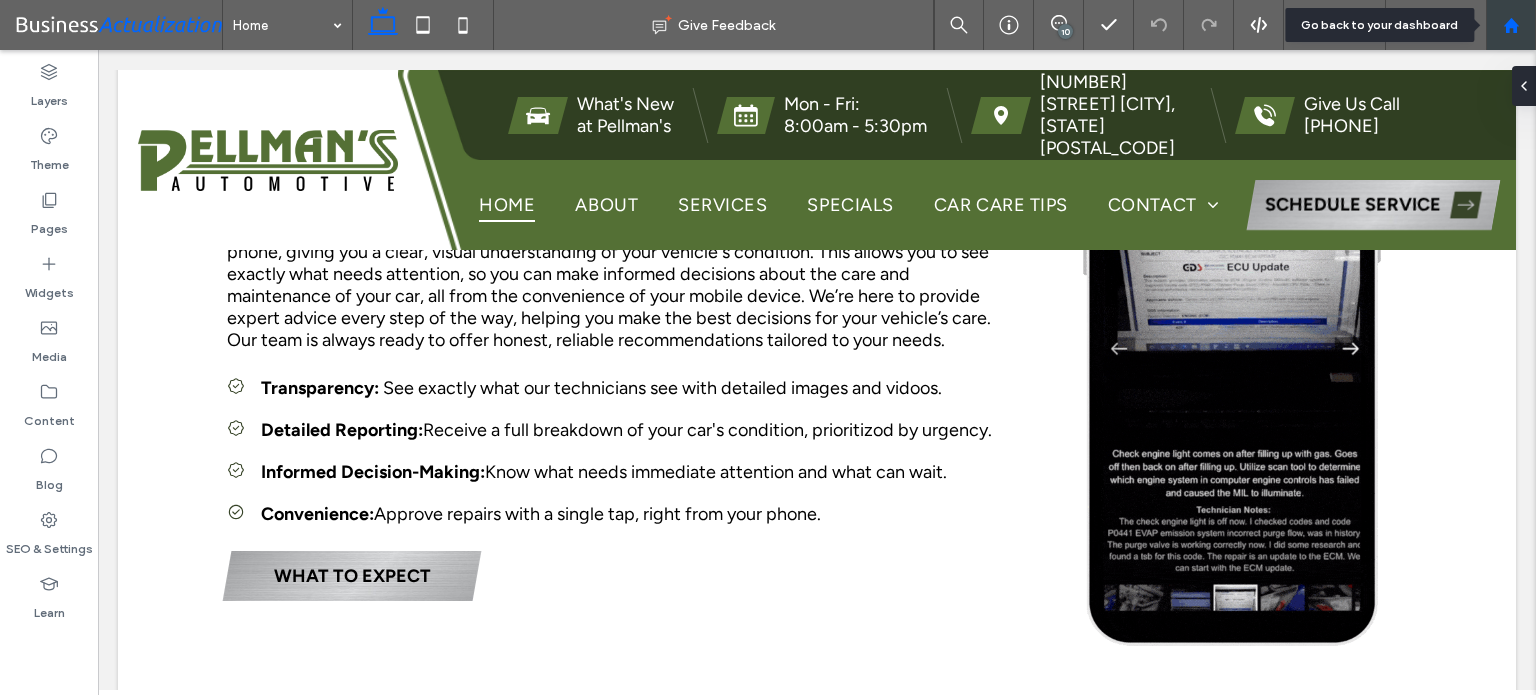 click 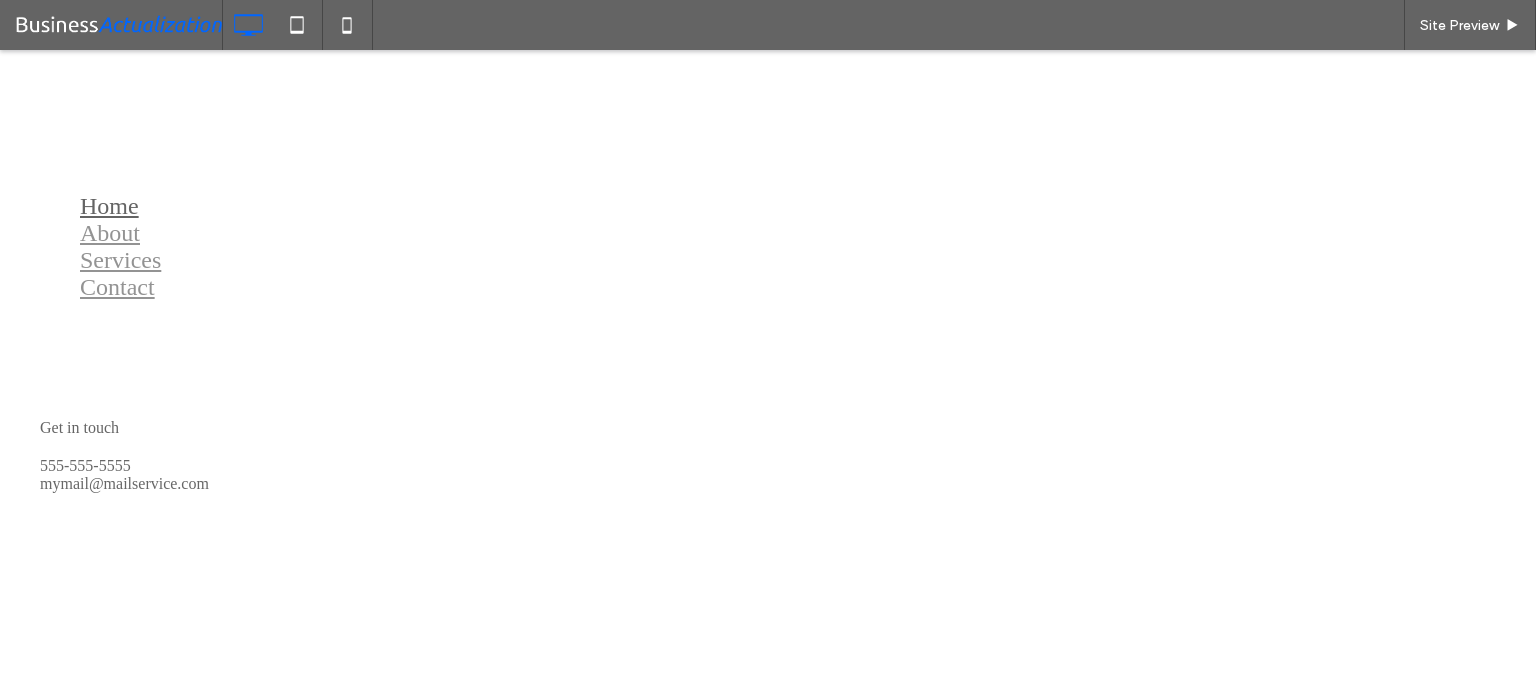 scroll, scrollTop: 0, scrollLeft: 0, axis: both 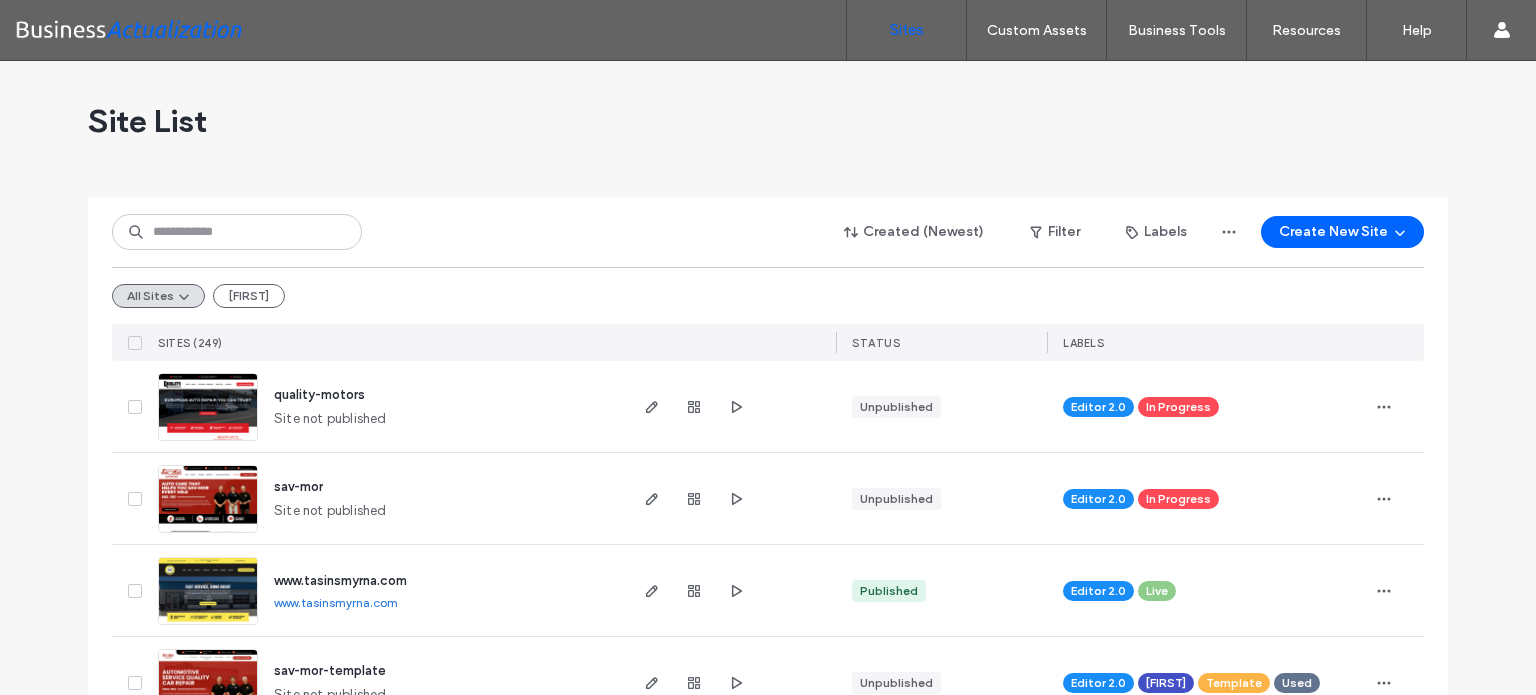 click on "www.tasinsmyrna.com" at bounding box center (336, 602) 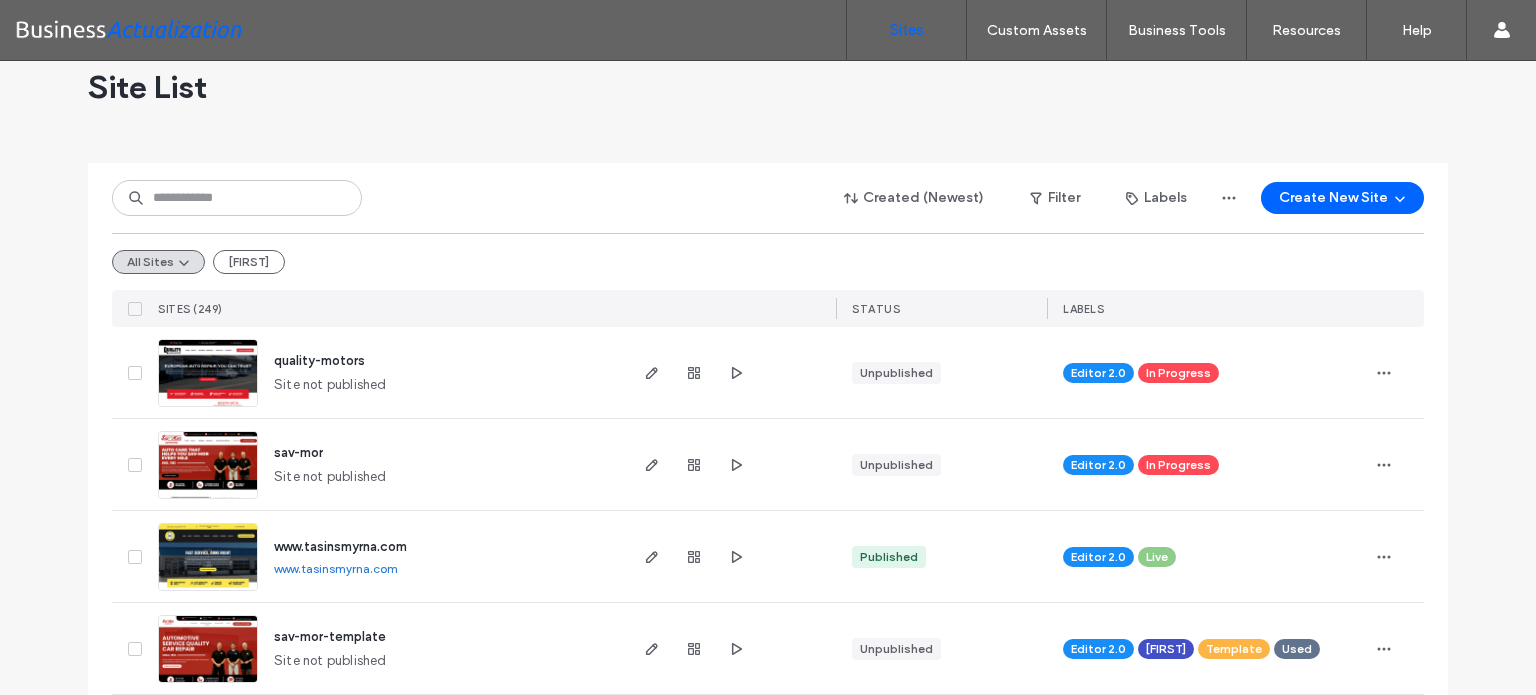 scroll, scrollTop: 0, scrollLeft: 0, axis: both 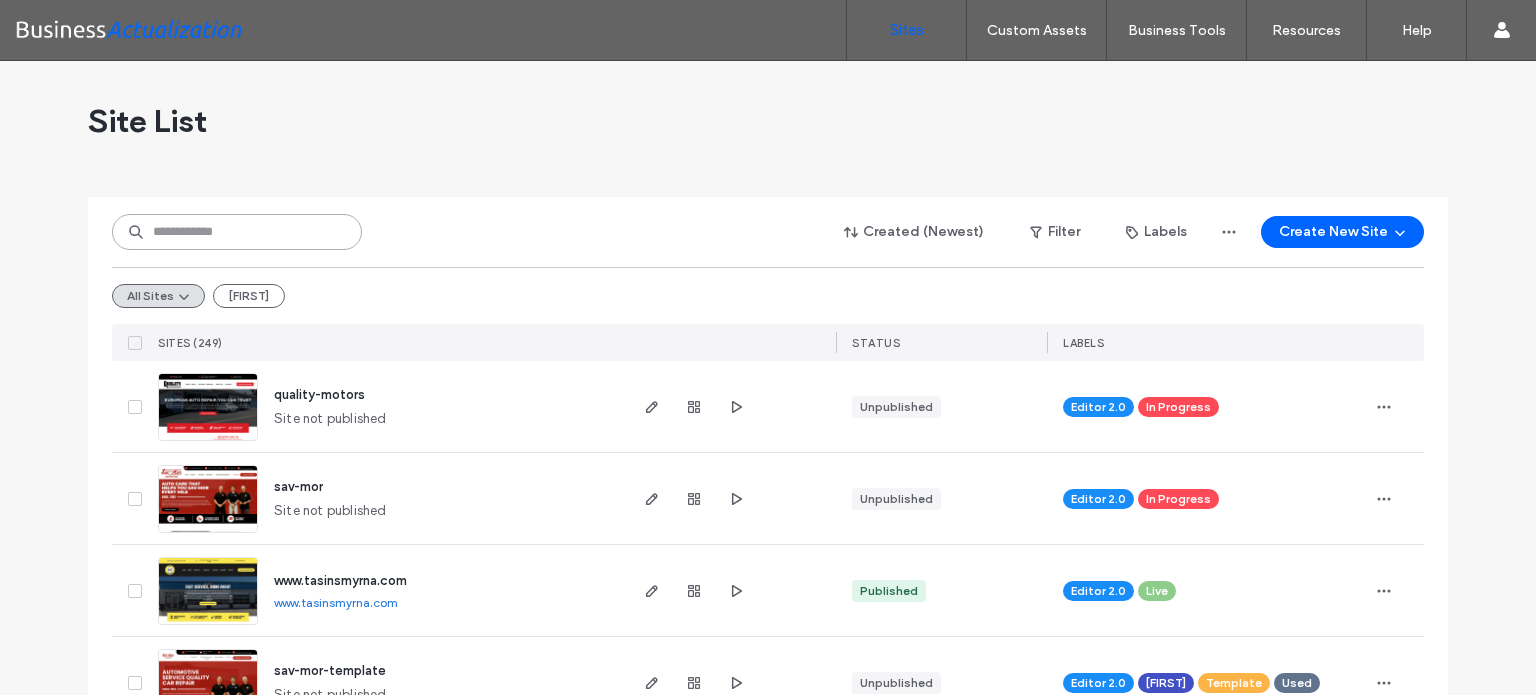 click at bounding box center (237, 232) 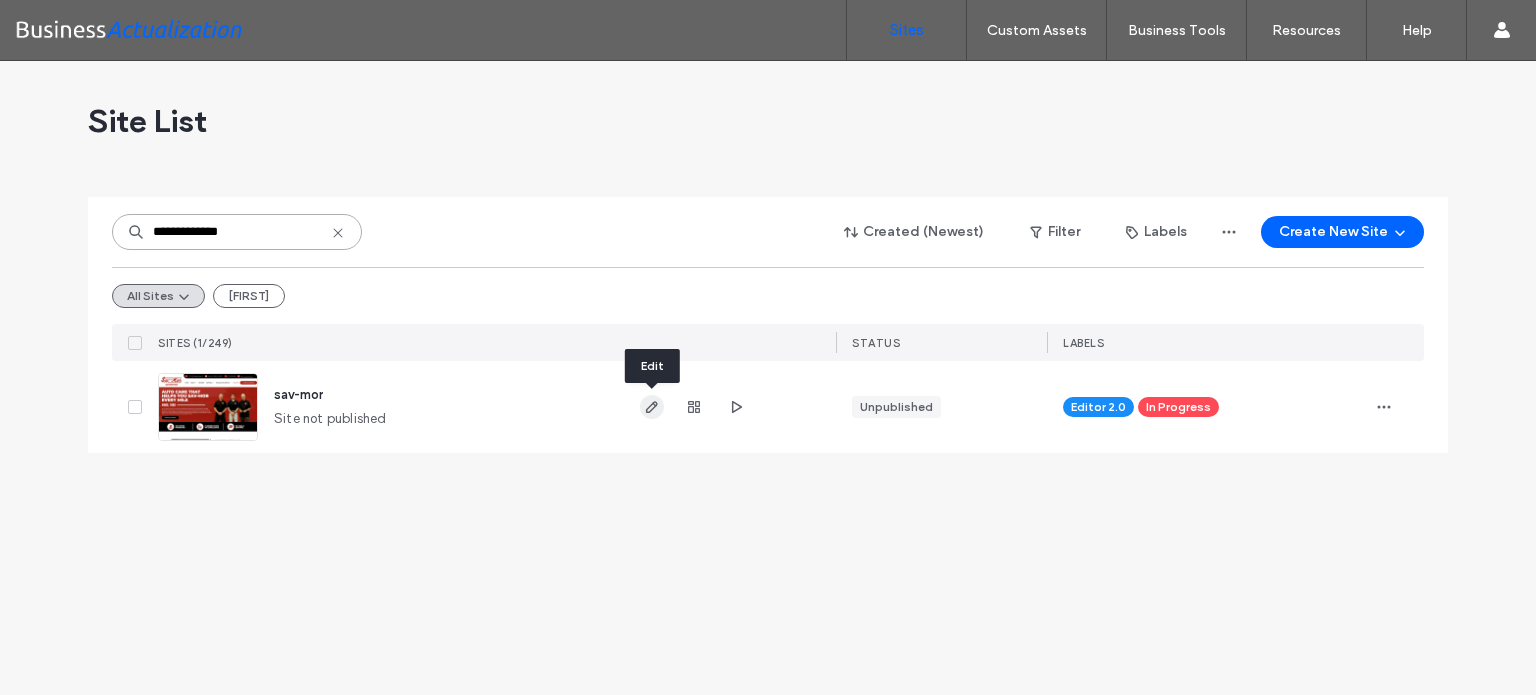 type on "**********" 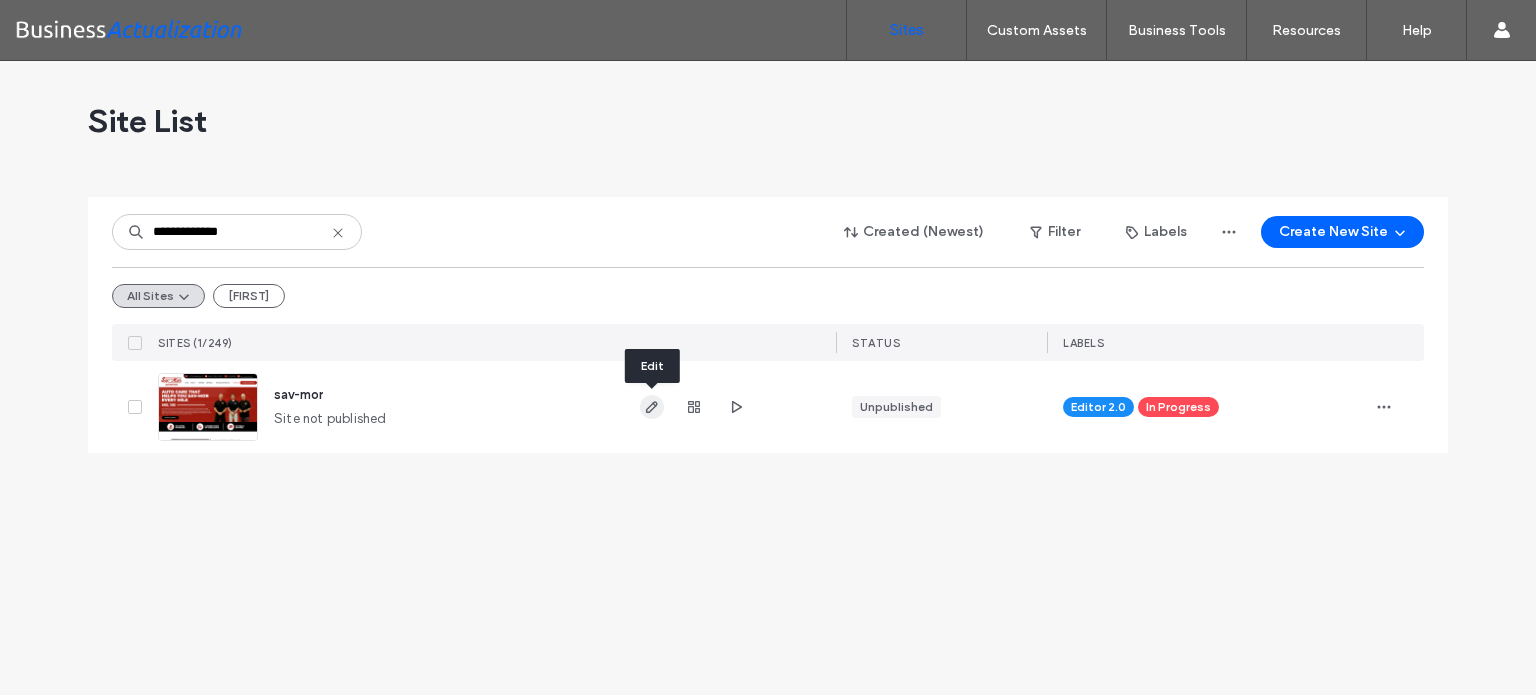 click at bounding box center (652, 407) 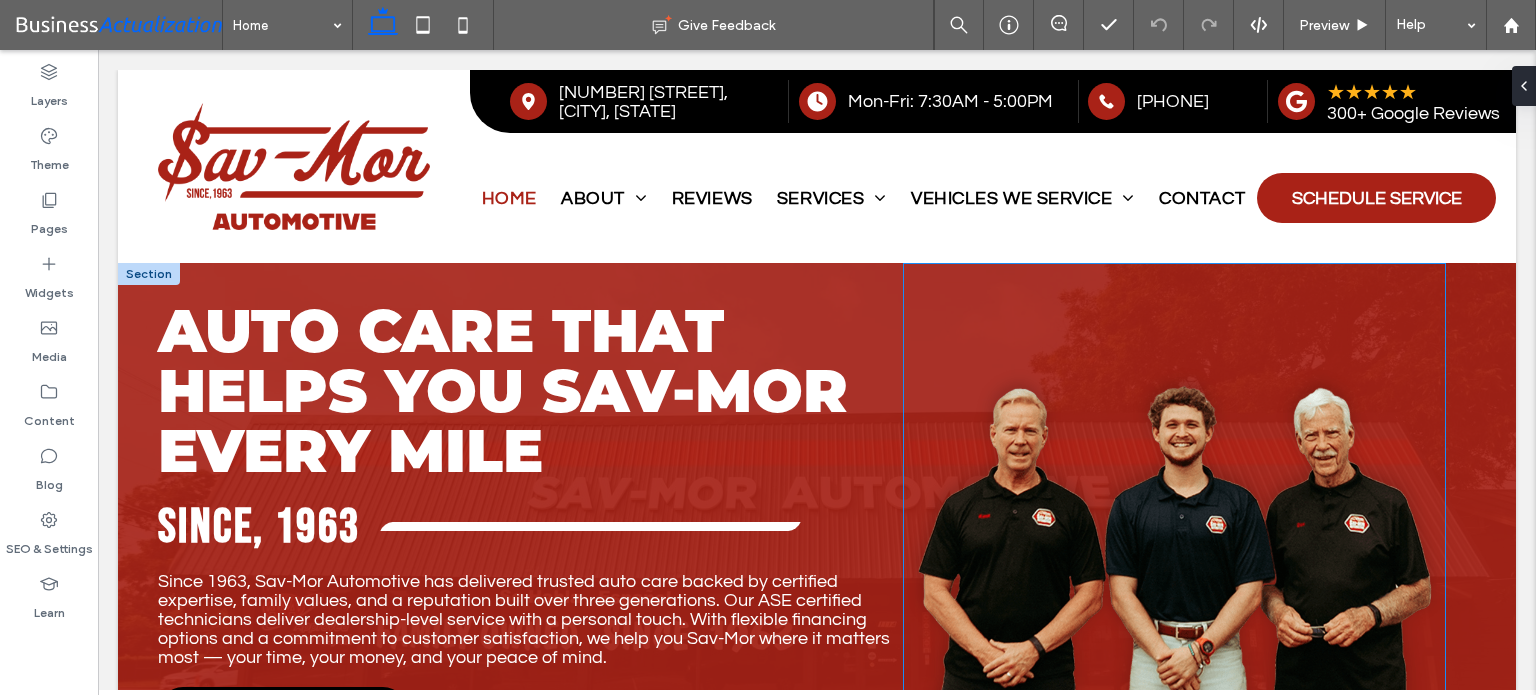 scroll, scrollTop: 0, scrollLeft: 0, axis: both 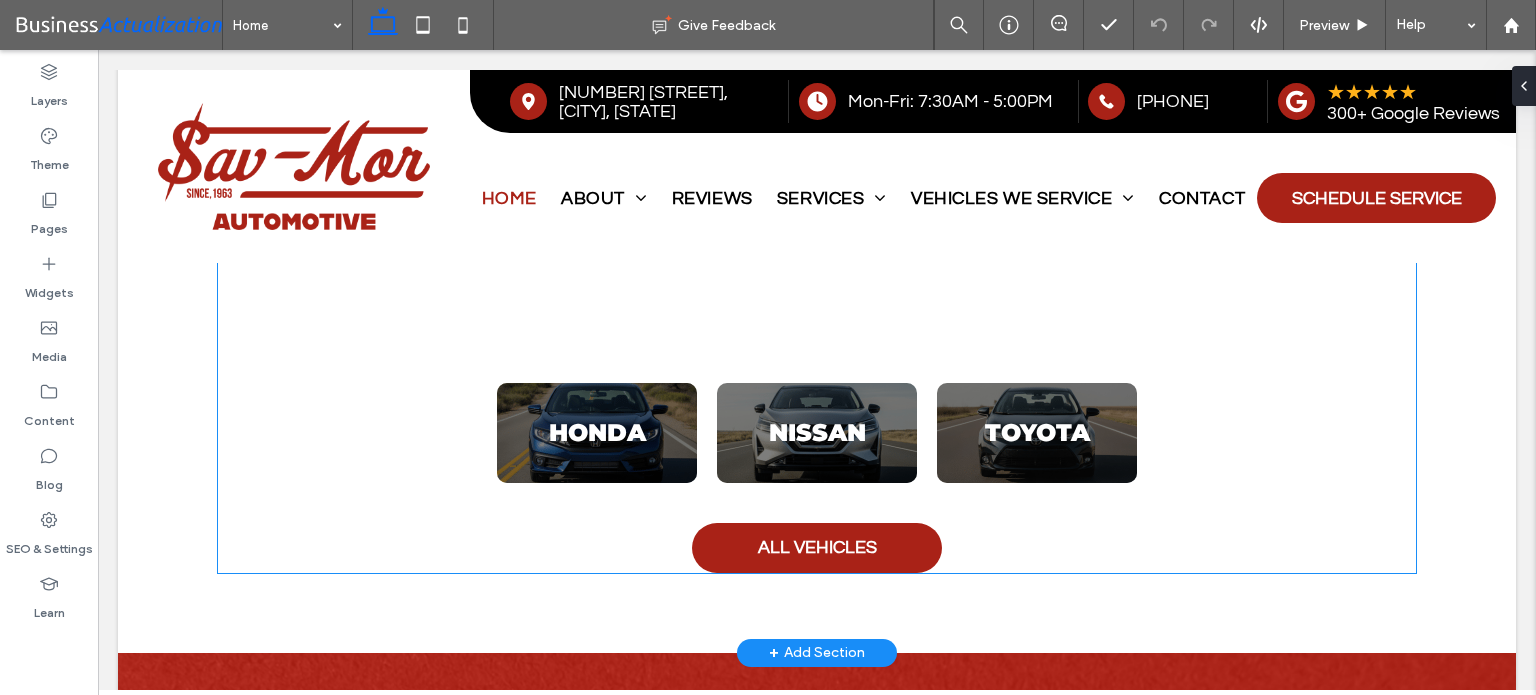 click on "Asian" at bounding box center (817, 183) 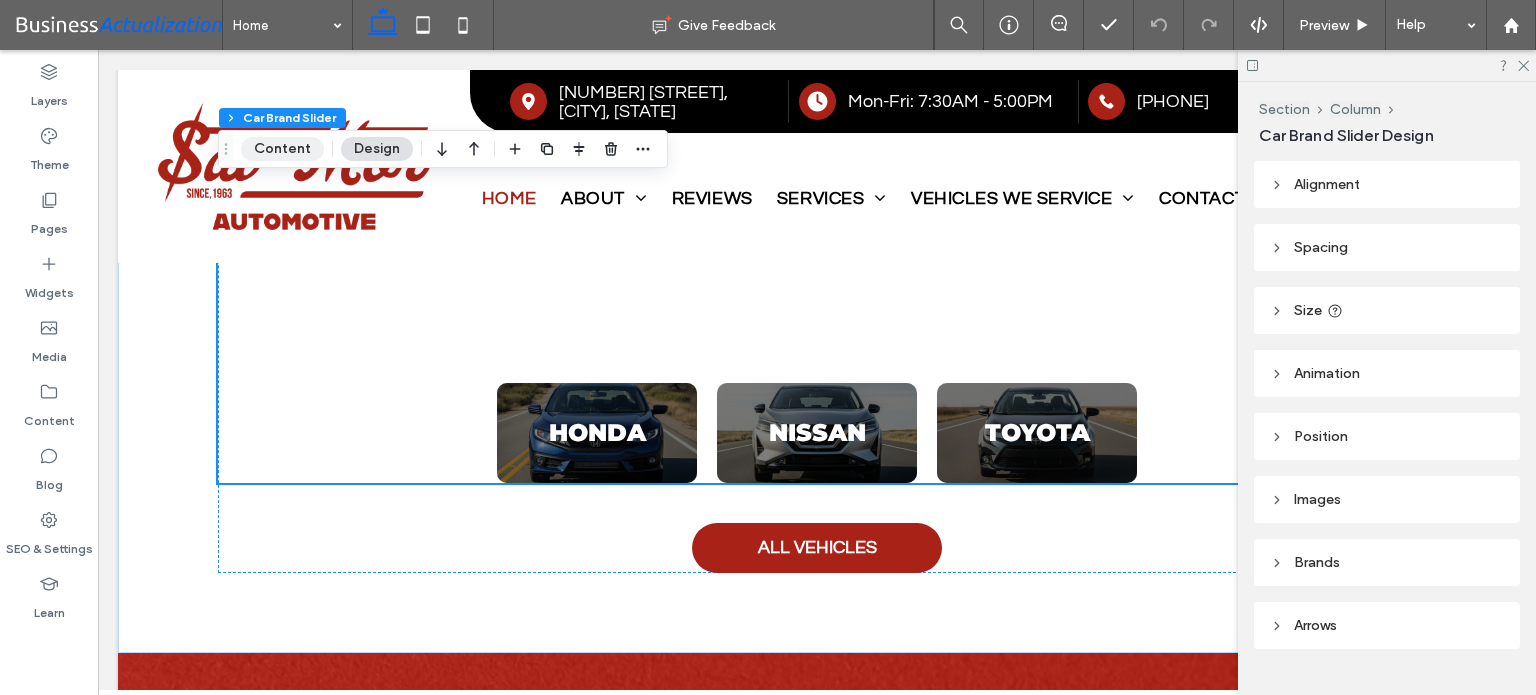 drag, startPoint x: 276, startPoint y: 152, endPoint x: 1025, endPoint y: 279, distance: 759.69073 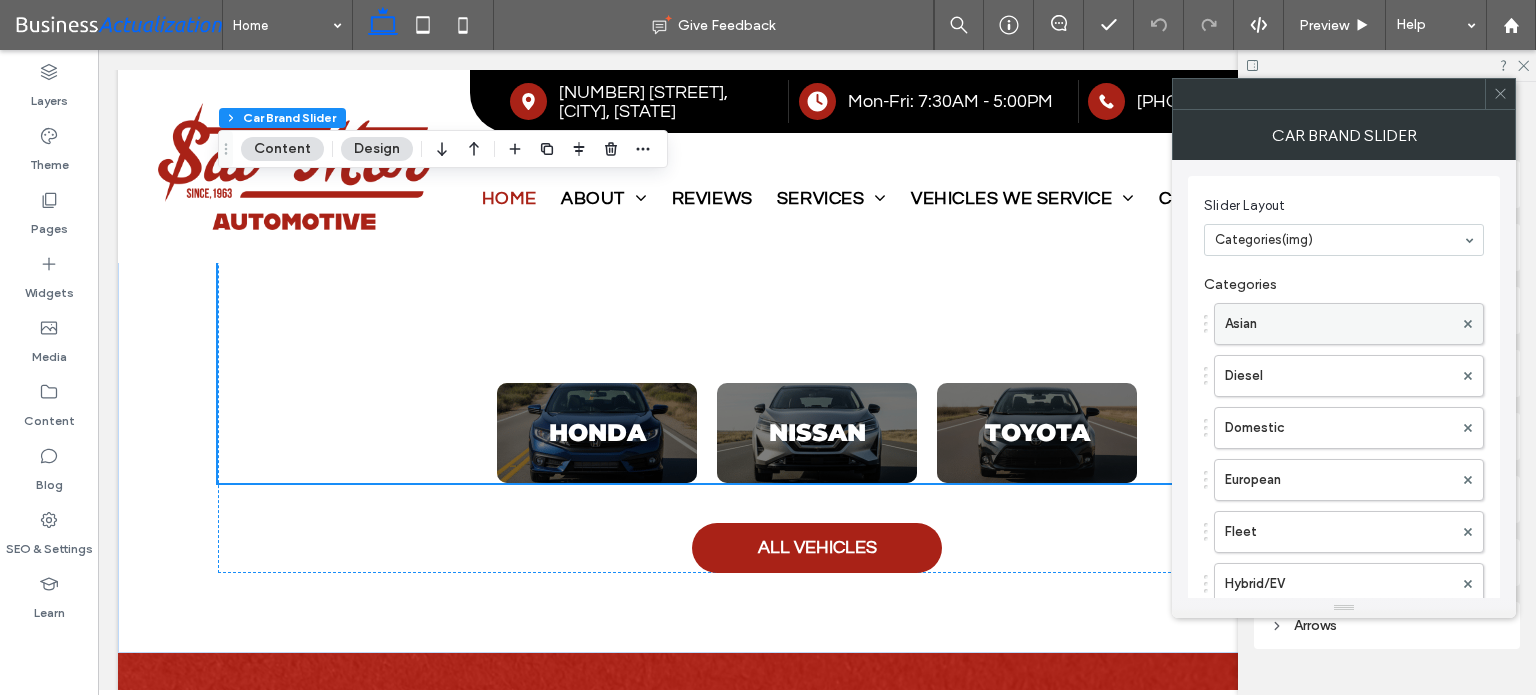 click on "Asian" at bounding box center [1339, 324] 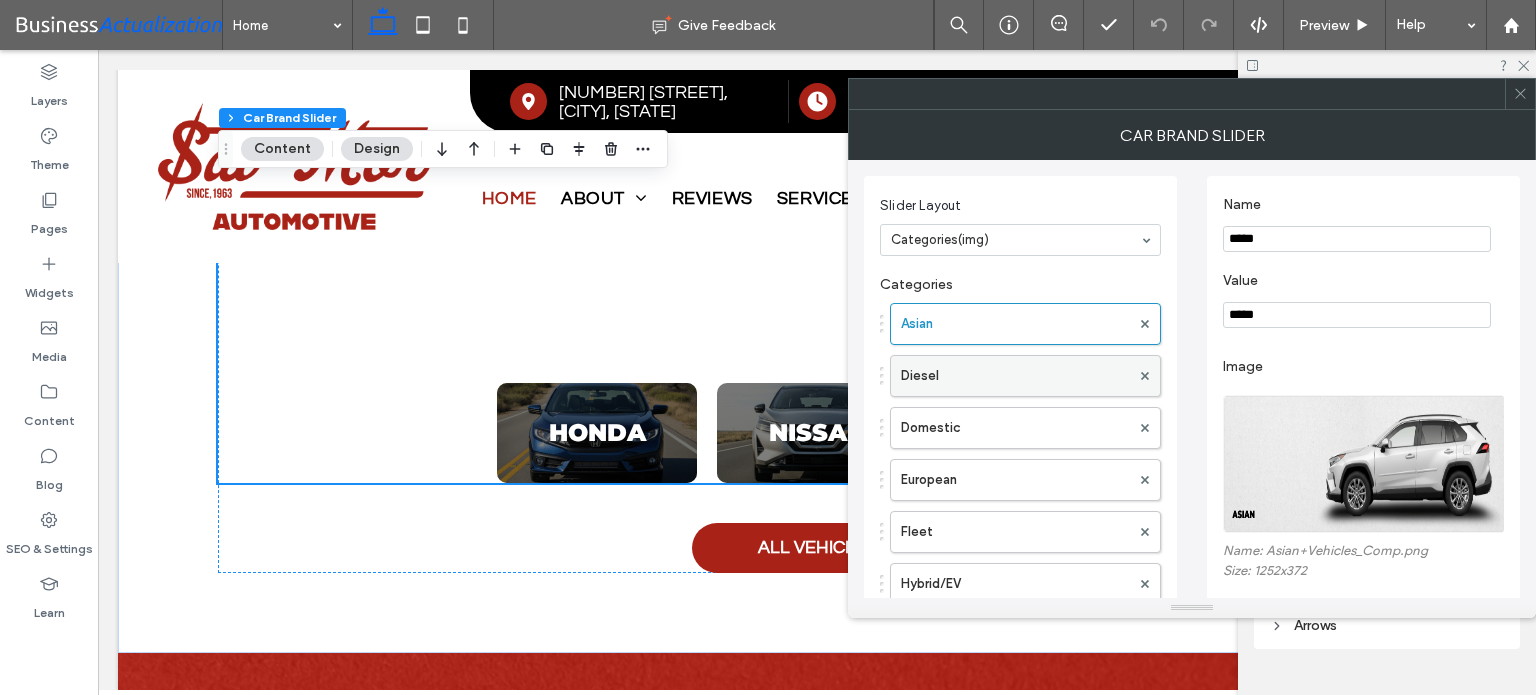 click on "Diesel" at bounding box center (1015, 376) 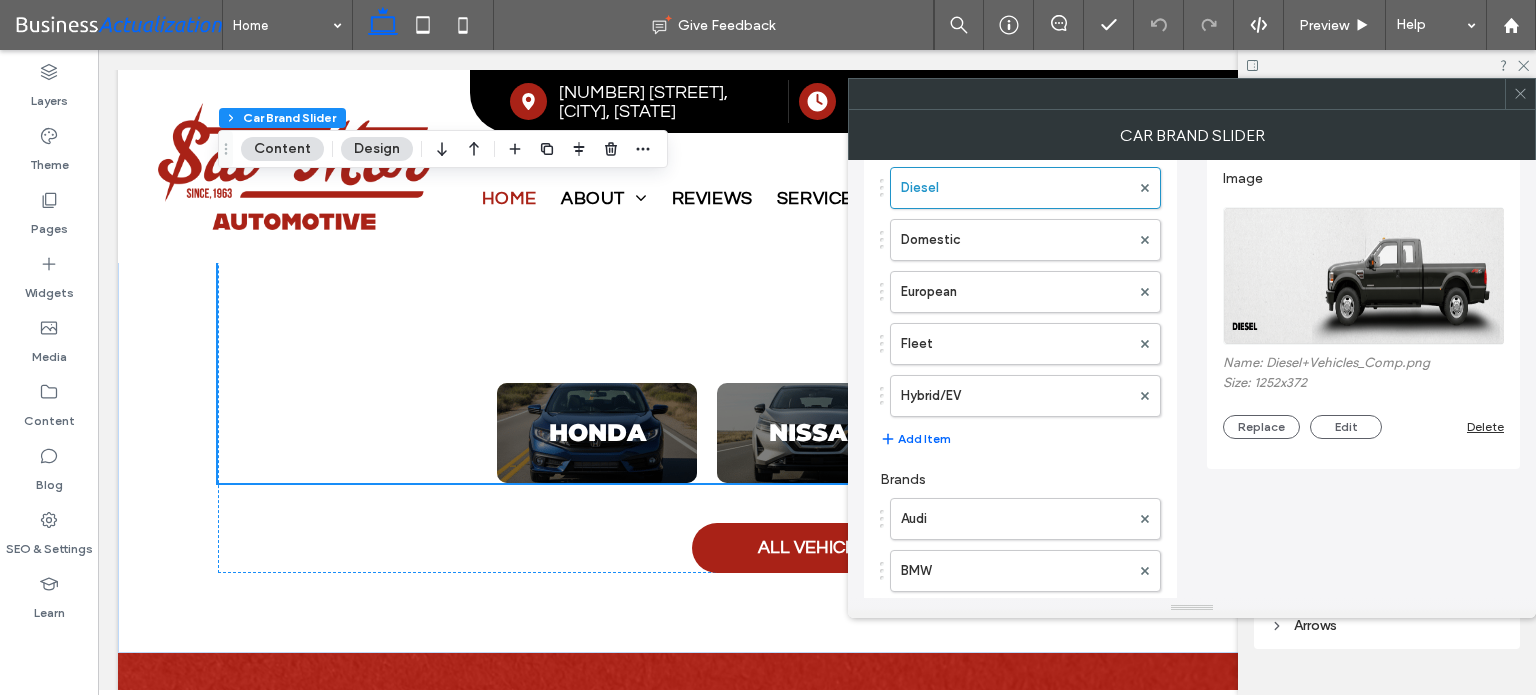 scroll, scrollTop: 200, scrollLeft: 0, axis: vertical 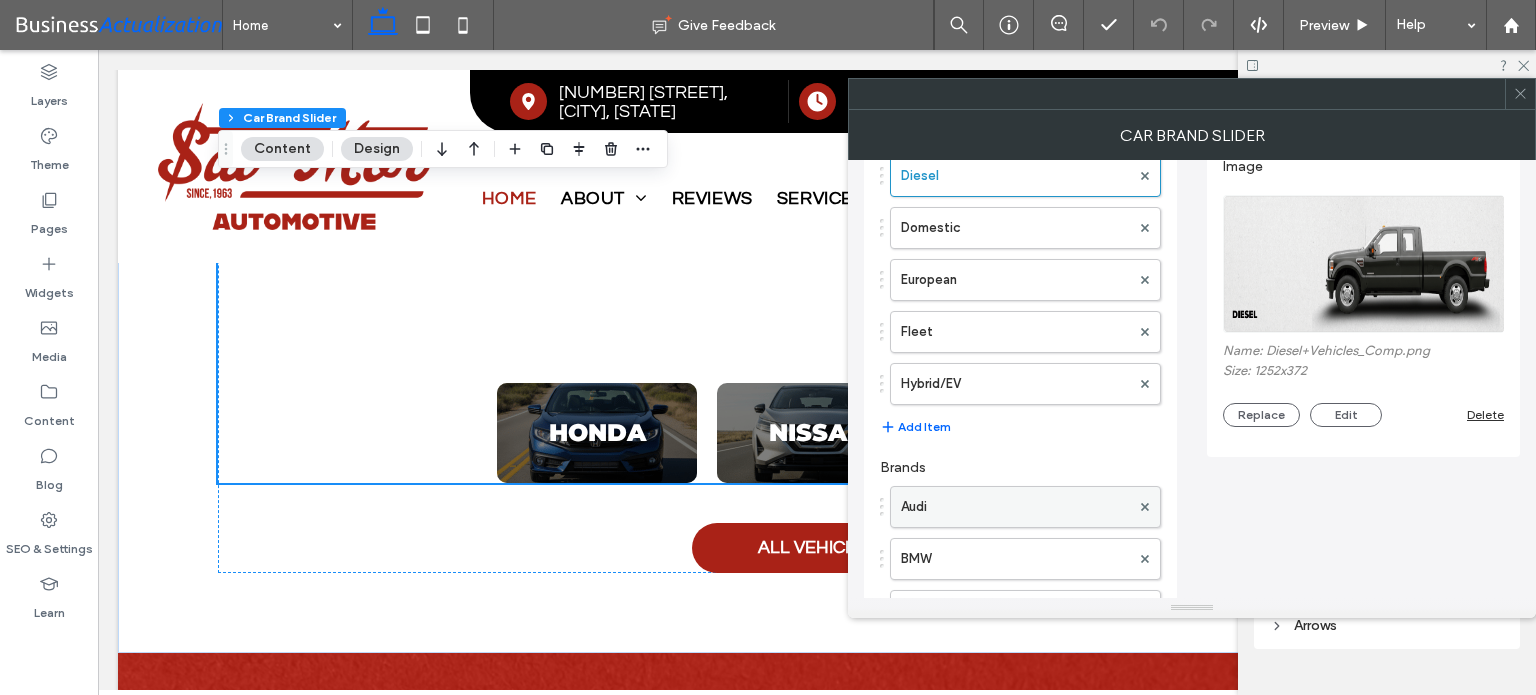 click on "Audi" at bounding box center (1015, 507) 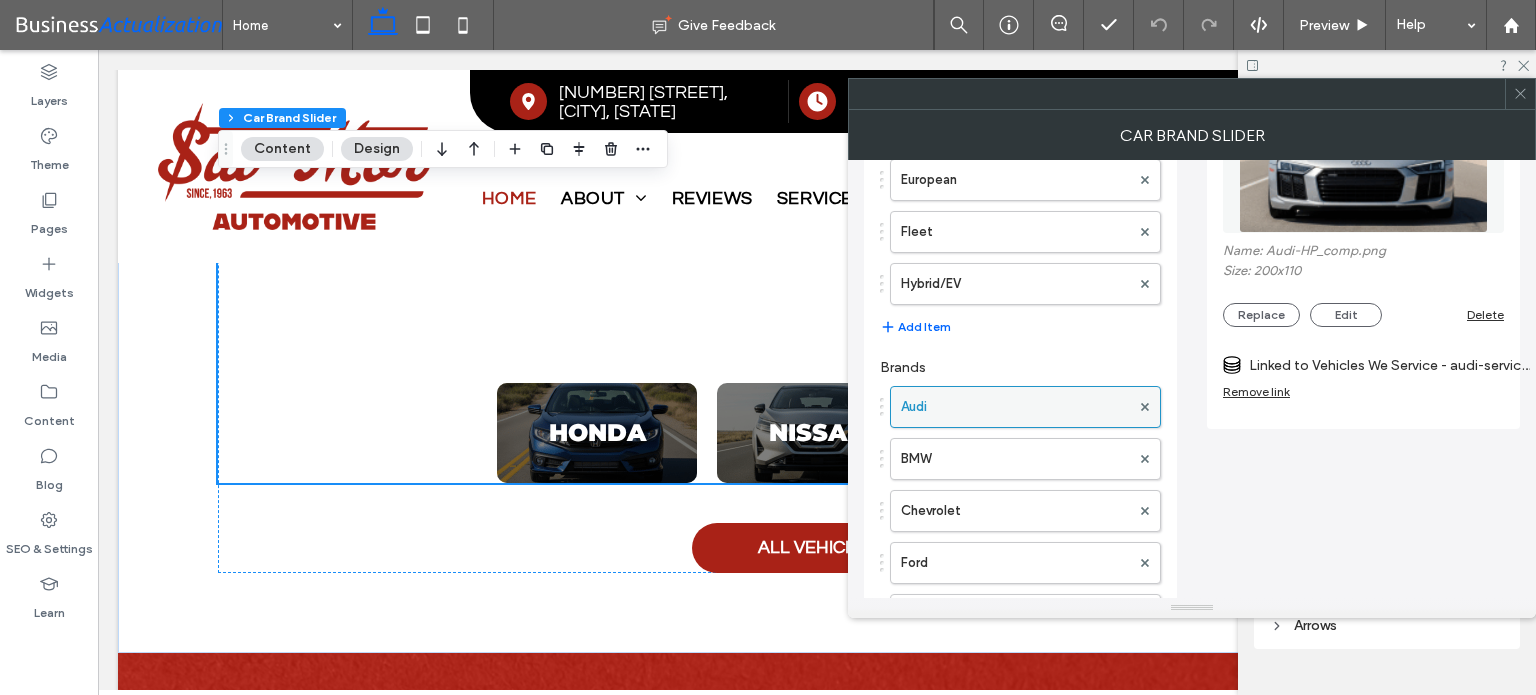 scroll, scrollTop: 100, scrollLeft: 0, axis: vertical 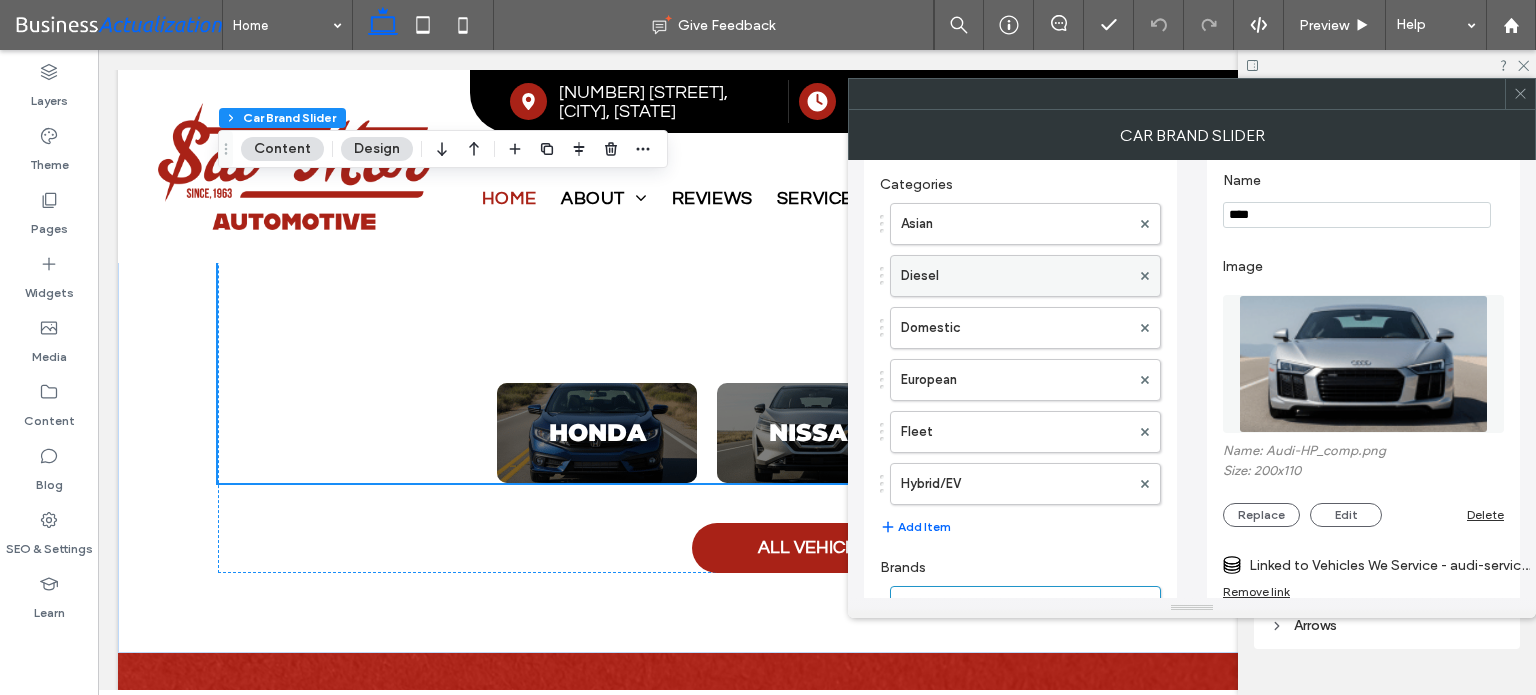 click on "Diesel" at bounding box center (1015, 276) 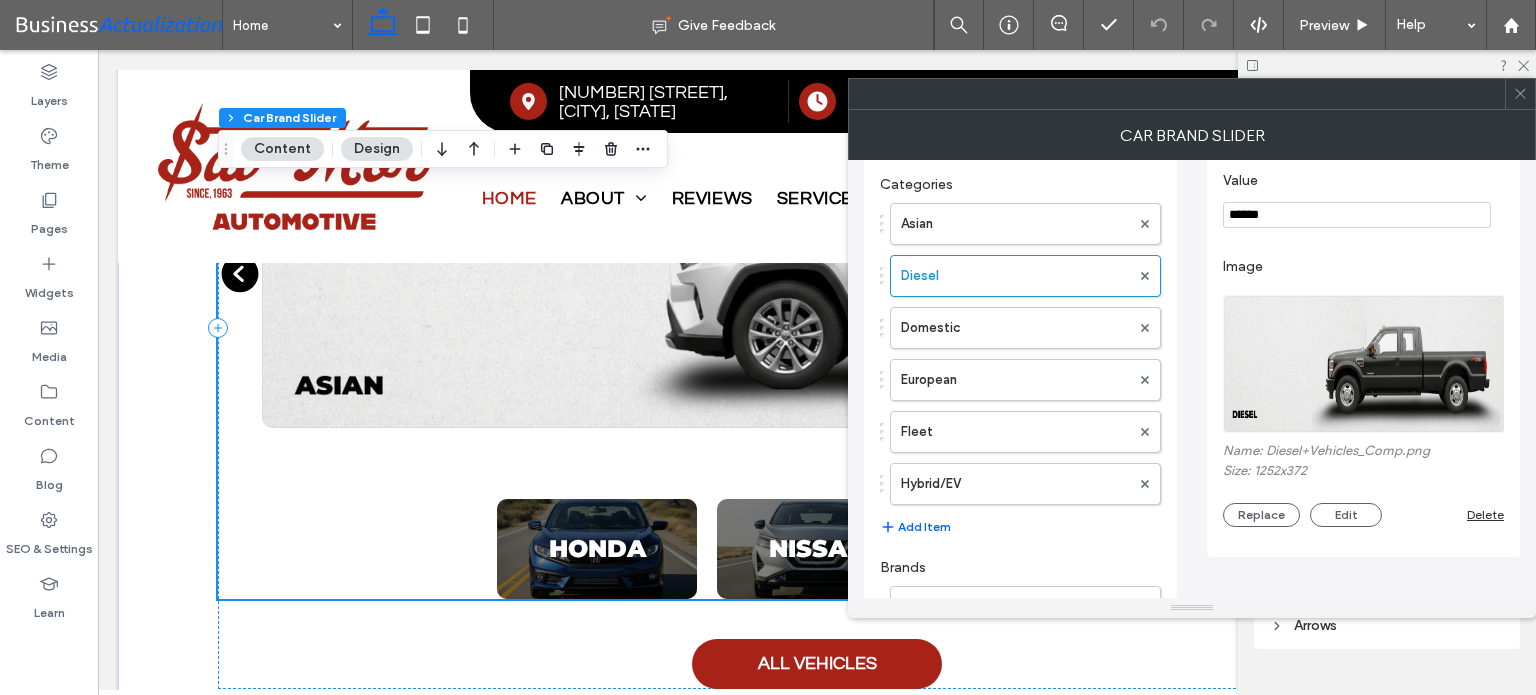 scroll, scrollTop: 3700, scrollLeft: 0, axis: vertical 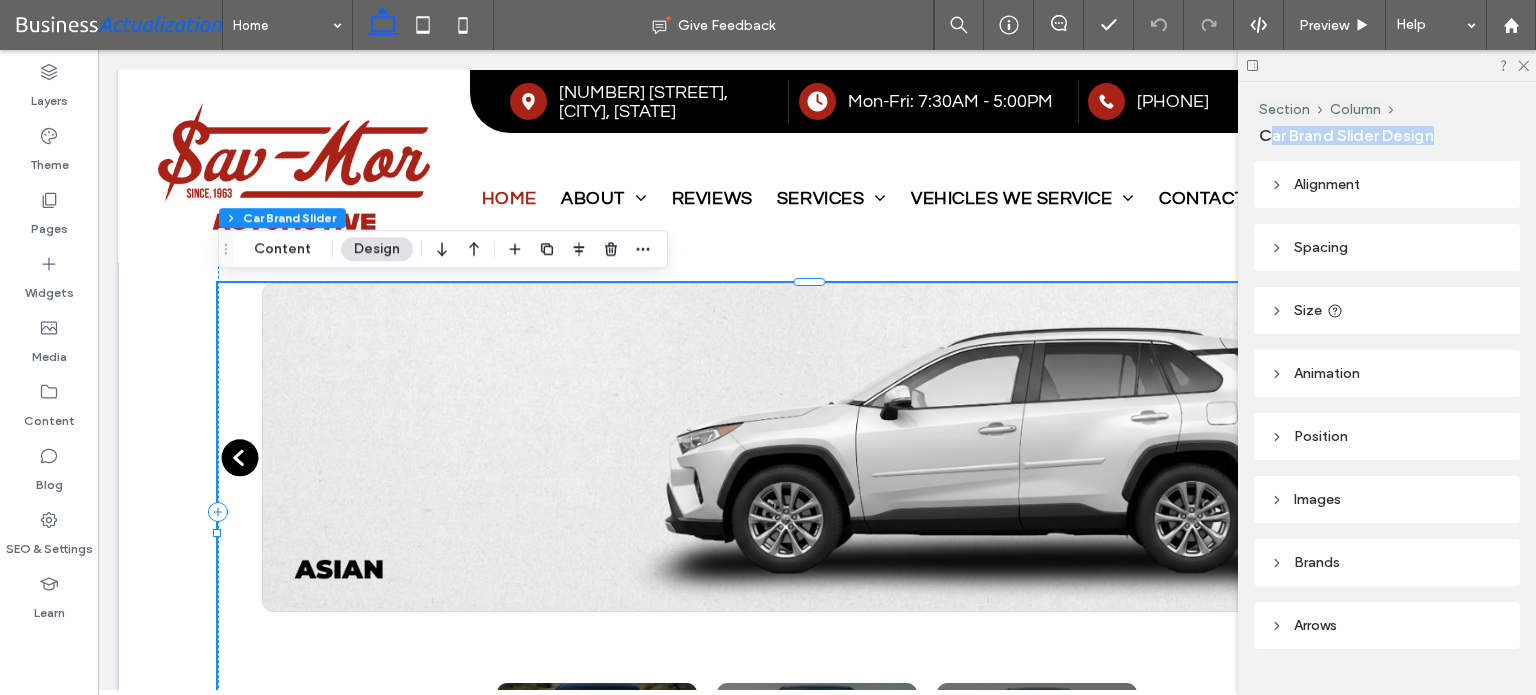 drag, startPoint x: 1436, startPoint y: 136, endPoint x: 1272, endPoint y: 132, distance: 164.04877 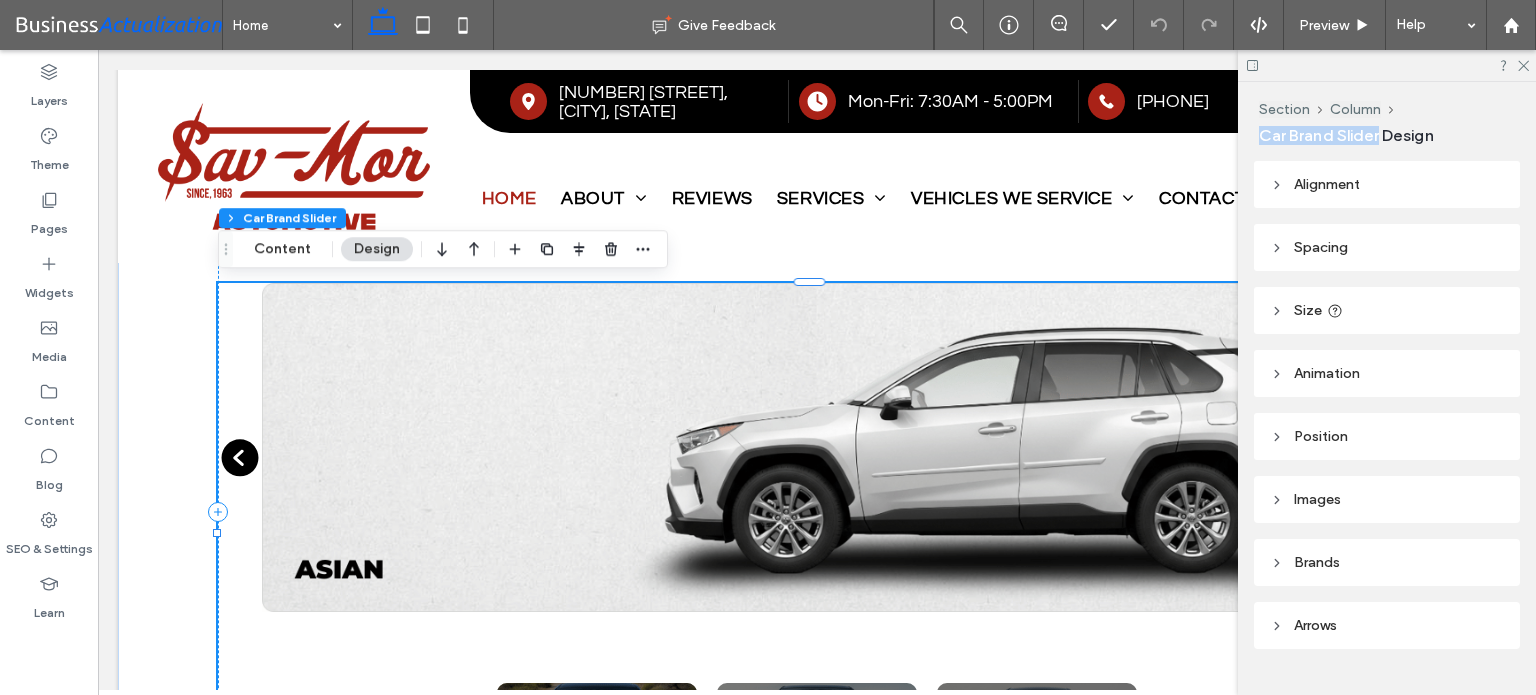 drag, startPoint x: 1264, startPoint y: 132, endPoint x: 1378, endPoint y: 136, distance: 114.07015 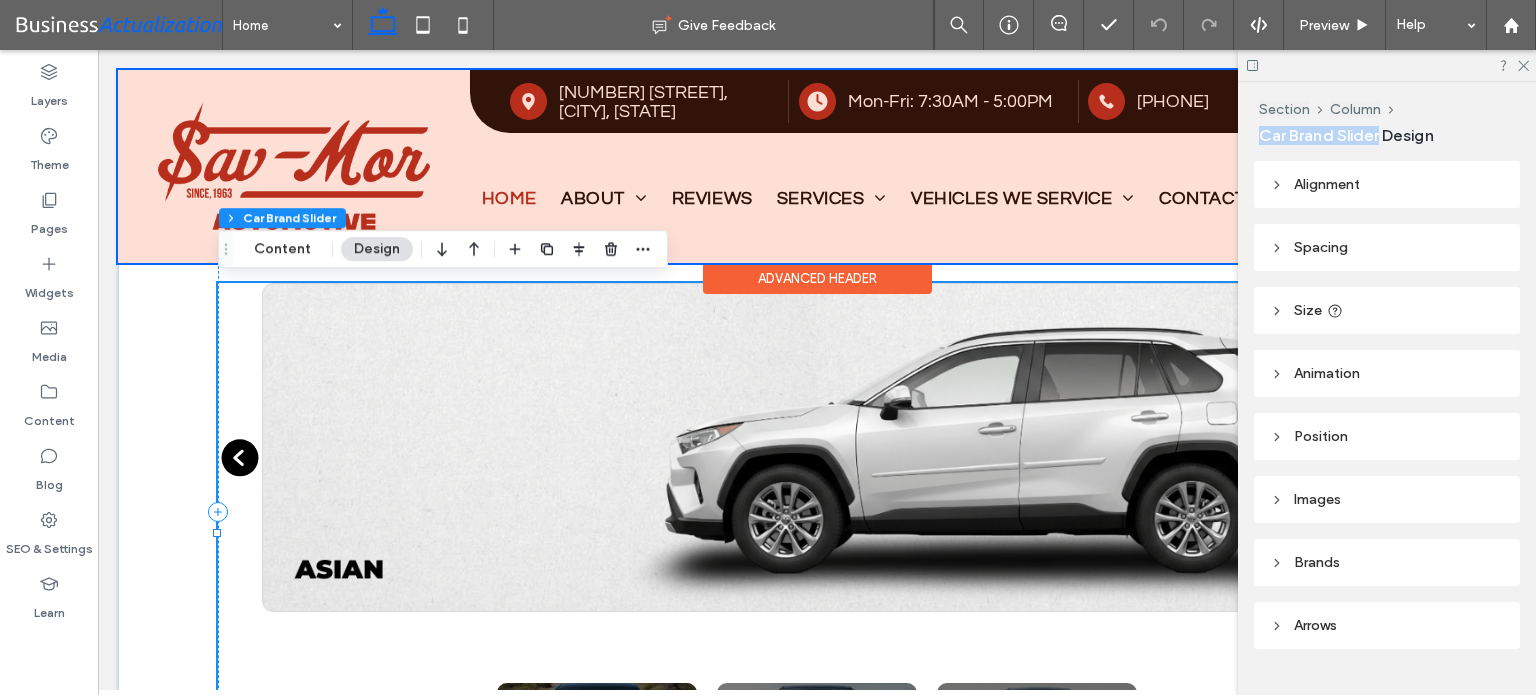 copy on "Car Brand Slider" 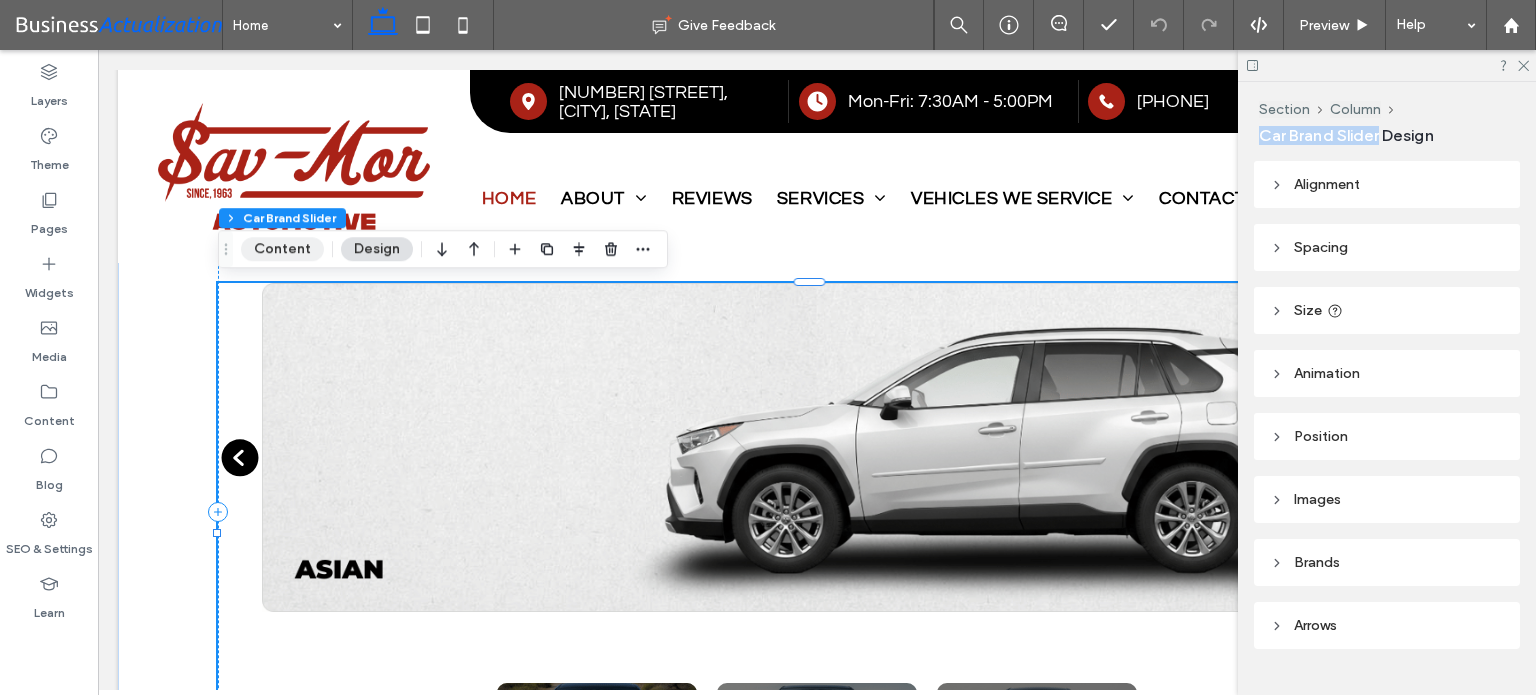 drag, startPoint x: 296, startPoint y: 251, endPoint x: 235, endPoint y: 218, distance: 69.354164 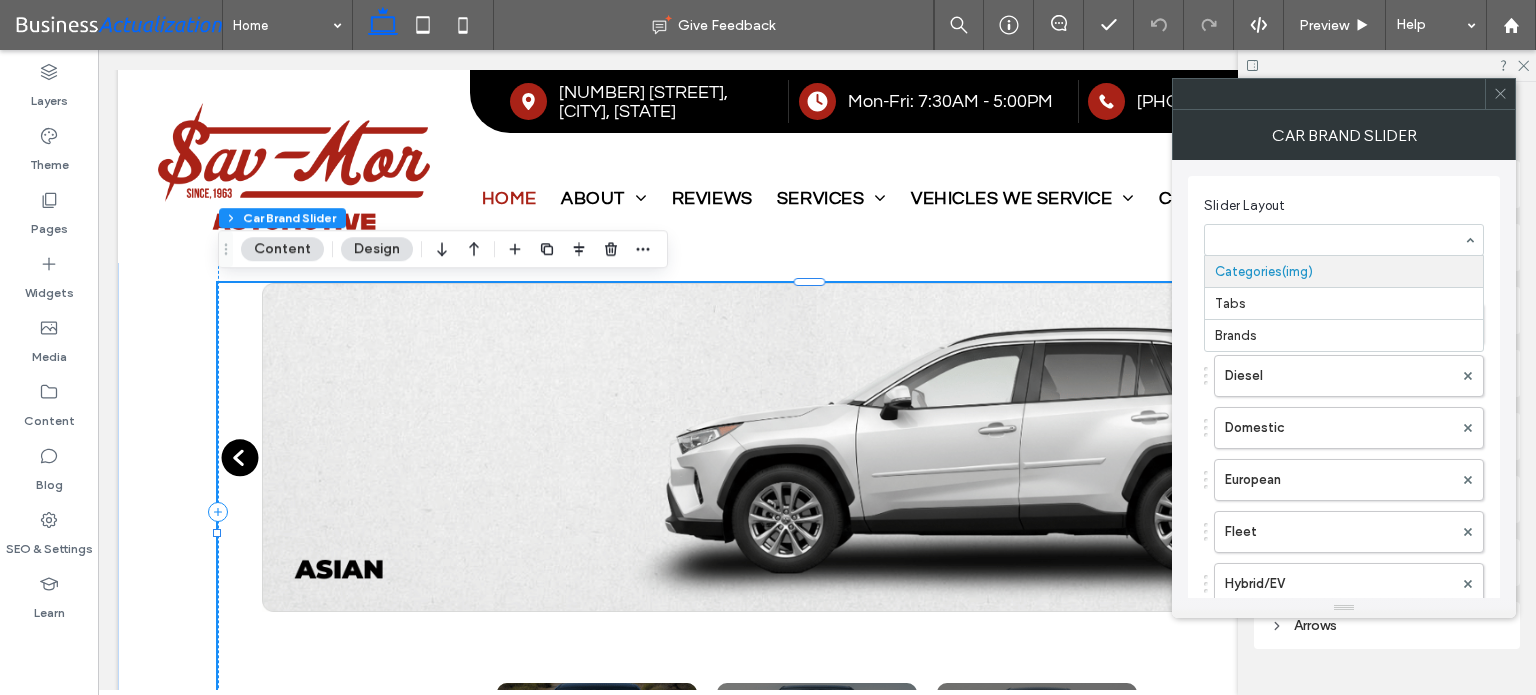 drag, startPoint x: 1393, startPoint y: 199, endPoint x: 1396, endPoint y: 220, distance: 21.213203 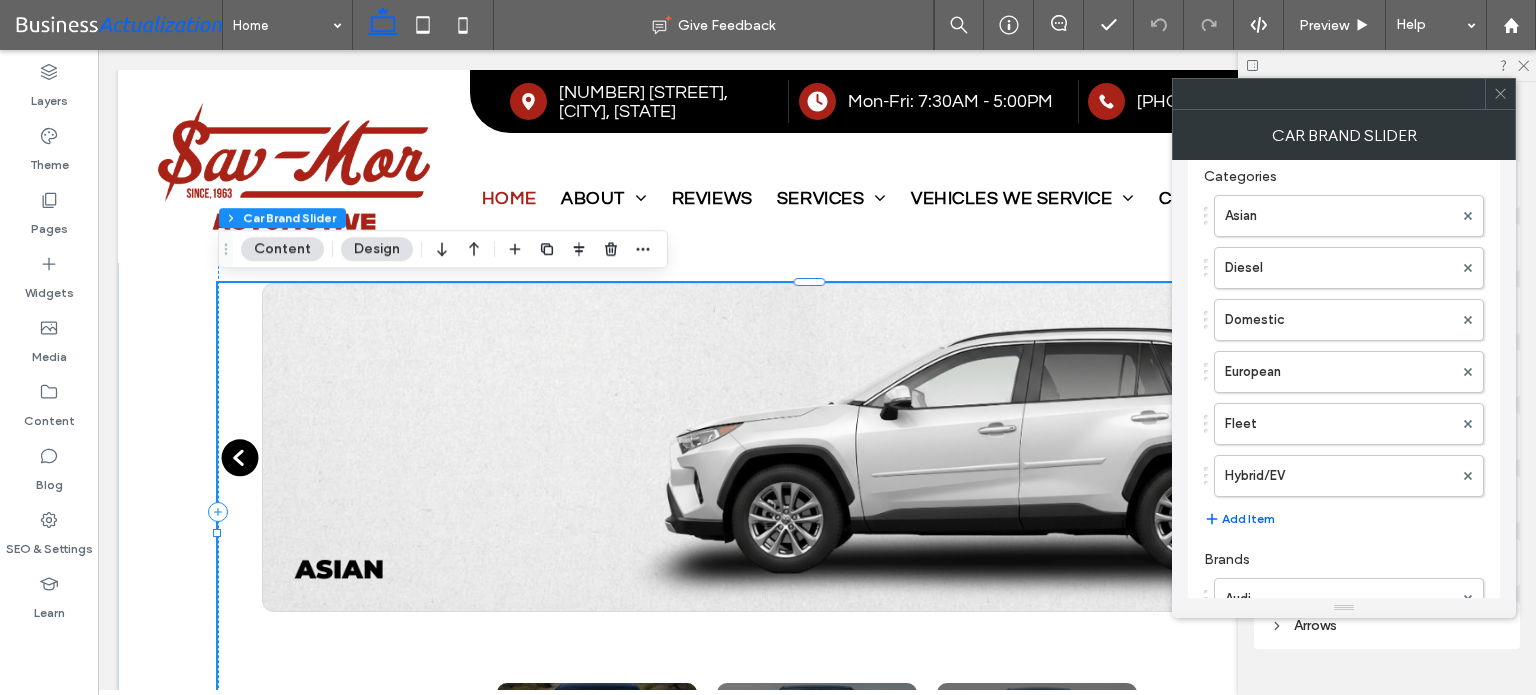 scroll, scrollTop: 100, scrollLeft: 0, axis: vertical 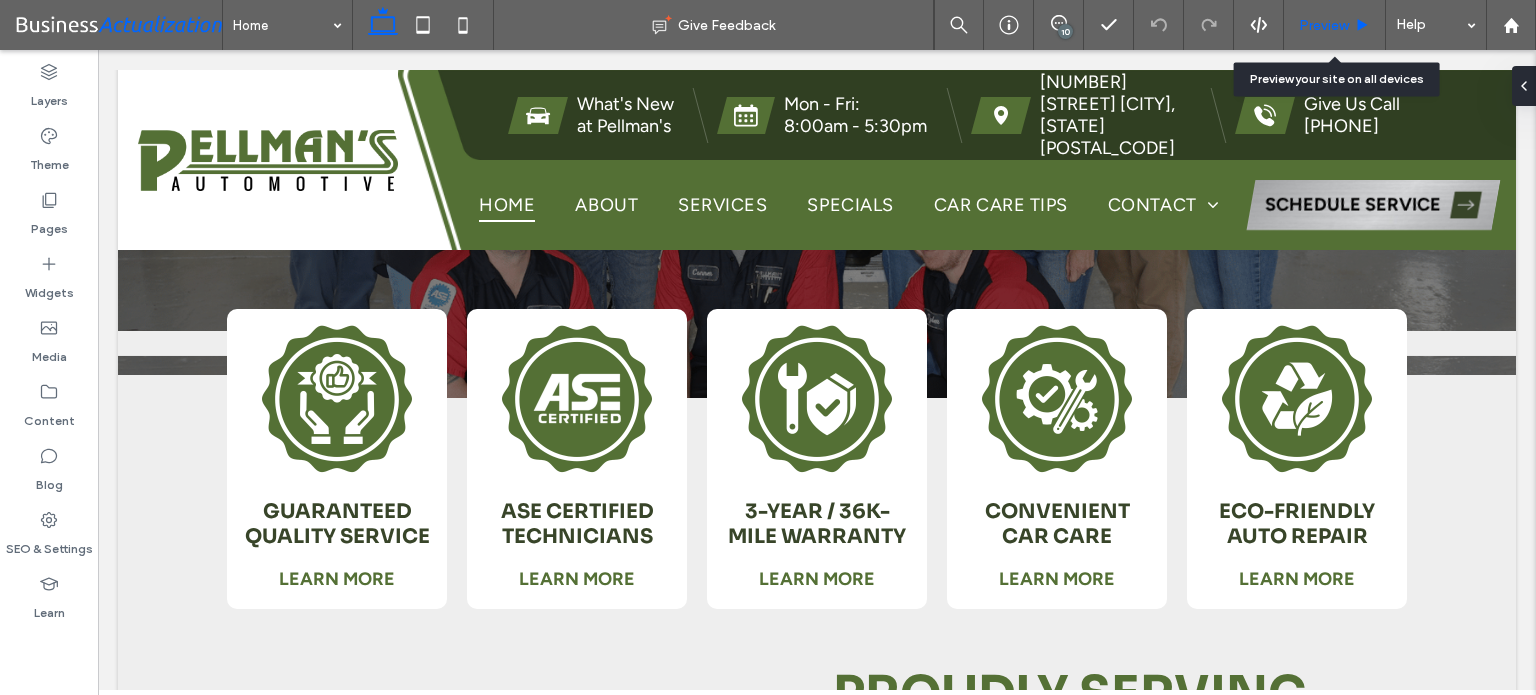 click on "Preview" at bounding box center [1324, 25] 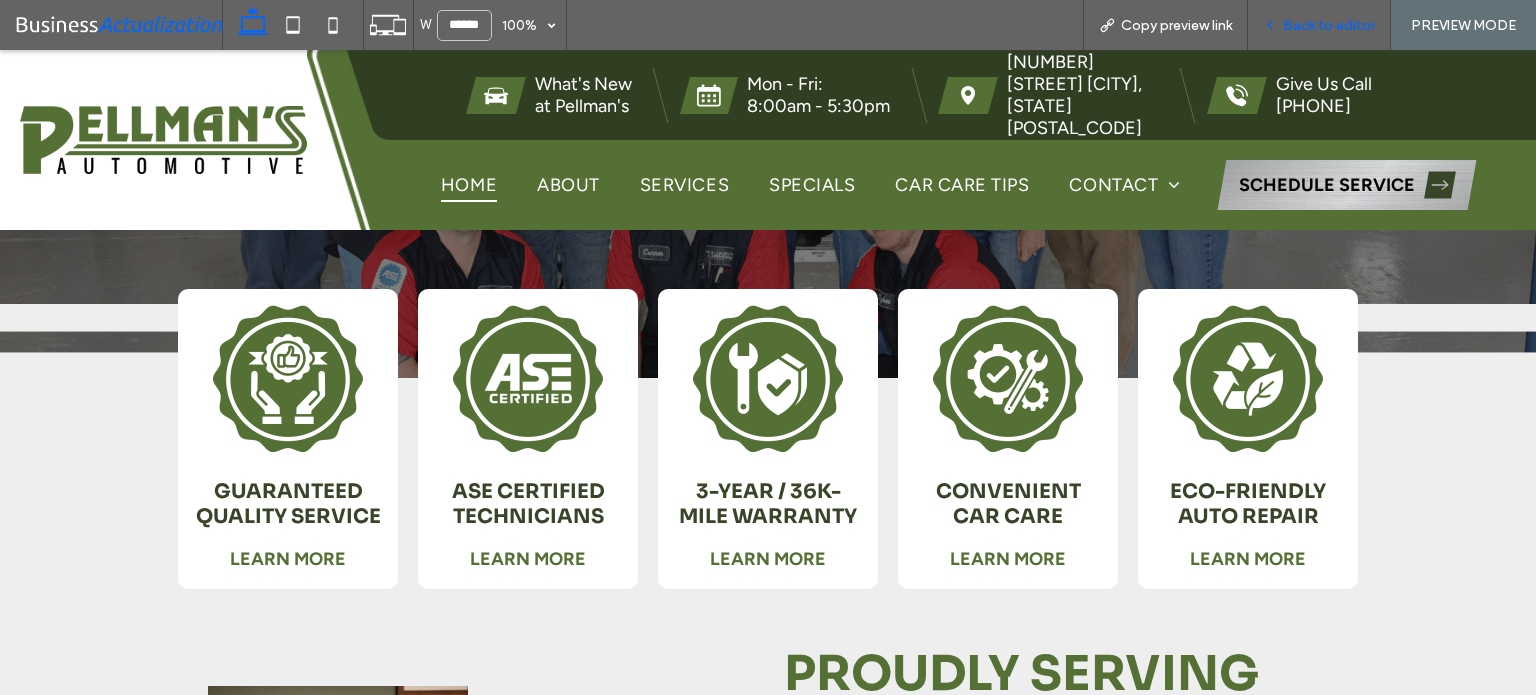 click on "Back to editor" at bounding box center (1329, 25) 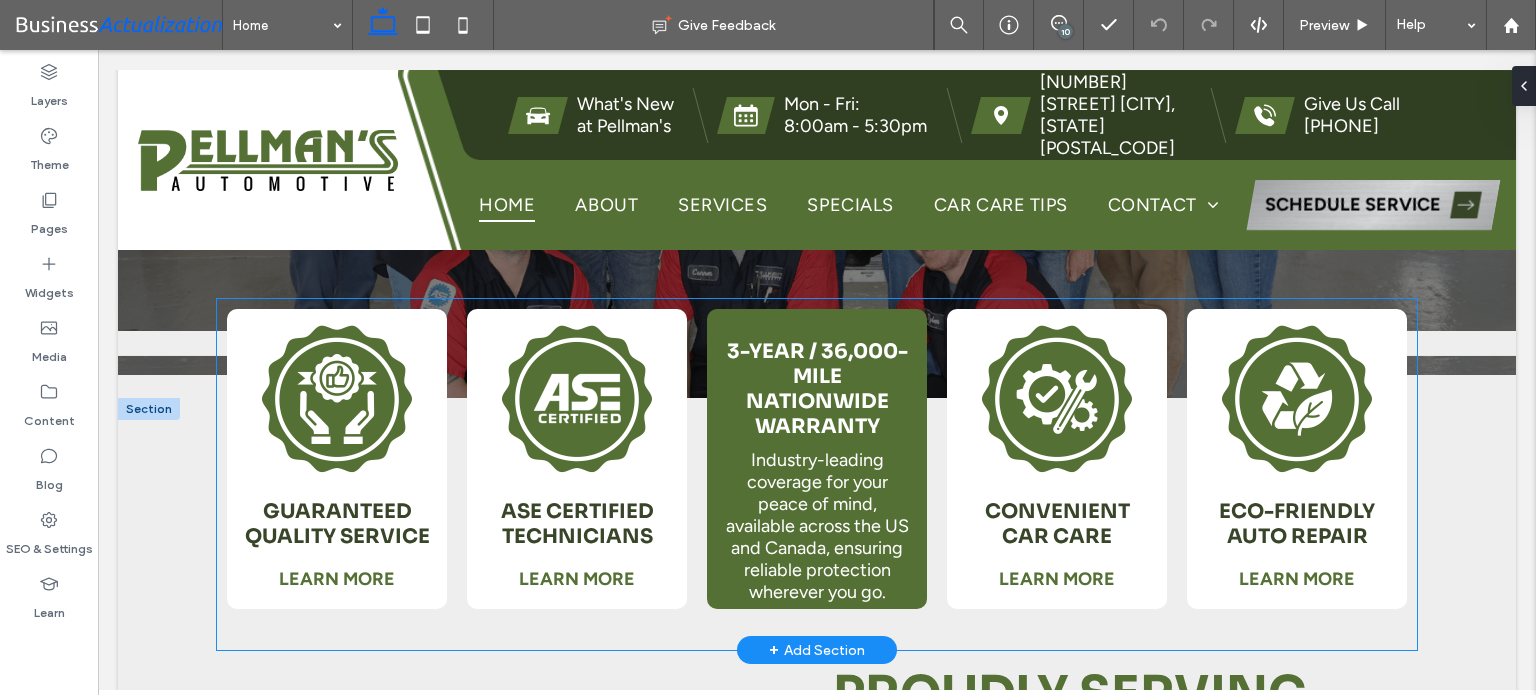 click on "3-Year / 36K-Mile Warranty
LEARN MORE
3-Year / 36,000-Mile Nationwide Warranty
Industry-leading coverage for your peace of mind, available across the US and Canada, ensuring reliable protection wherever you go." at bounding box center [817, 459] 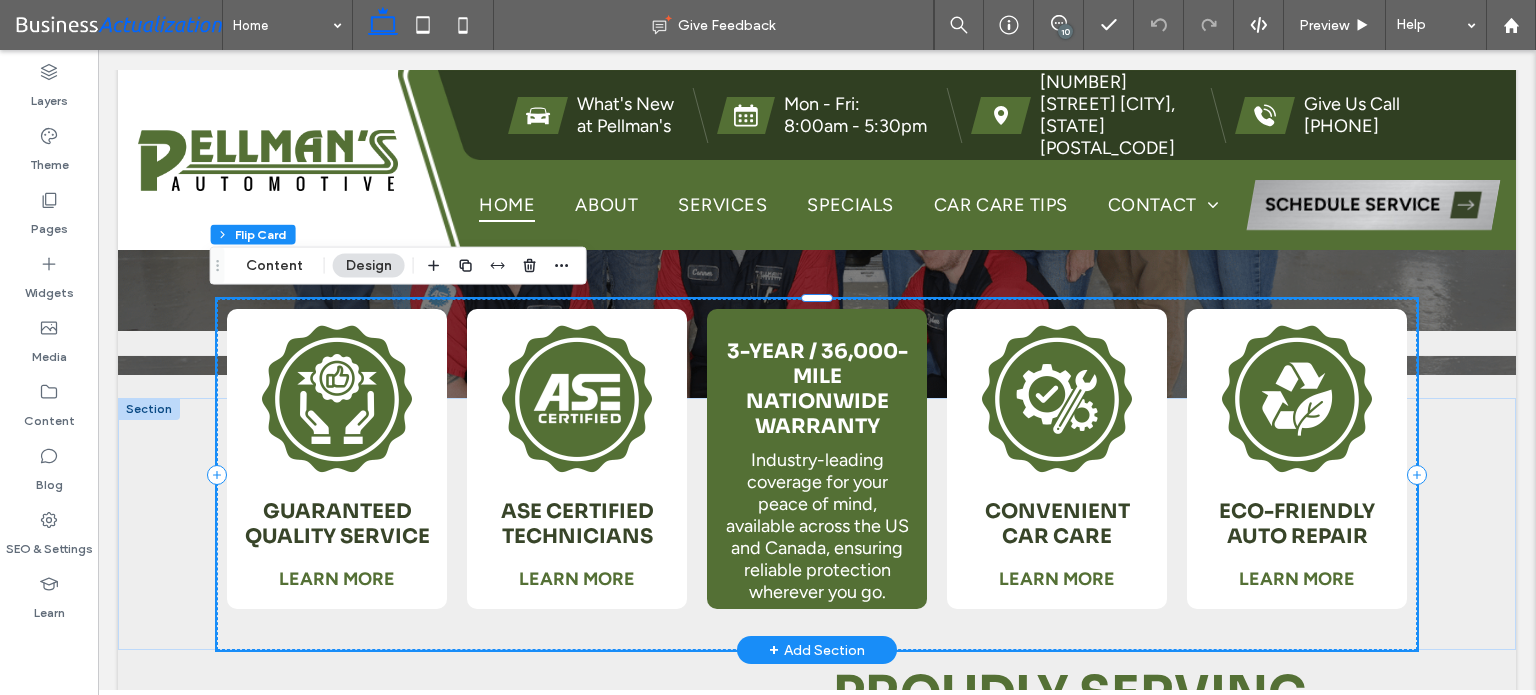 scroll, scrollTop: 514, scrollLeft: 0, axis: vertical 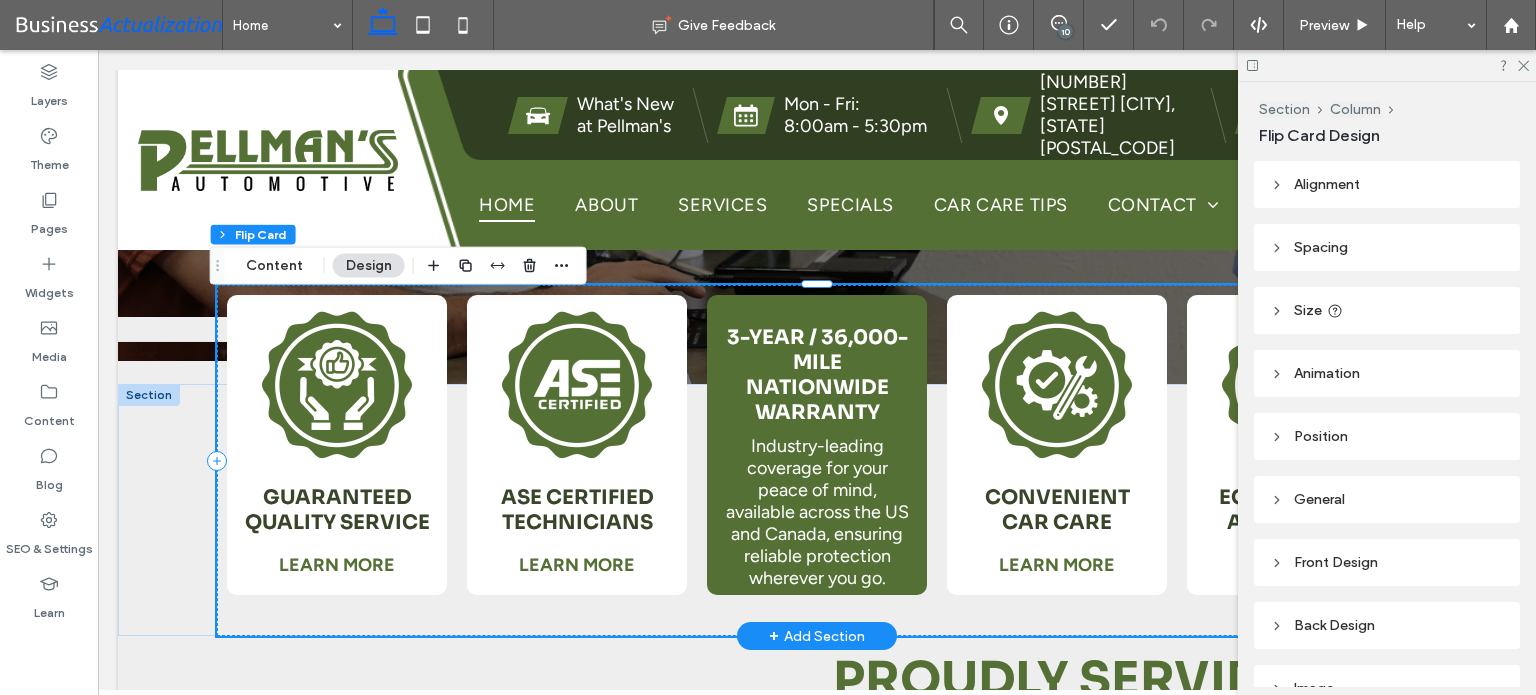 click at bounding box center [597, 385] 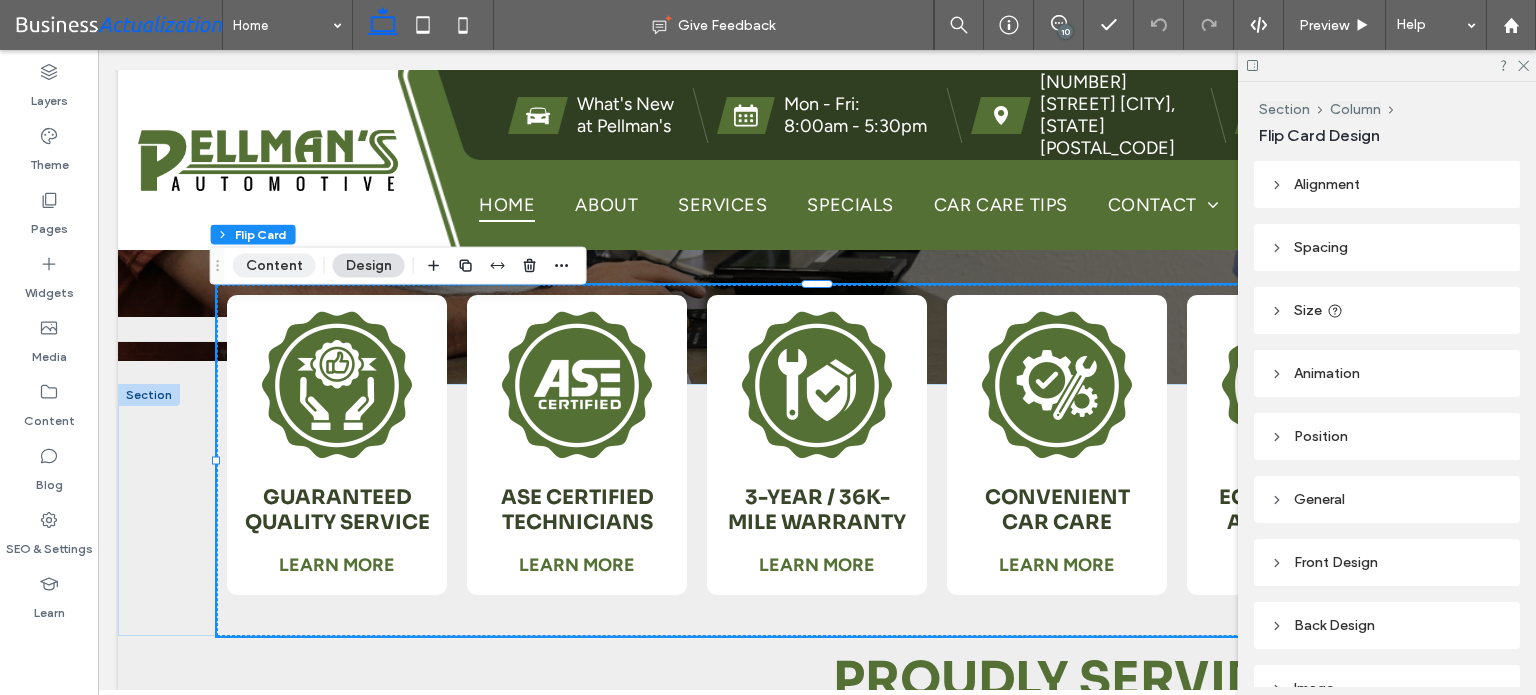 click on "Content" at bounding box center [274, 266] 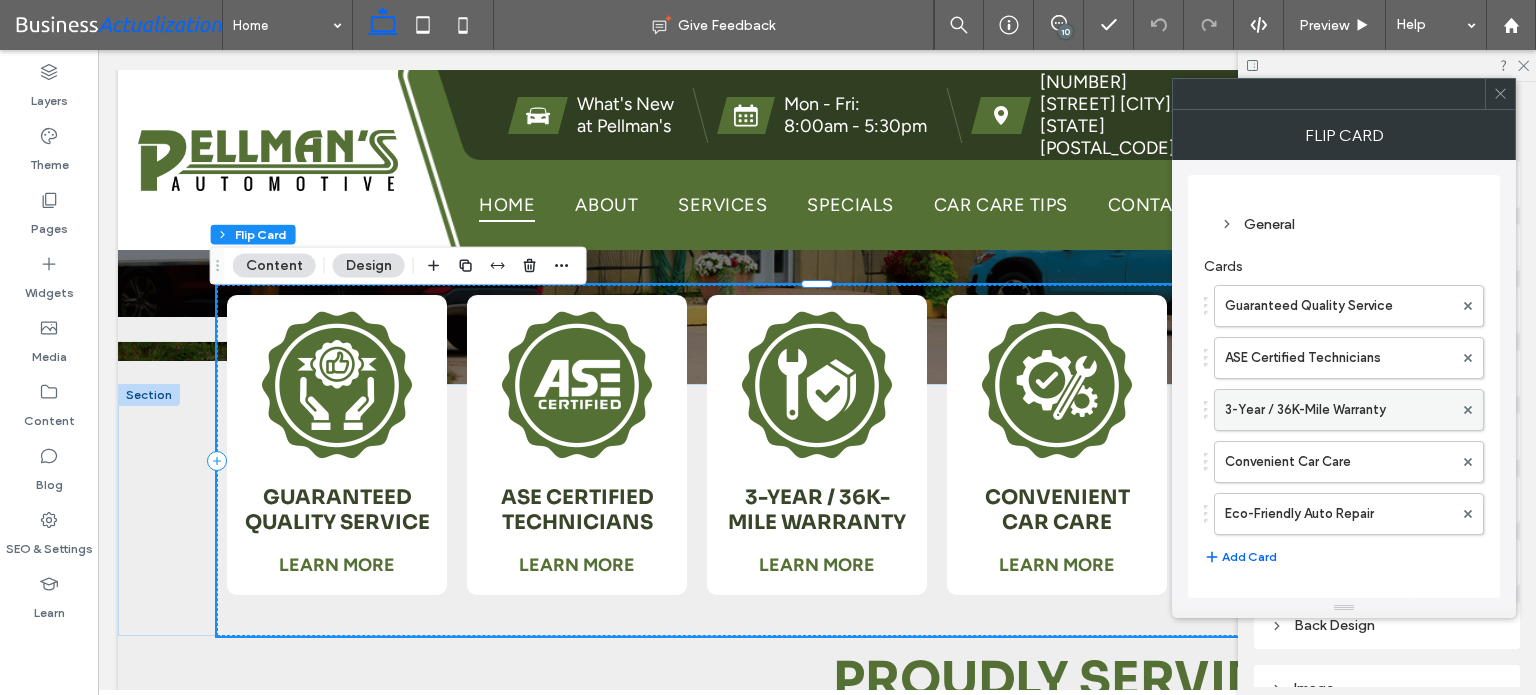 scroll, scrollTop: 0, scrollLeft: 0, axis: both 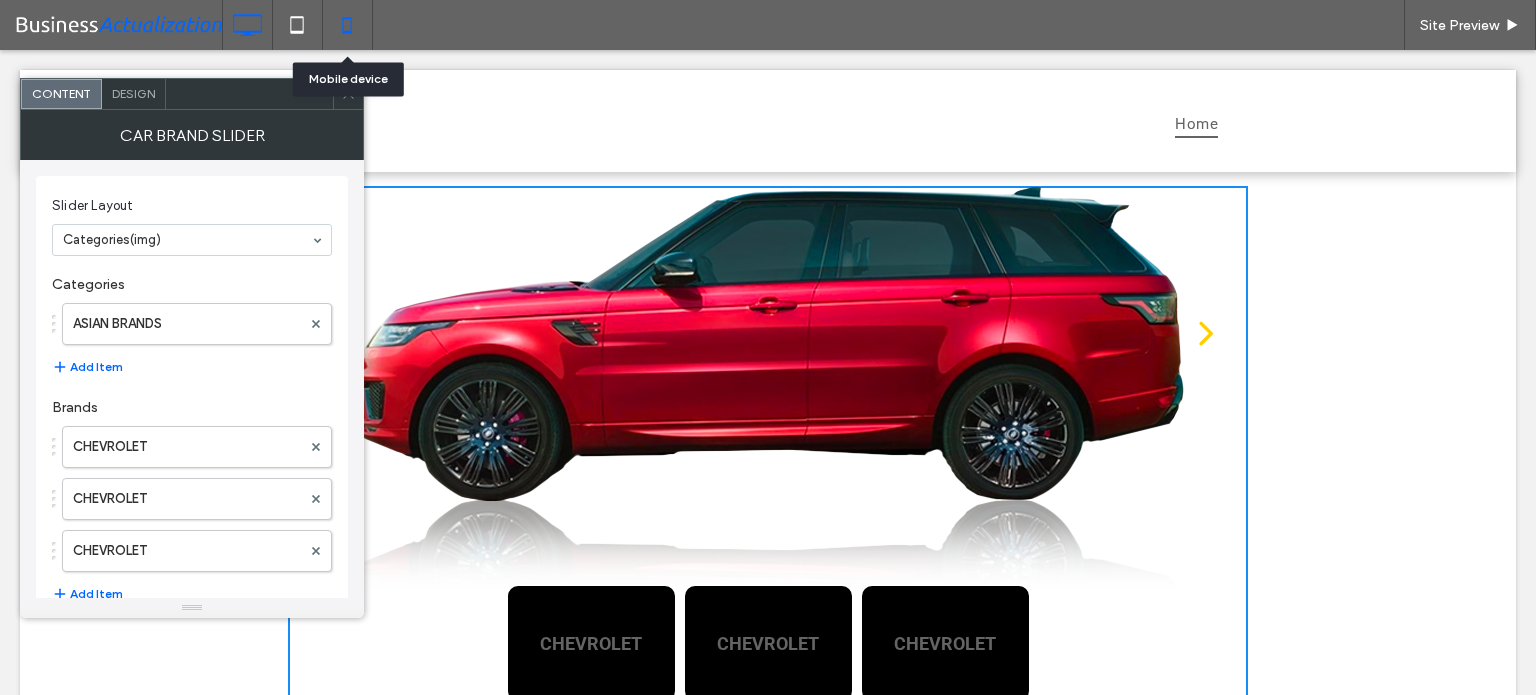 click 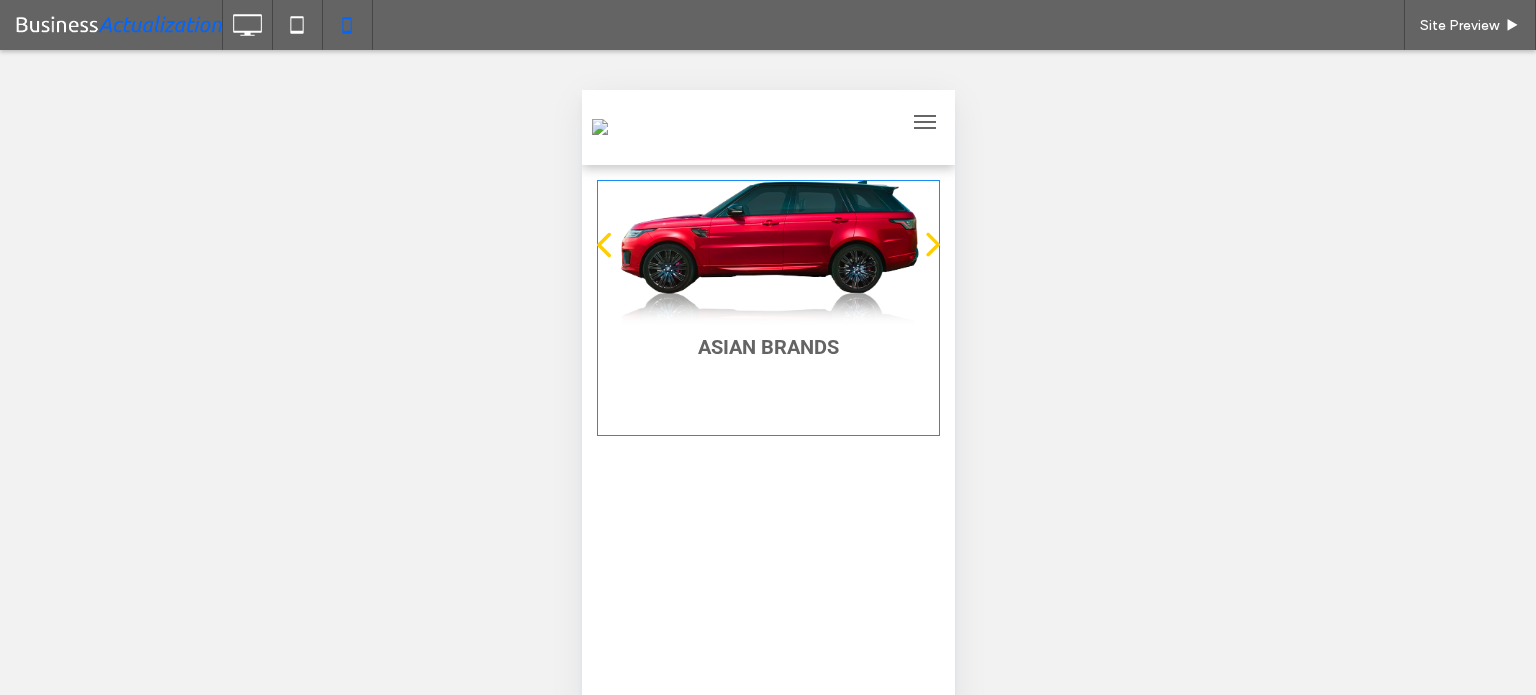 scroll, scrollTop: 0, scrollLeft: 0, axis: both 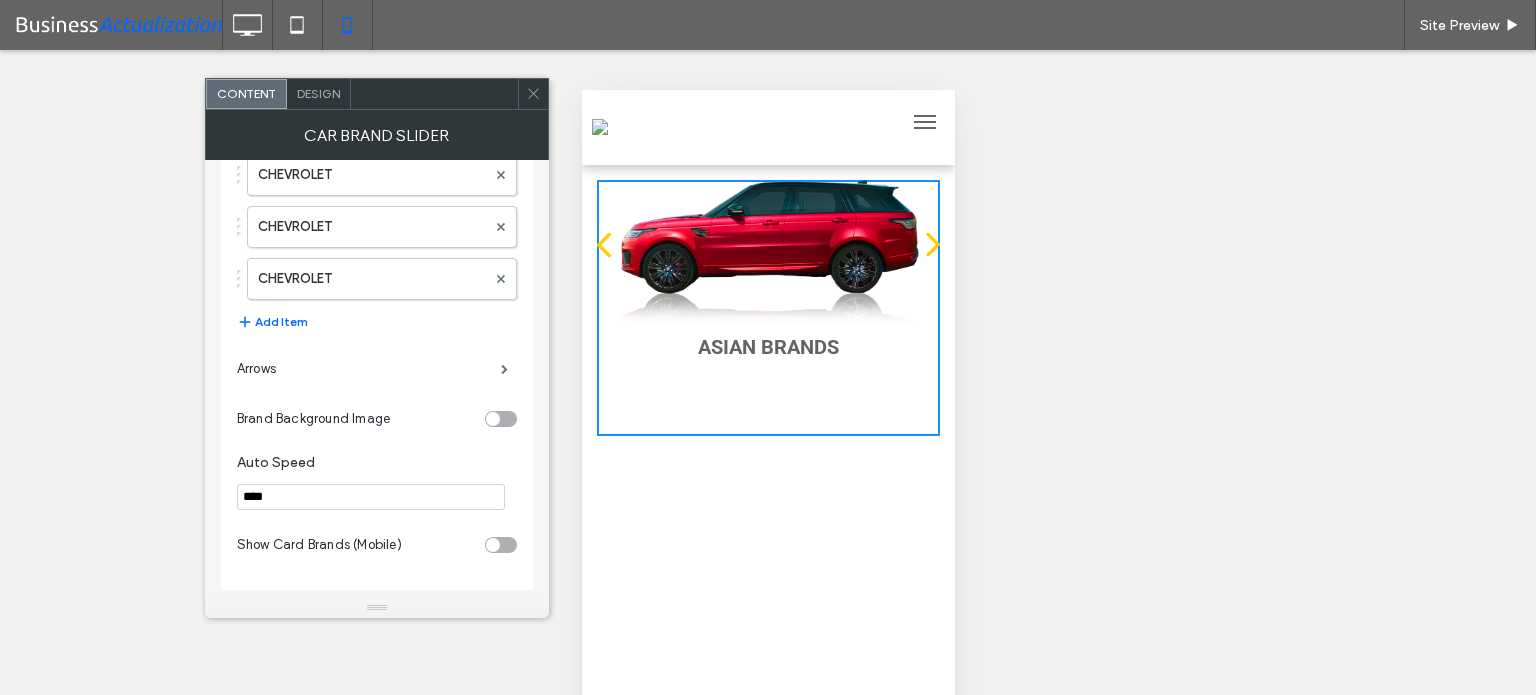 click at bounding box center (501, 545) 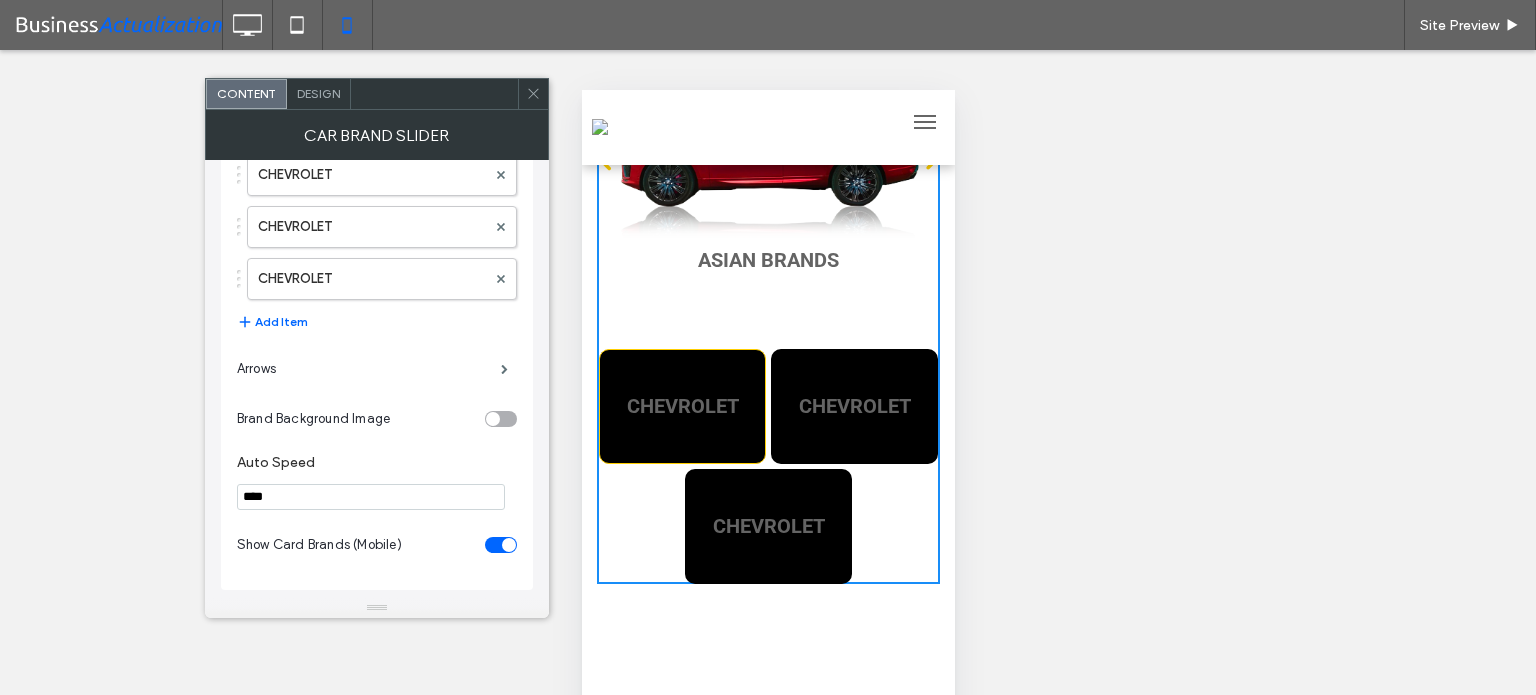 scroll, scrollTop: 0, scrollLeft: 0, axis: both 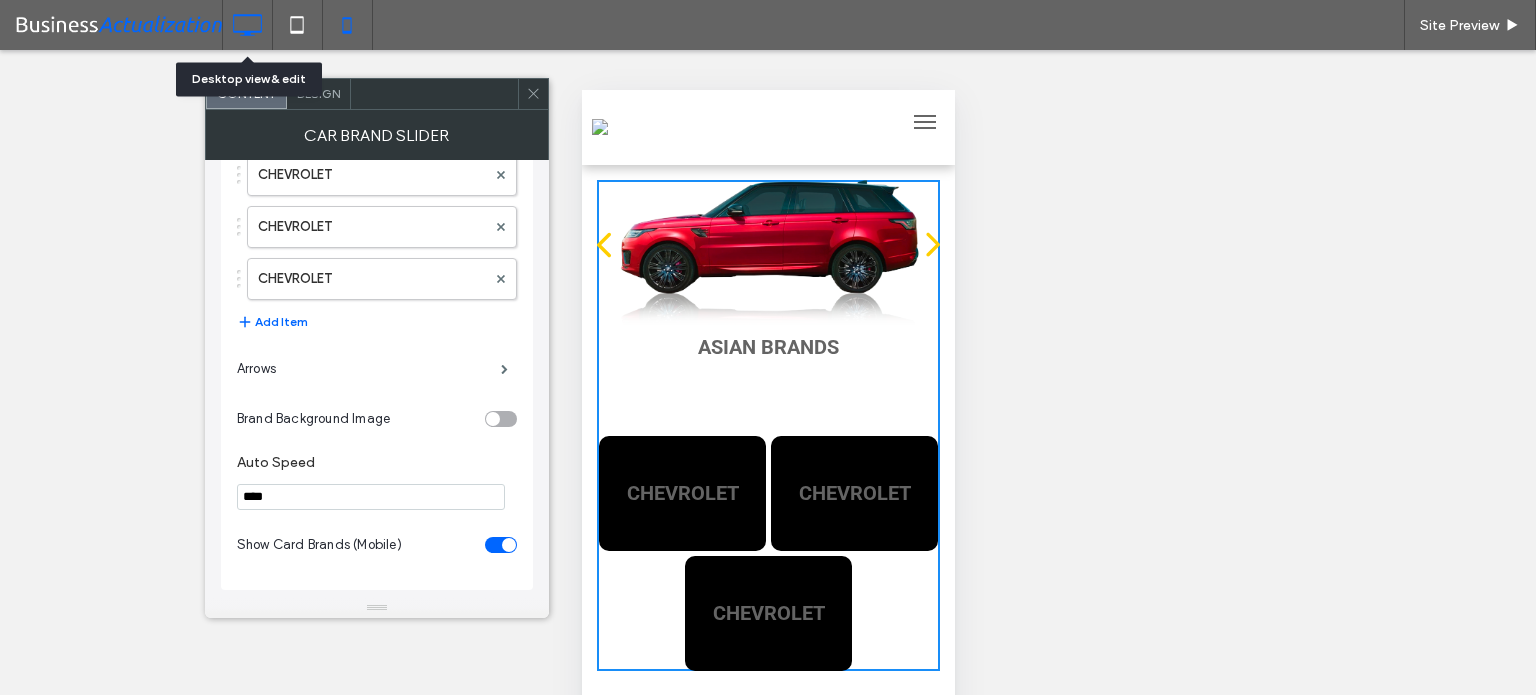 click 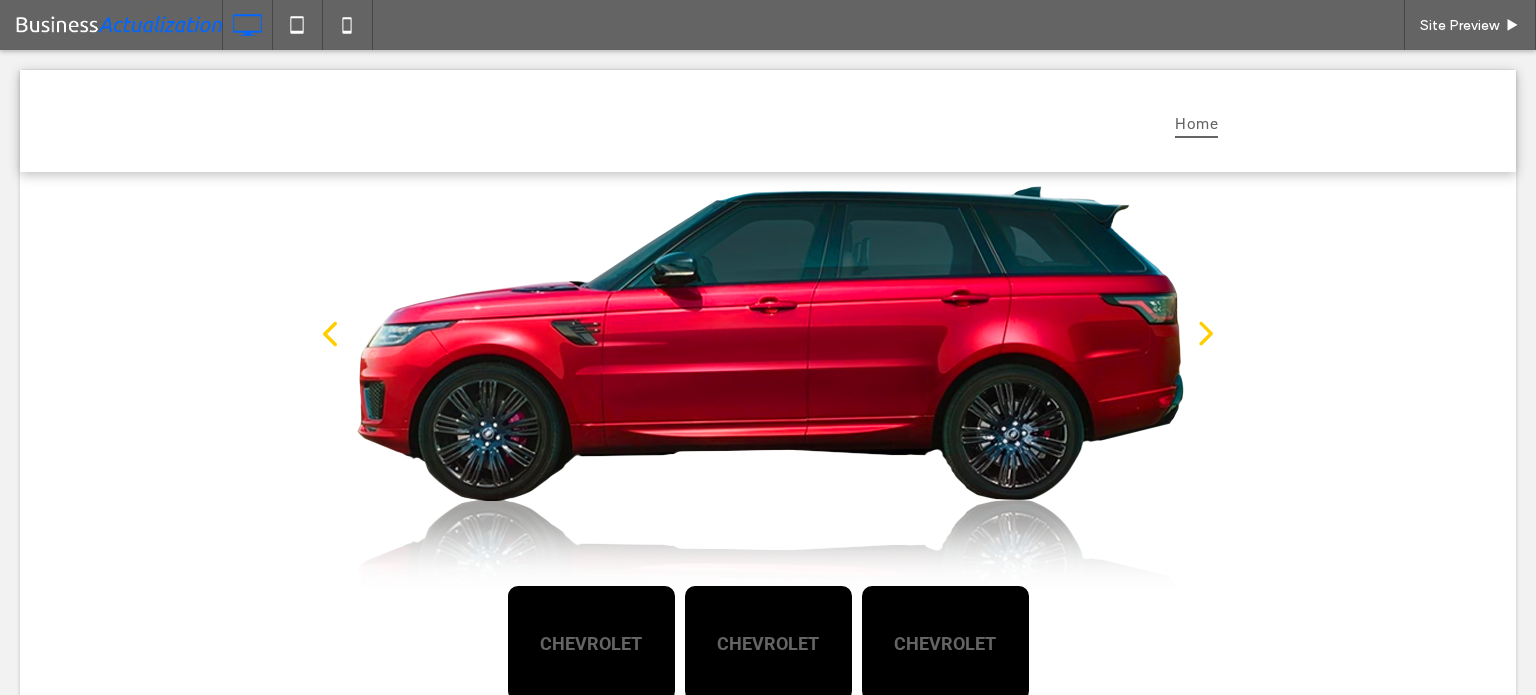 scroll, scrollTop: 0, scrollLeft: 0, axis: both 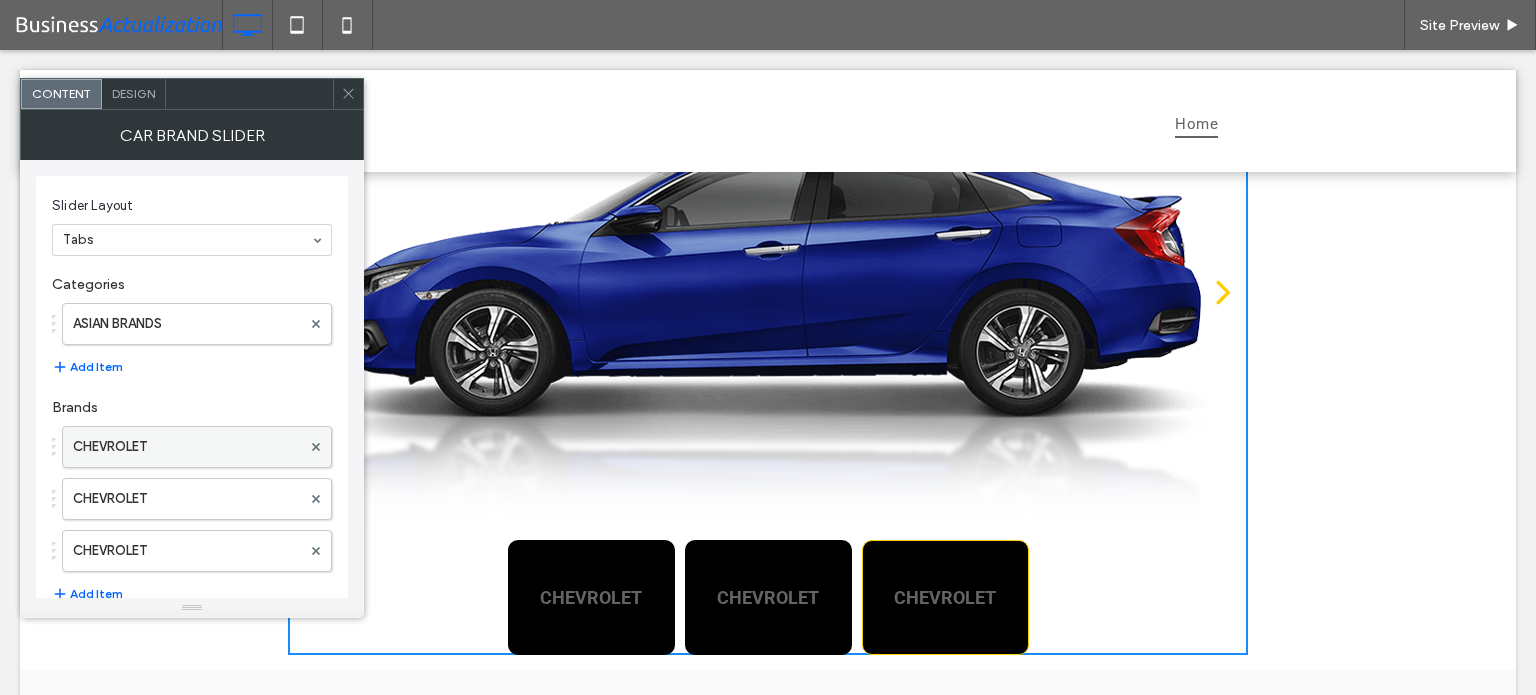 click on "CHEVROLET" at bounding box center (187, 447) 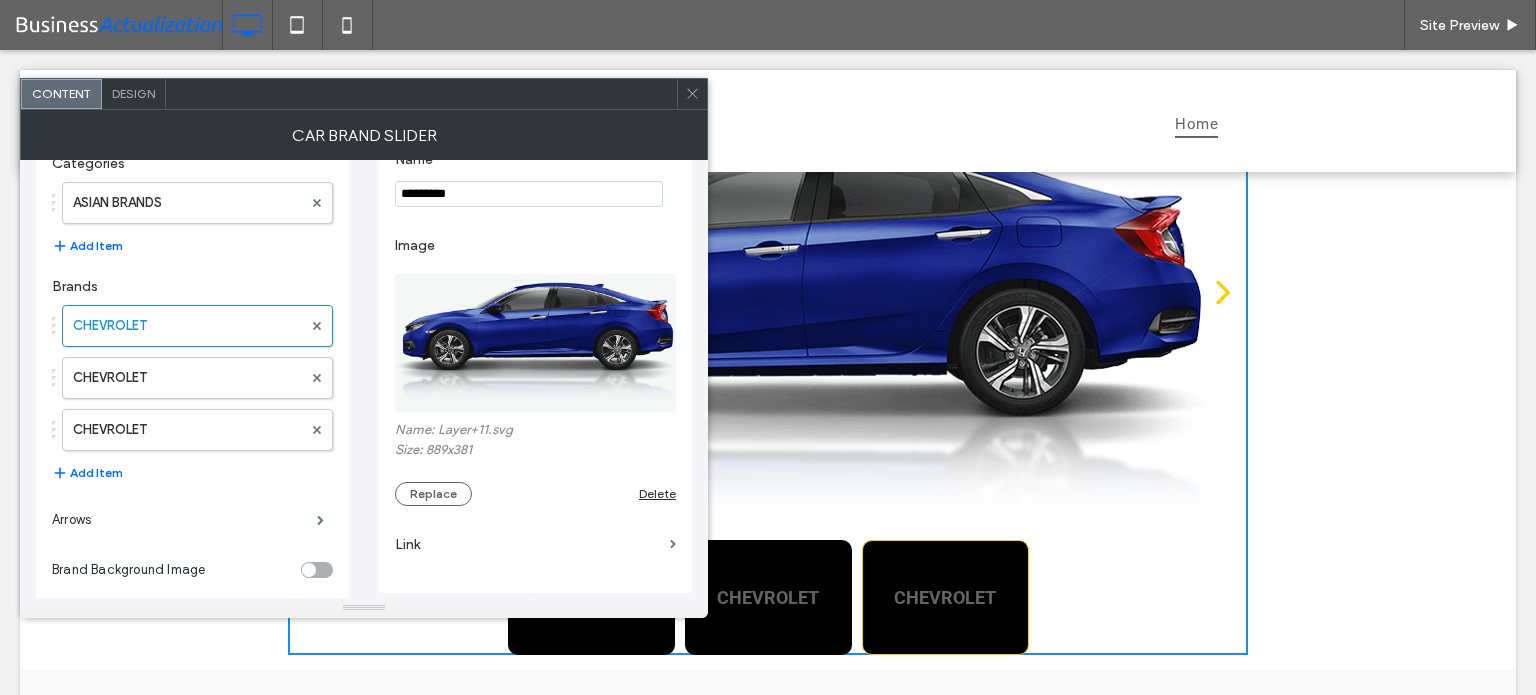 scroll, scrollTop: 262, scrollLeft: 0, axis: vertical 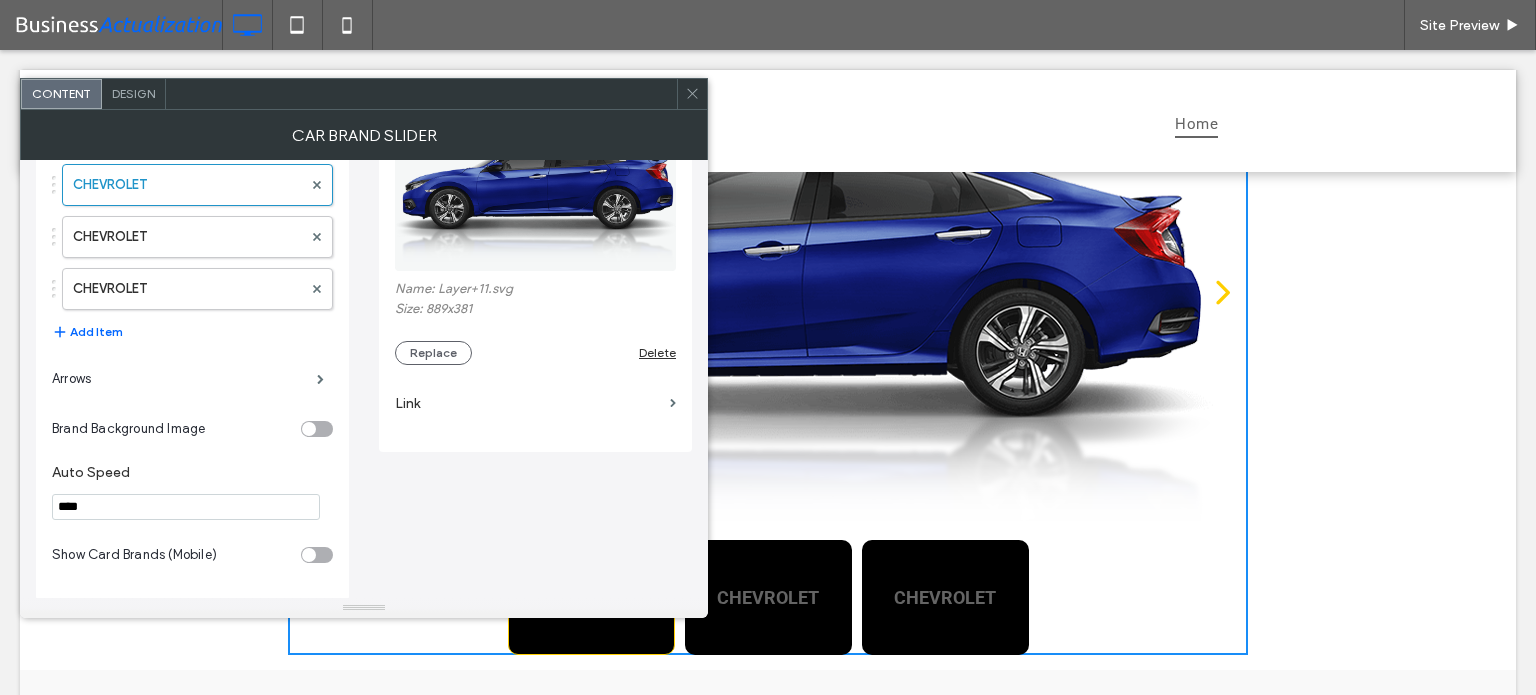 click on "Link" at bounding box center [528, 403] 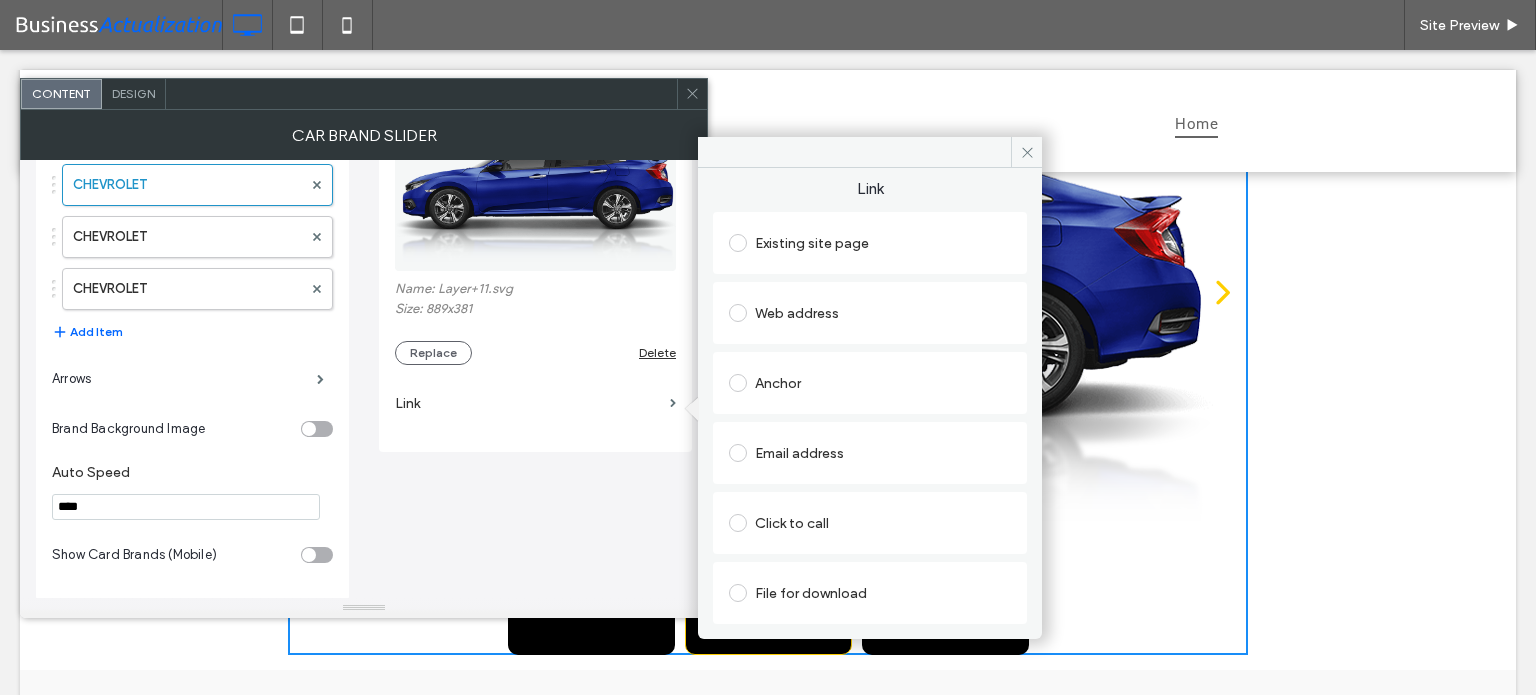 click on "Existing site page" at bounding box center [870, 243] 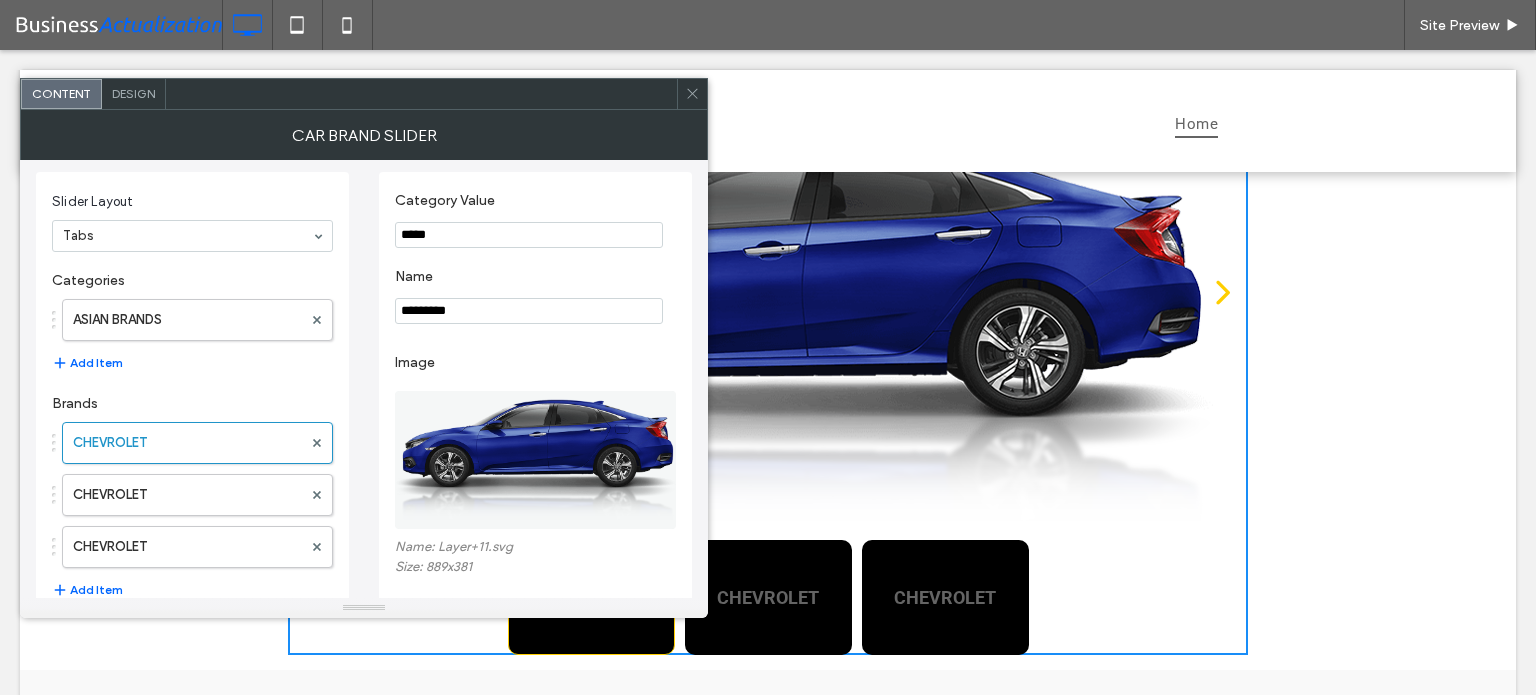 scroll, scrollTop: 0, scrollLeft: 0, axis: both 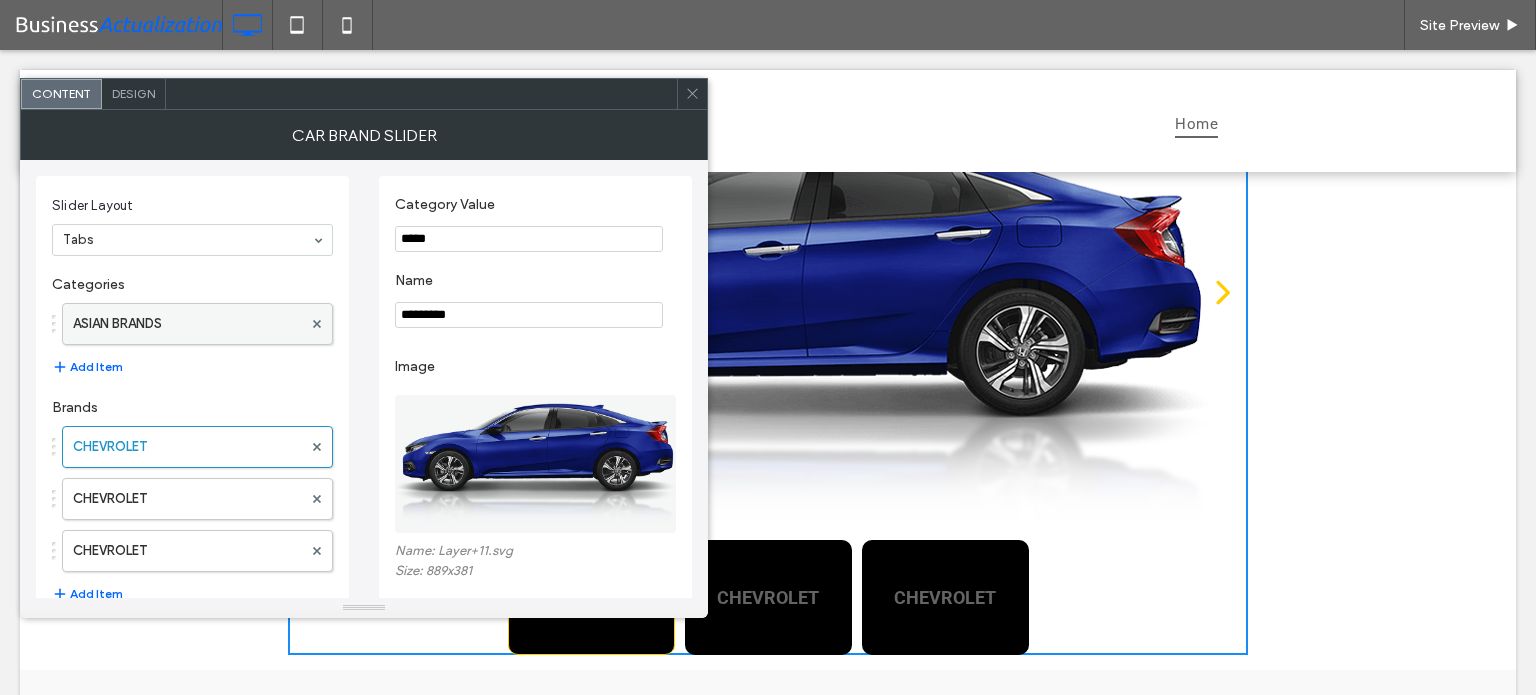 click on "ASIAN BRANDS" at bounding box center (187, 324) 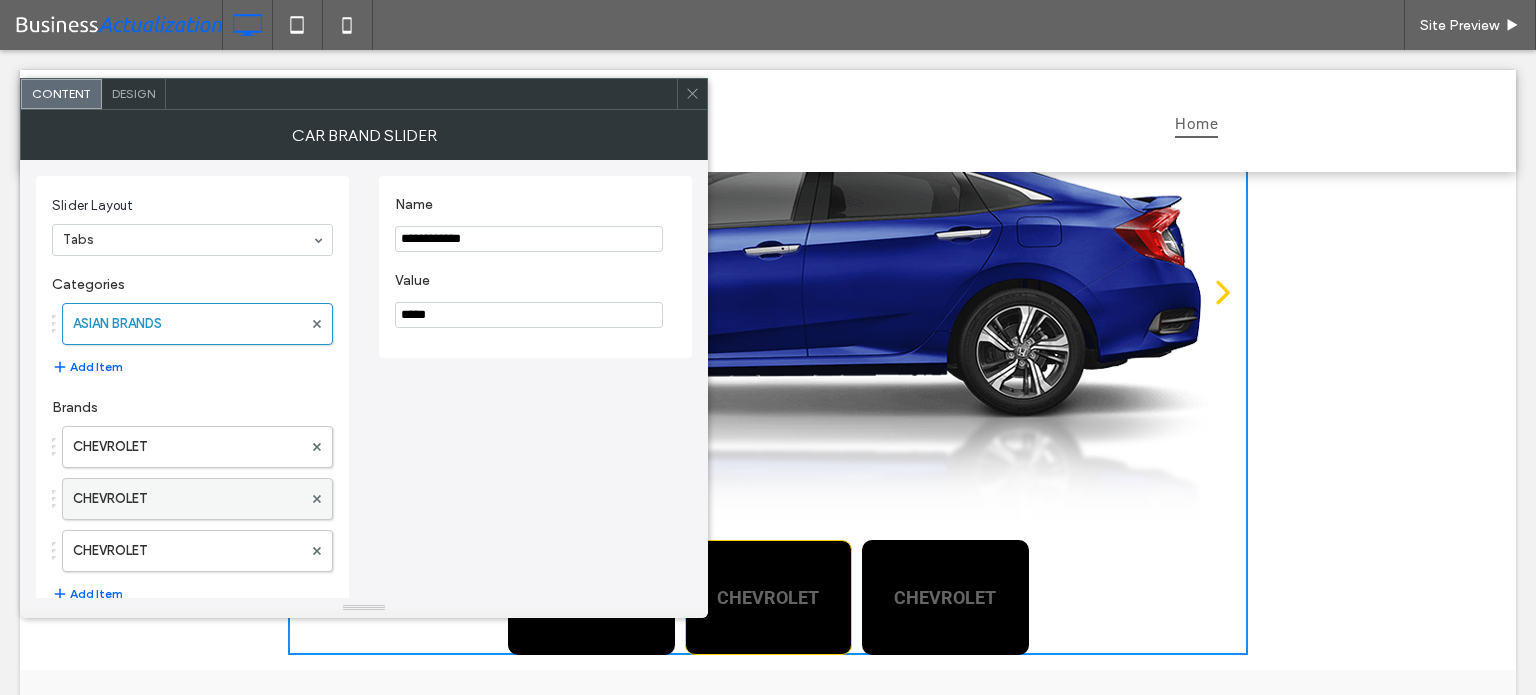 click on "CHEVROLET" at bounding box center [187, 499] 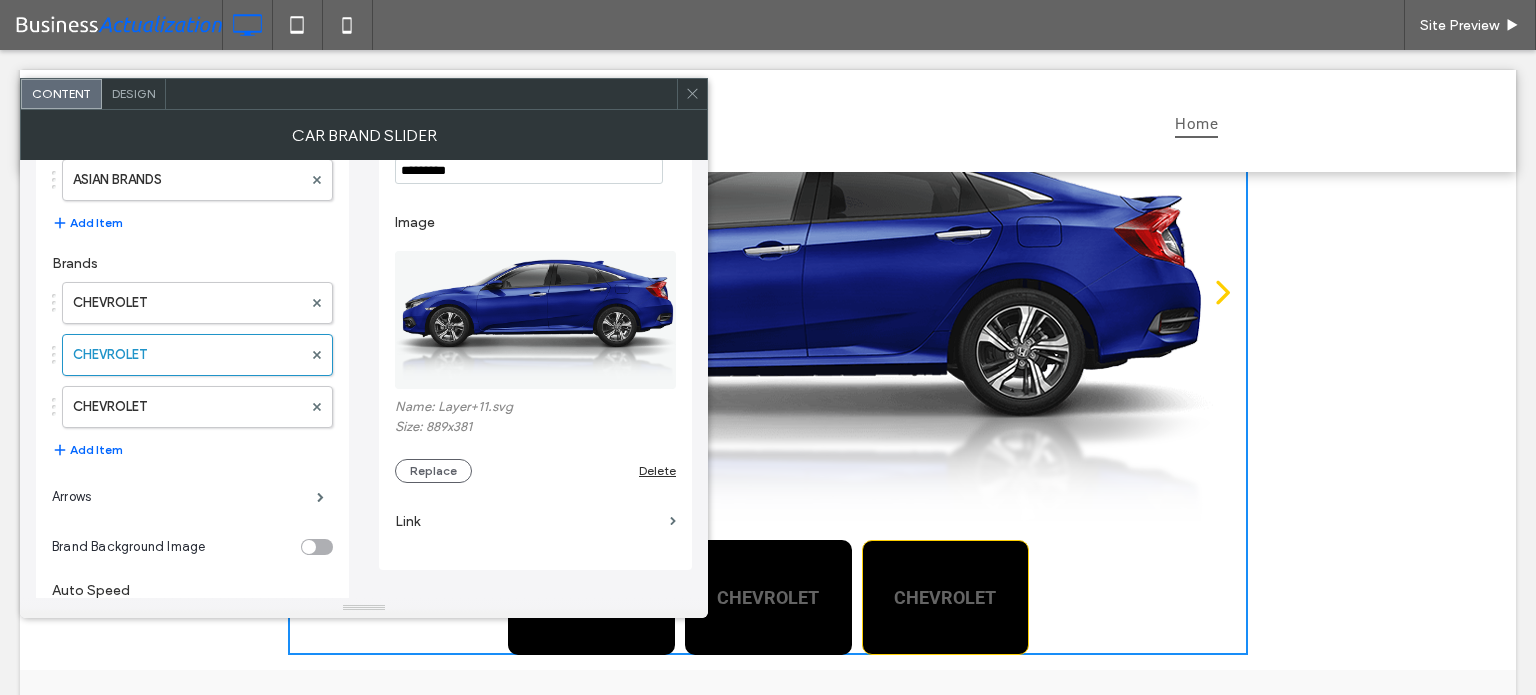 scroll, scrollTop: 262, scrollLeft: 0, axis: vertical 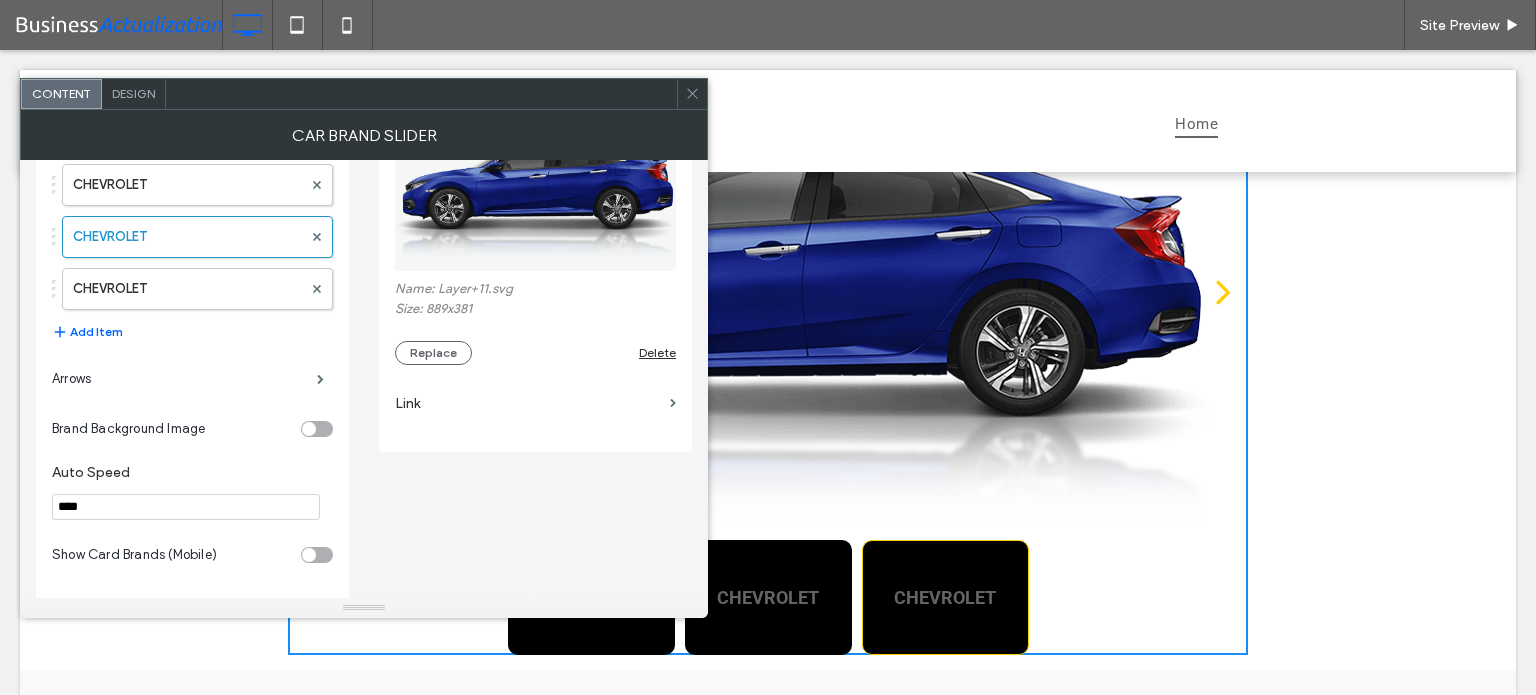 click on "Link" at bounding box center [528, 403] 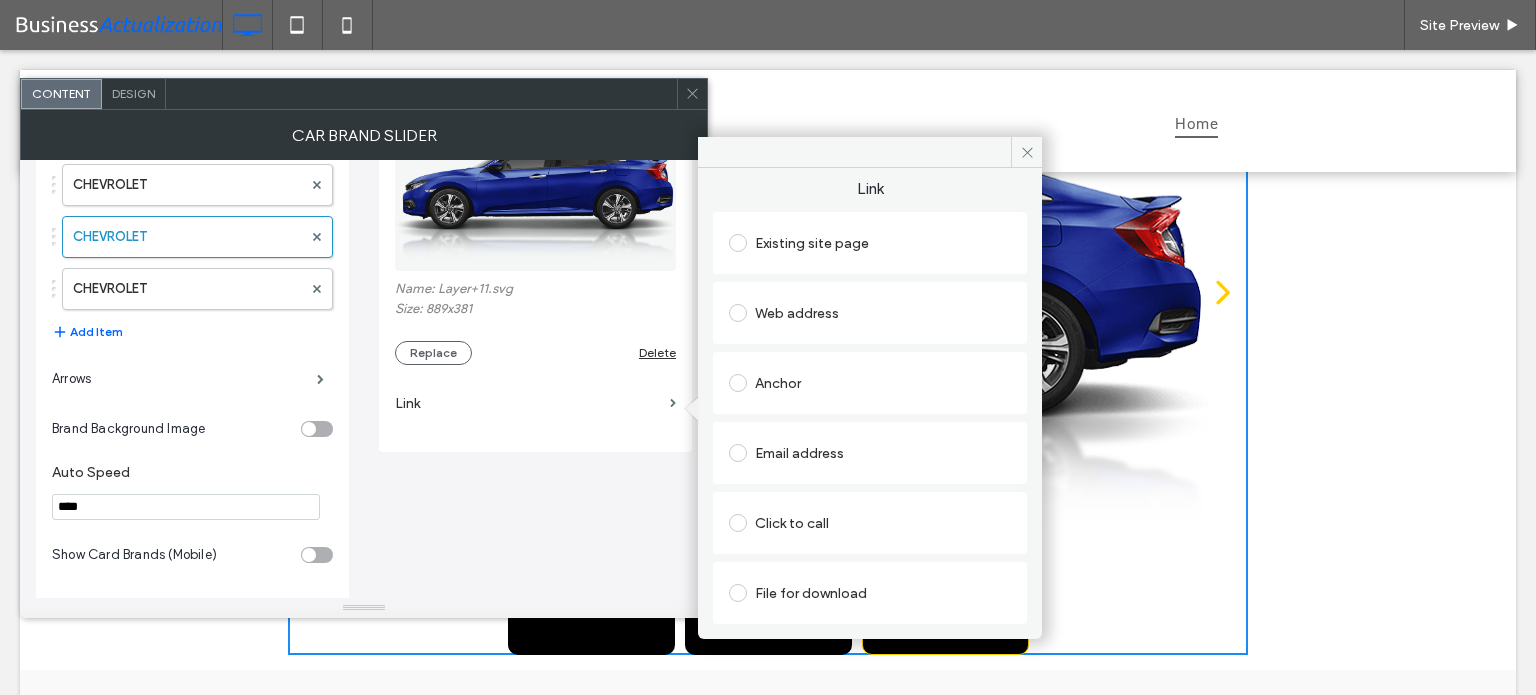 click on "Existing site page" at bounding box center [870, 243] 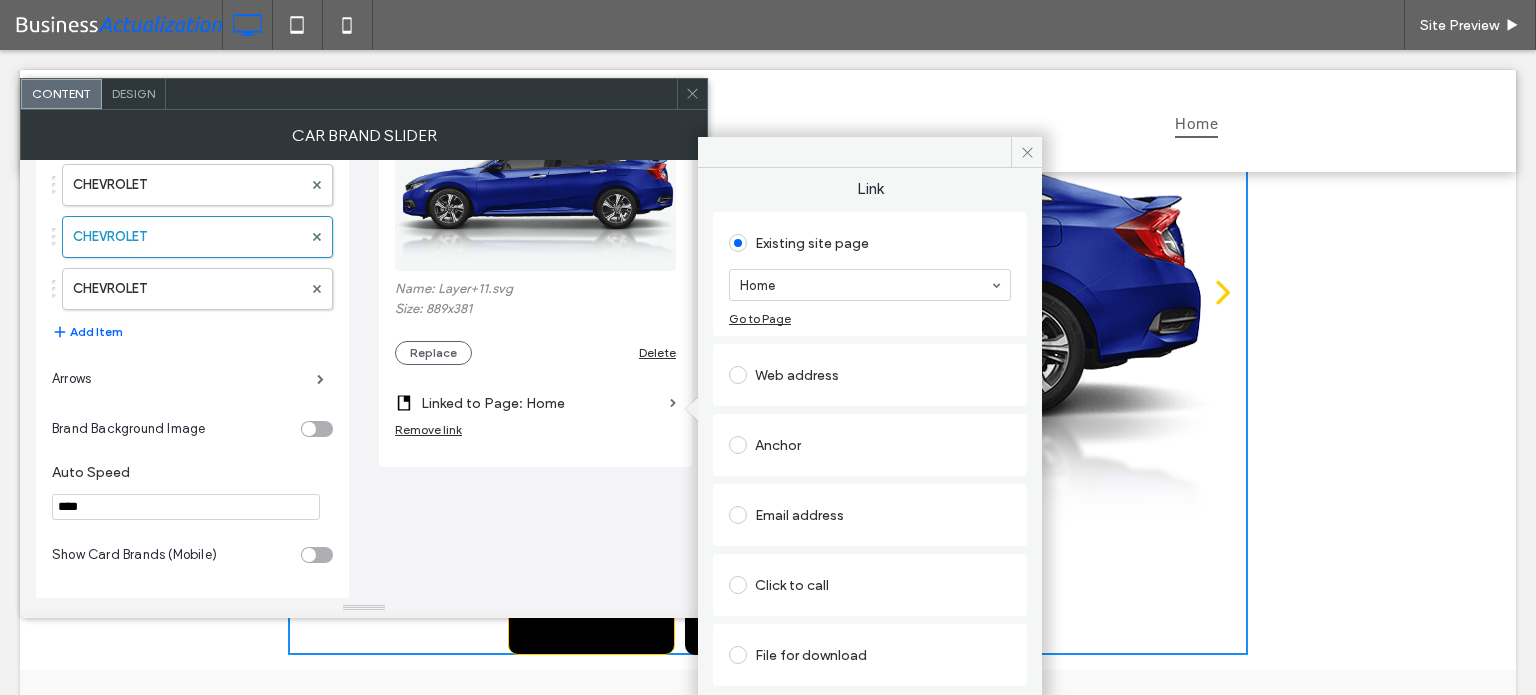 click on "Content Design" at bounding box center [364, 94] 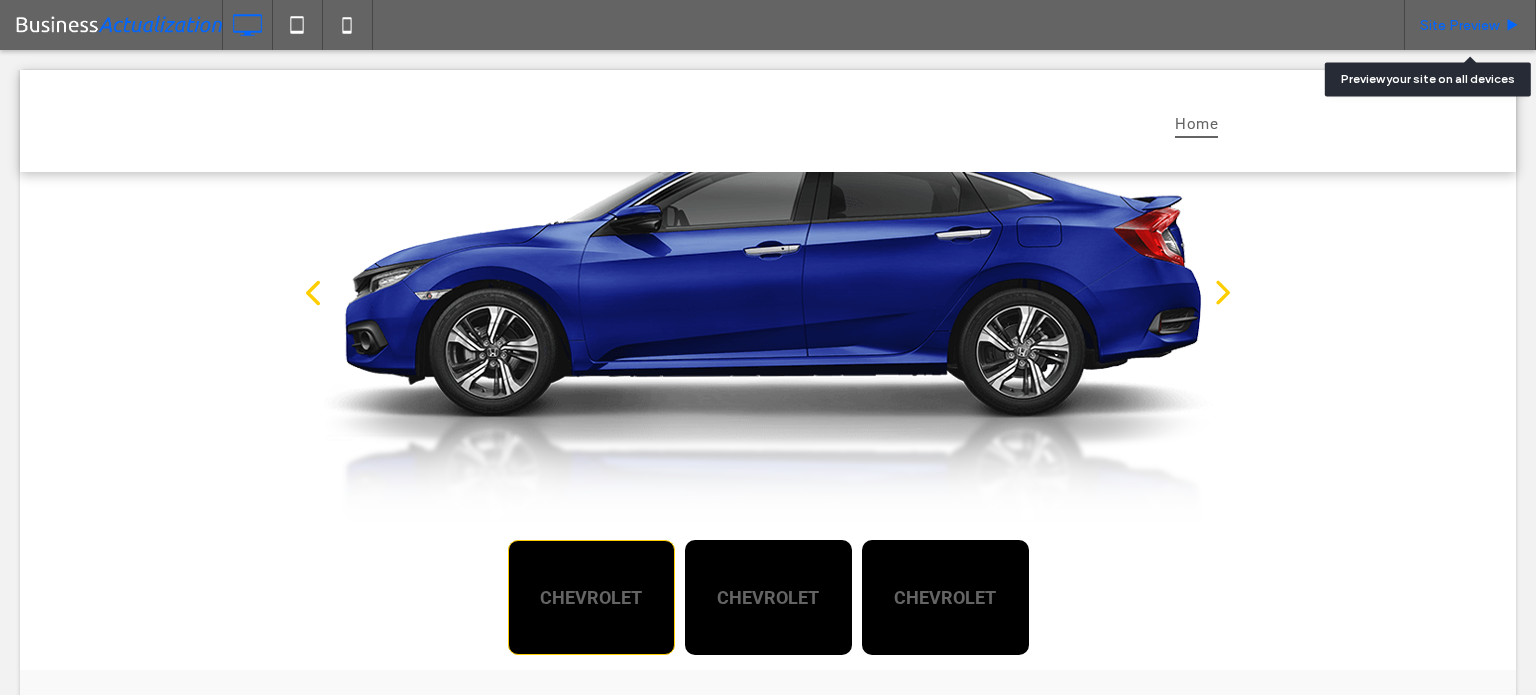 click on "Site Preview" at bounding box center (1459, 25) 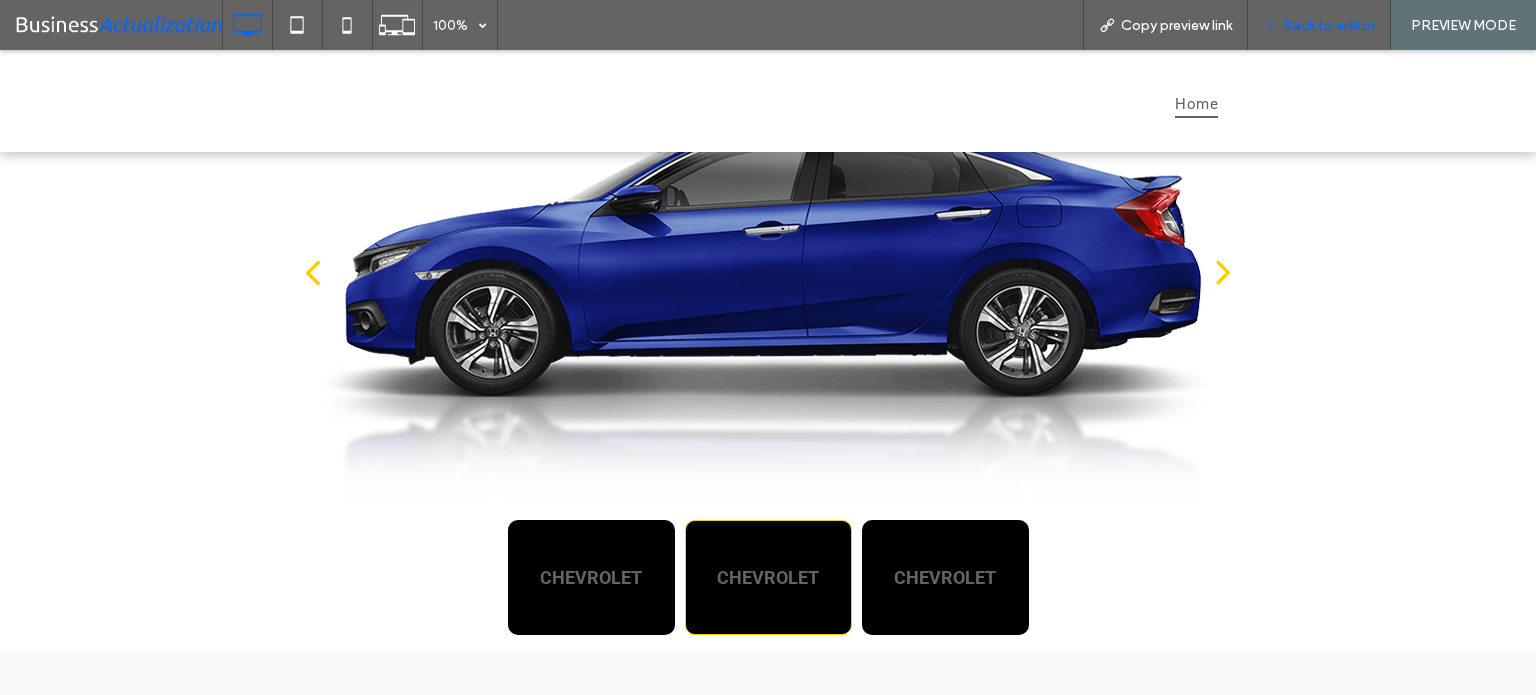 click on "Back to editor" at bounding box center [1329, 25] 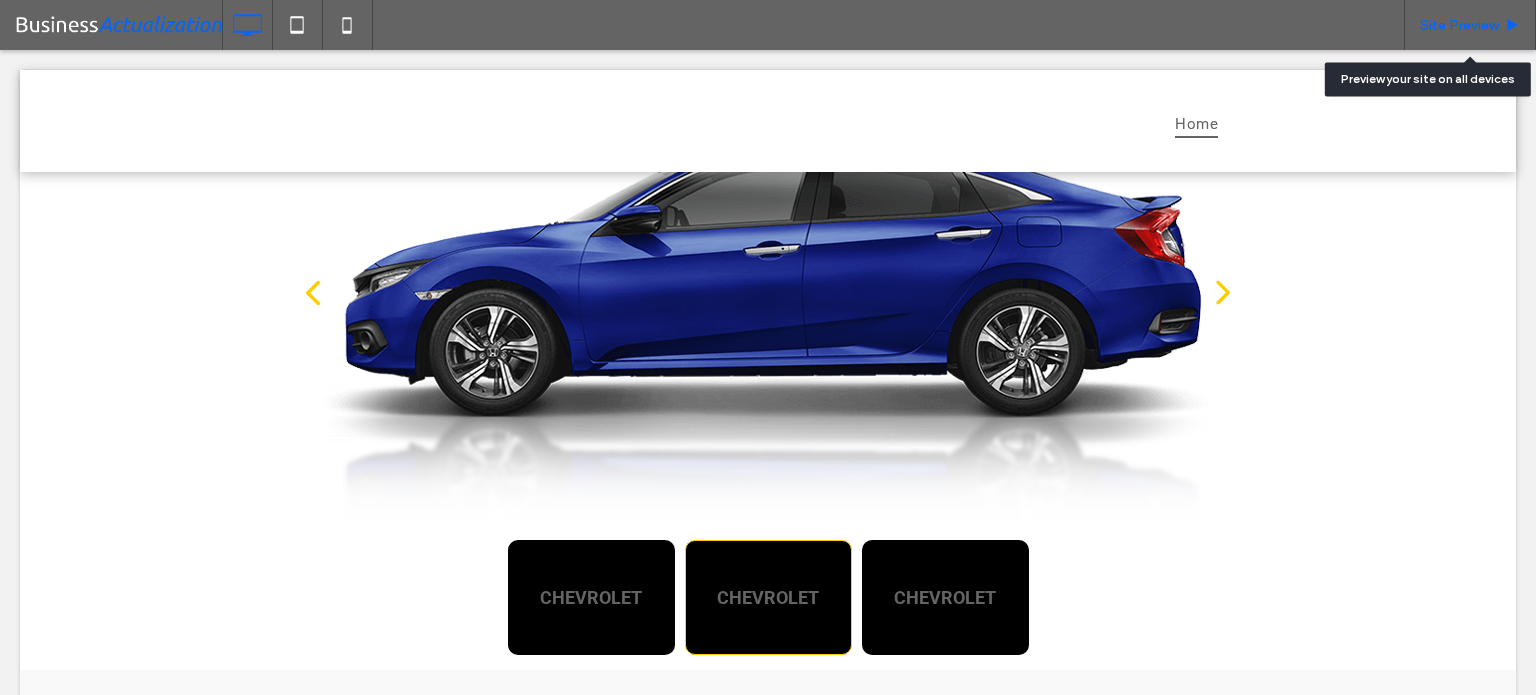 click on "Site Preview" at bounding box center (1459, 25) 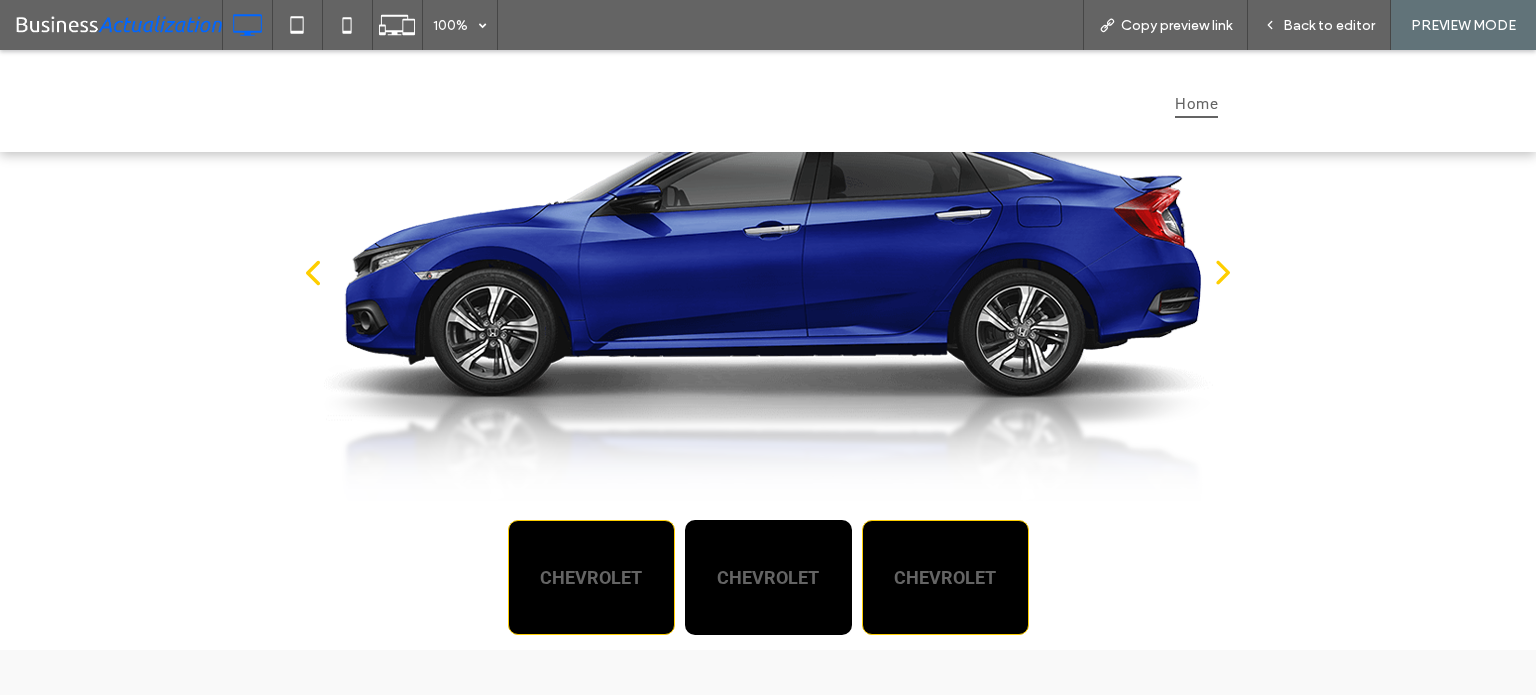 click on "CHEVROLET" at bounding box center [591, 577] 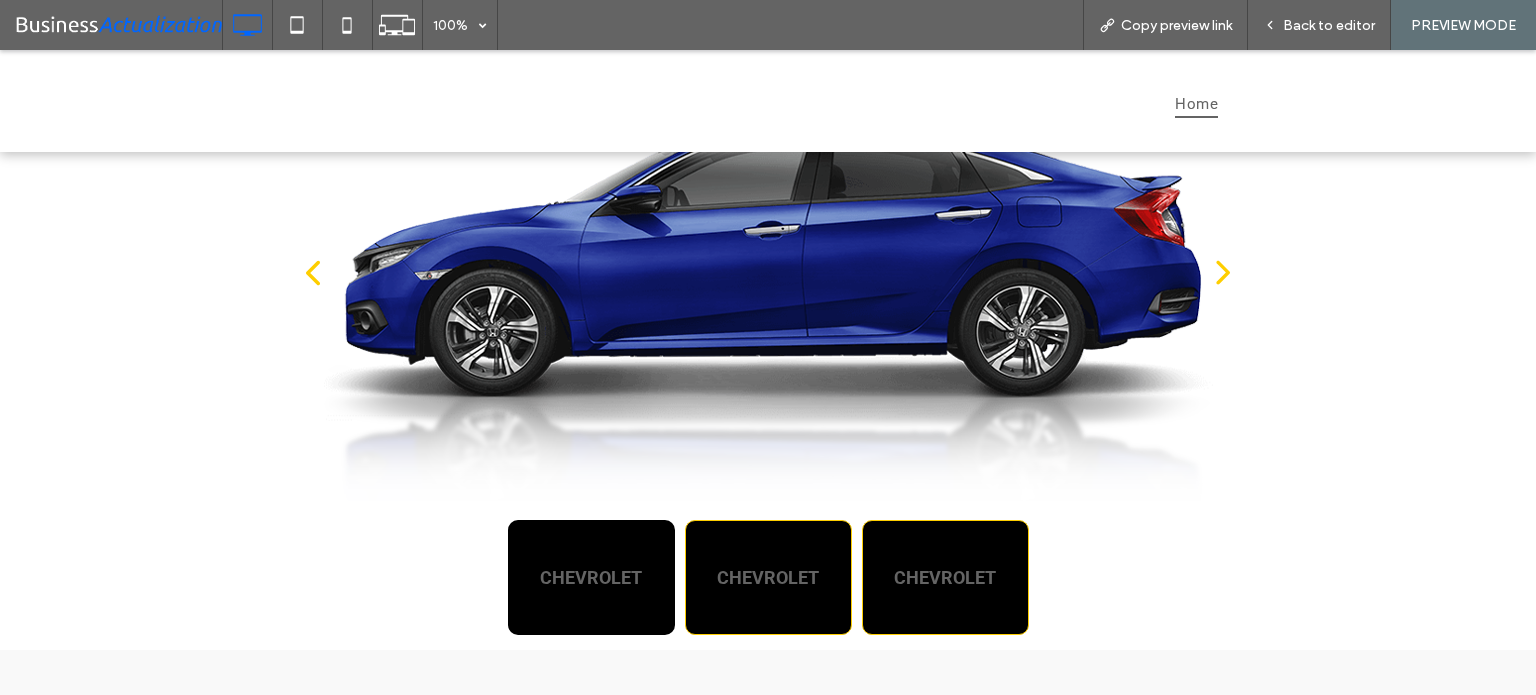 click on "CHEVROLET" at bounding box center [768, 577] 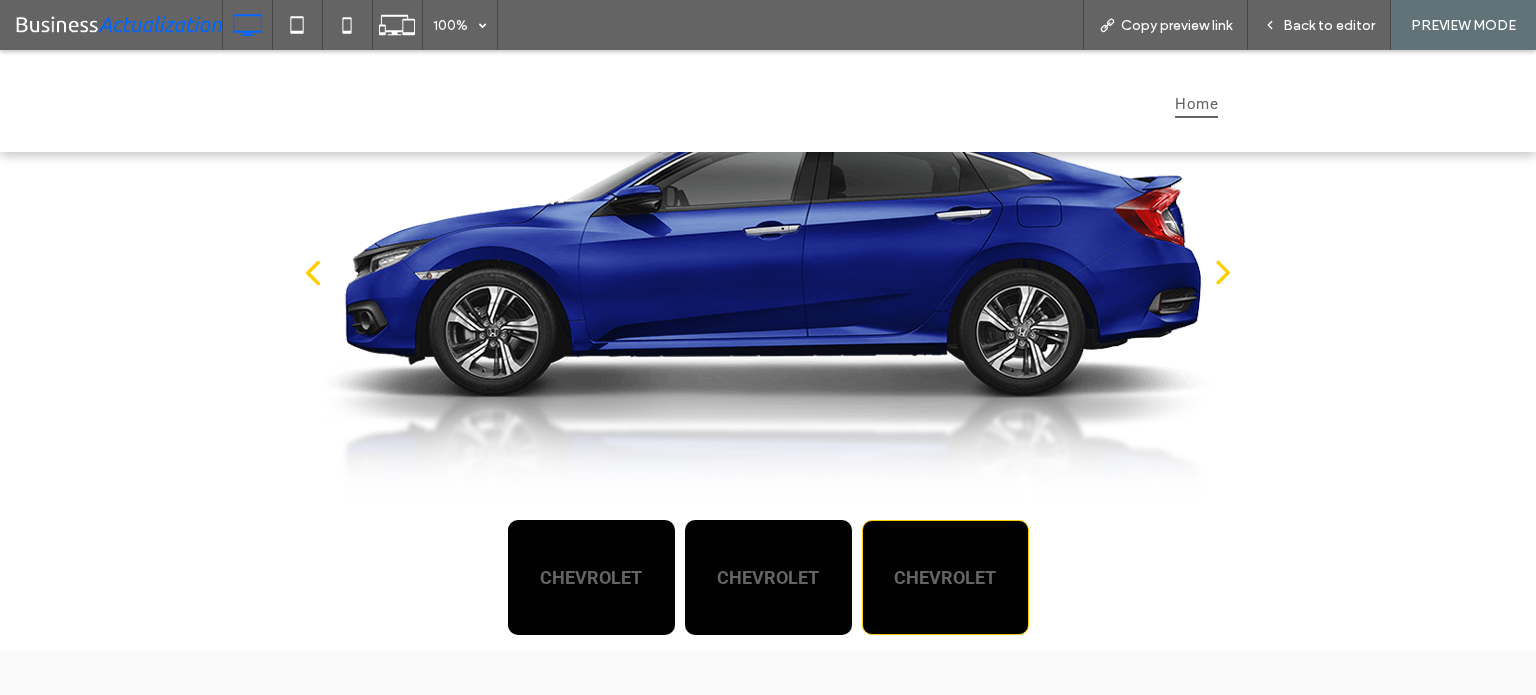 click on "CHEVROLET" at bounding box center [945, 577] 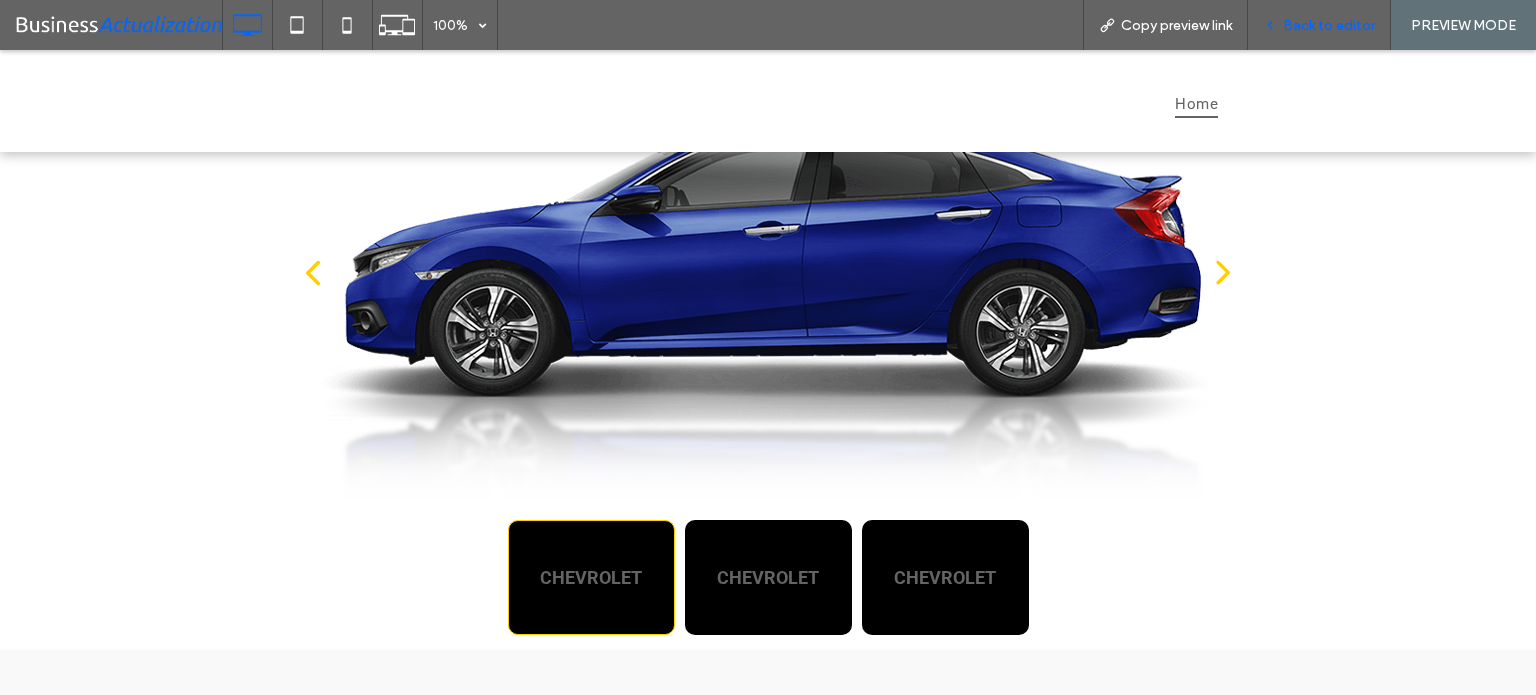 click on "Back to editor" at bounding box center (1329, 25) 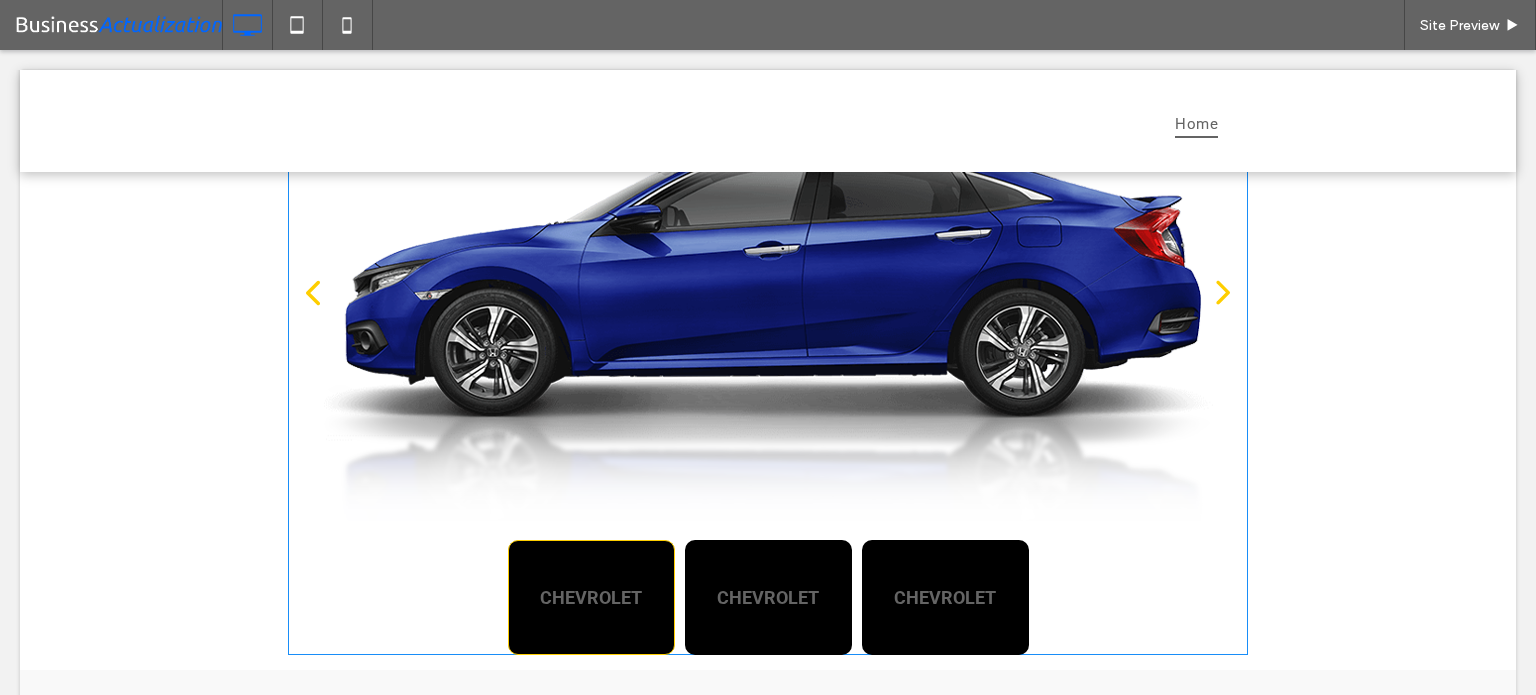 click at bounding box center (768, 370) 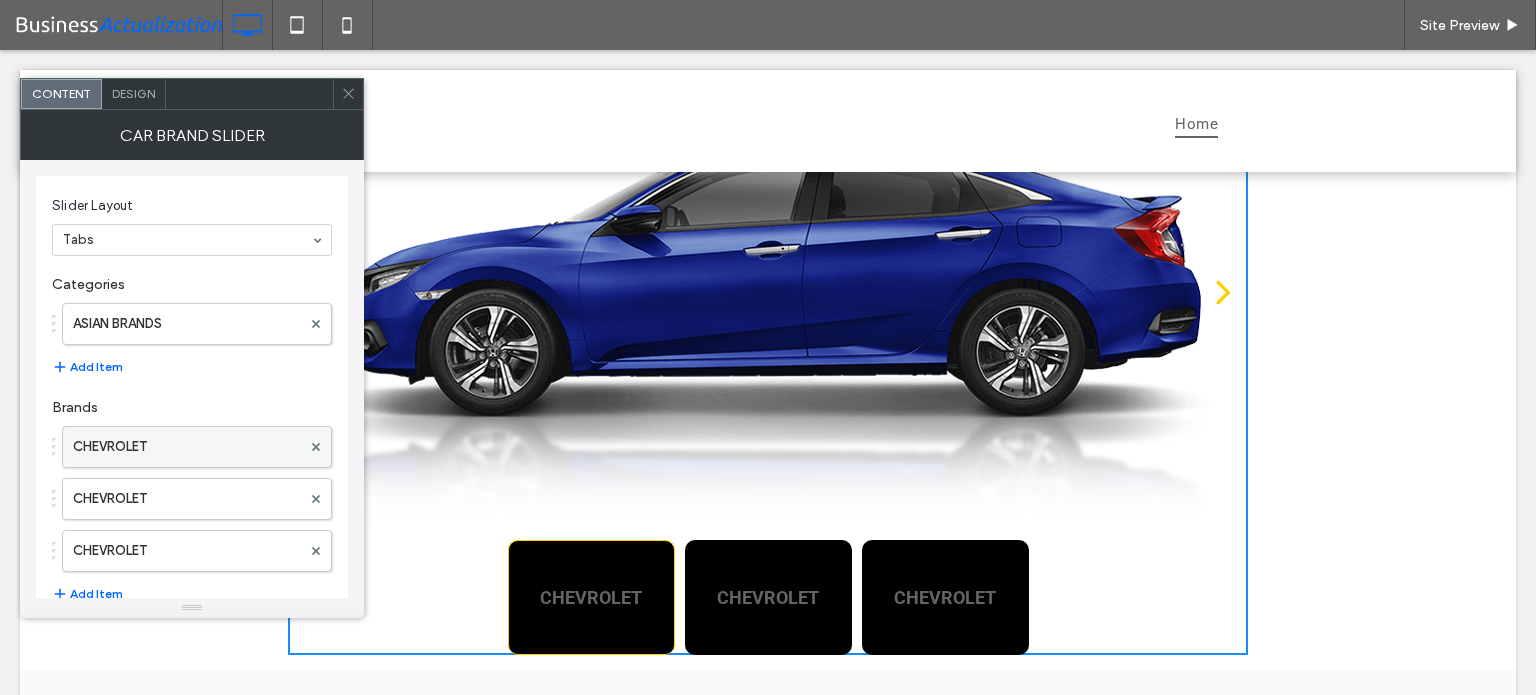 click on "CHEVROLET" at bounding box center (187, 447) 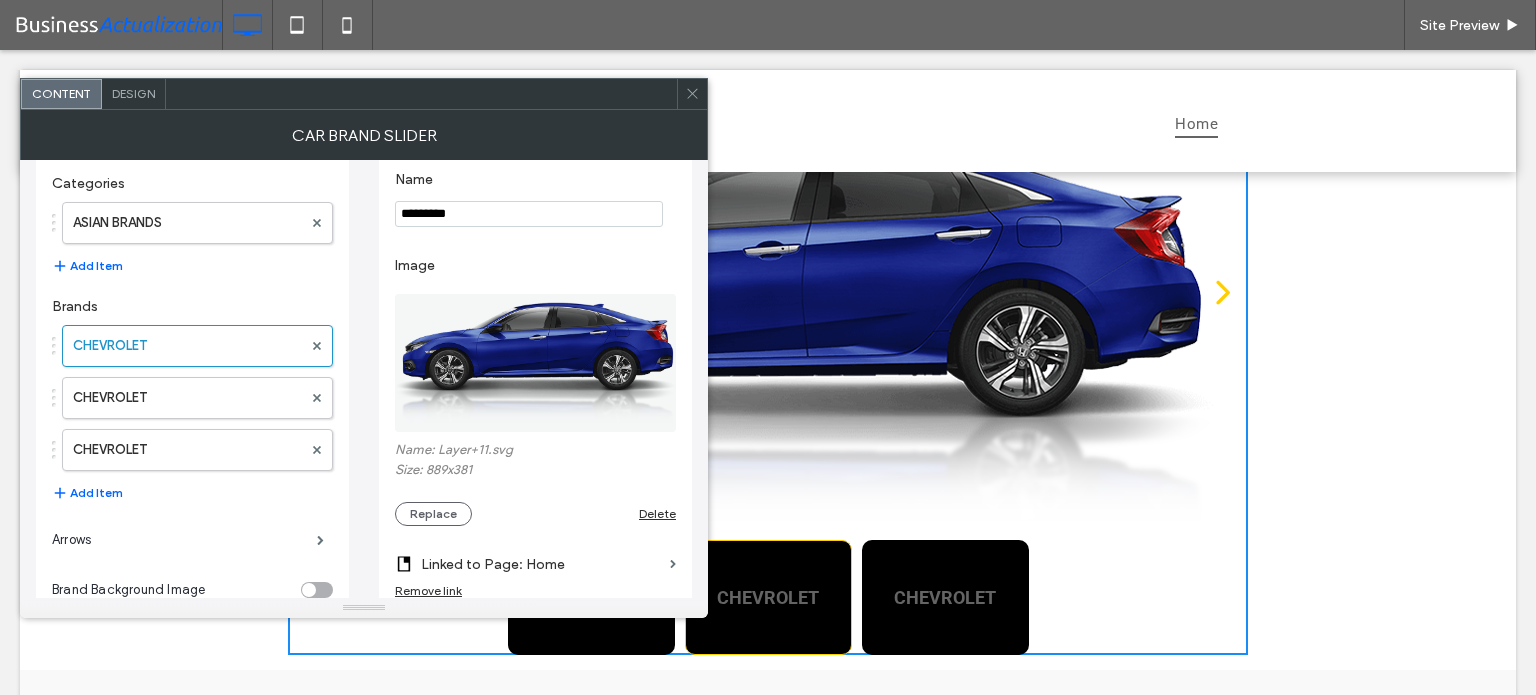 scroll, scrollTop: 262, scrollLeft: 0, axis: vertical 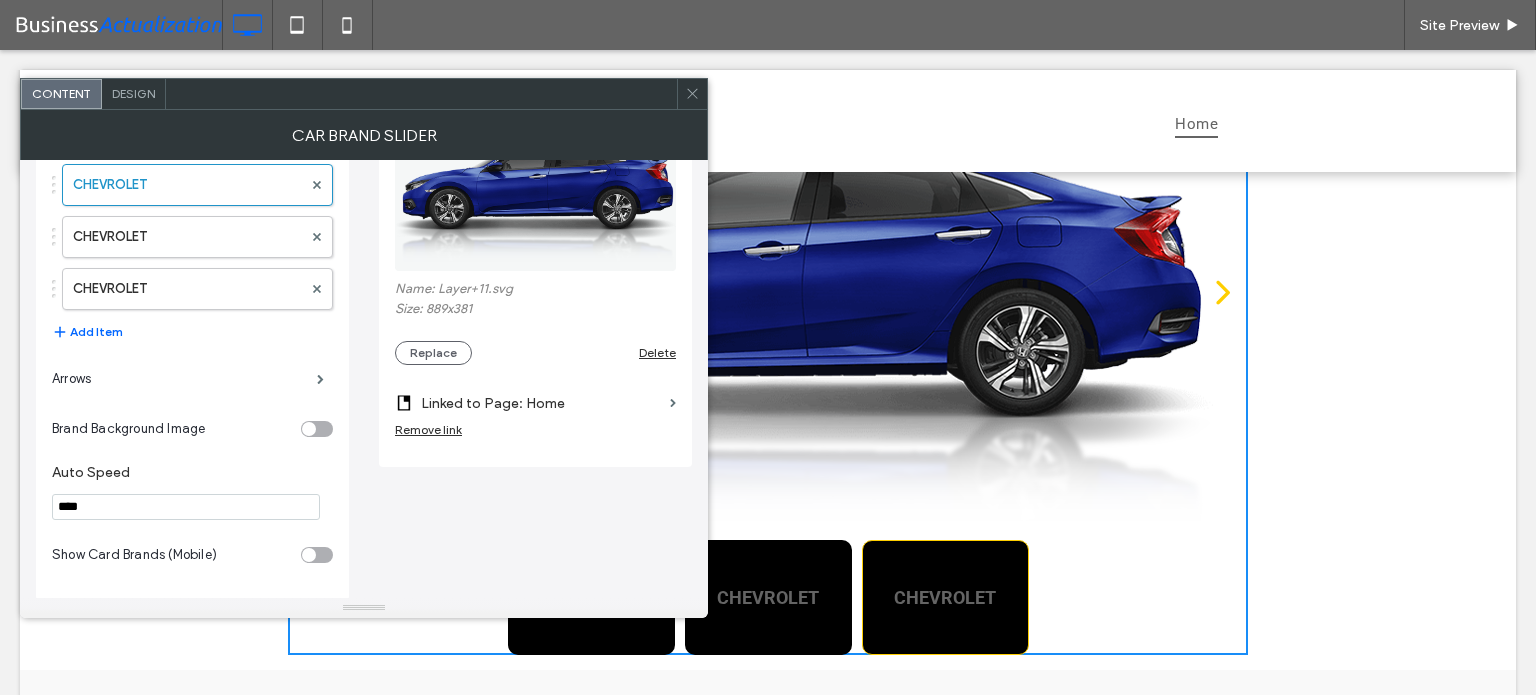 click at bounding box center (536, 202) 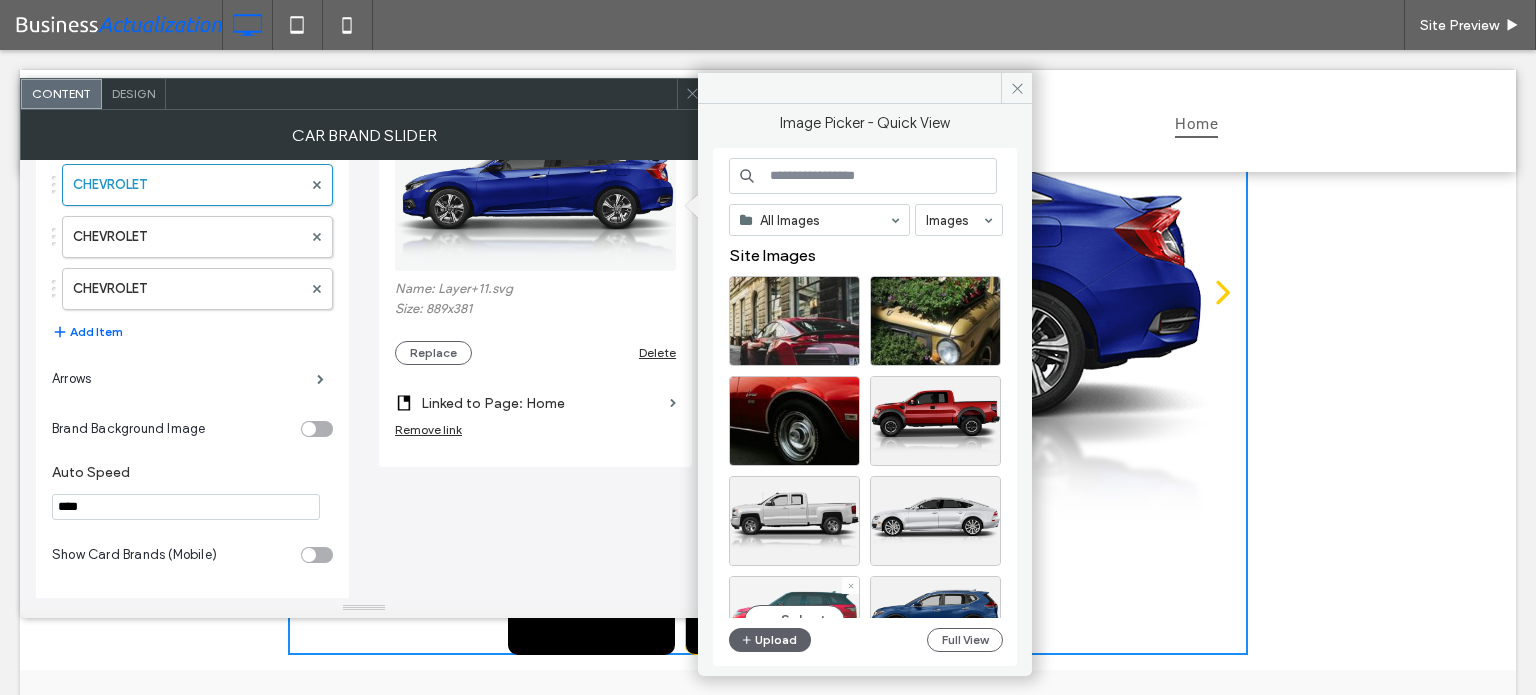 click on "Select" at bounding box center (794, 621) 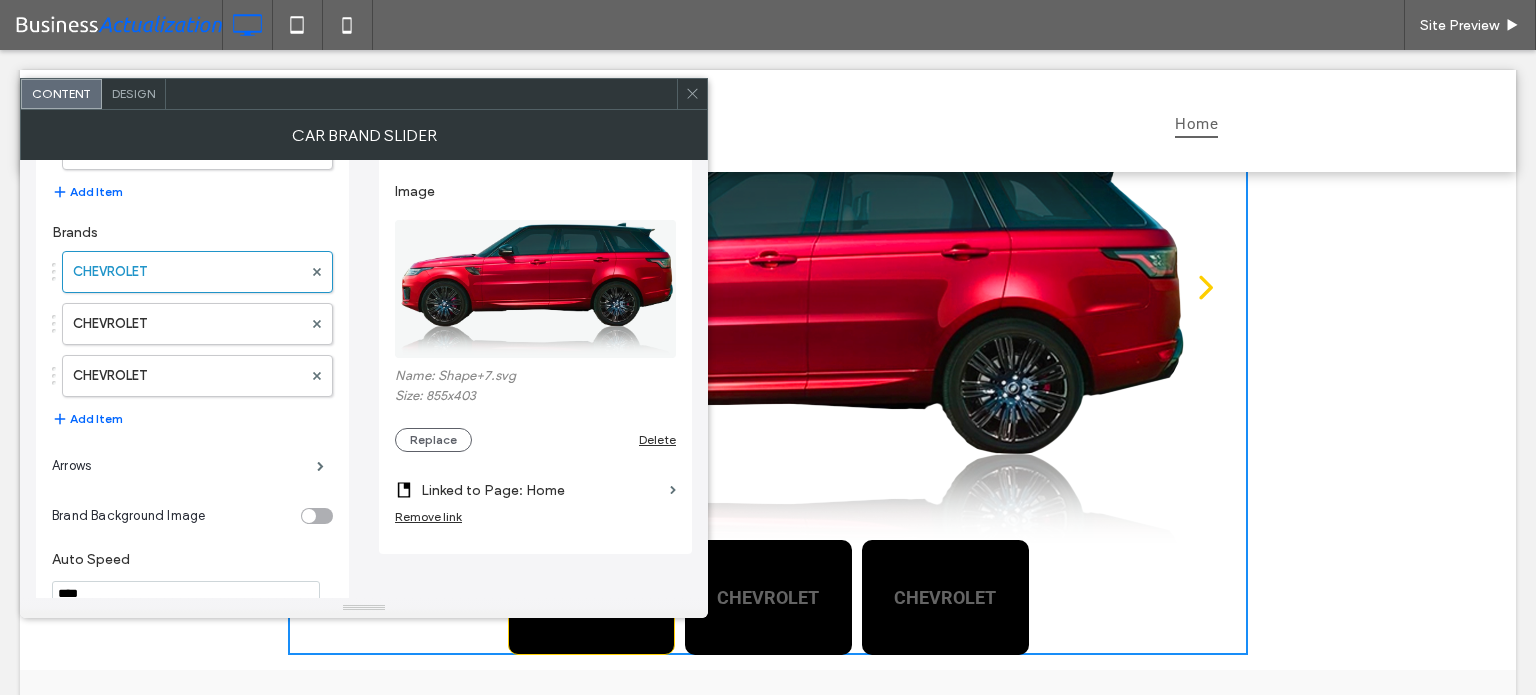 scroll, scrollTop: 62, scrollLeft: 0, axis: vertical 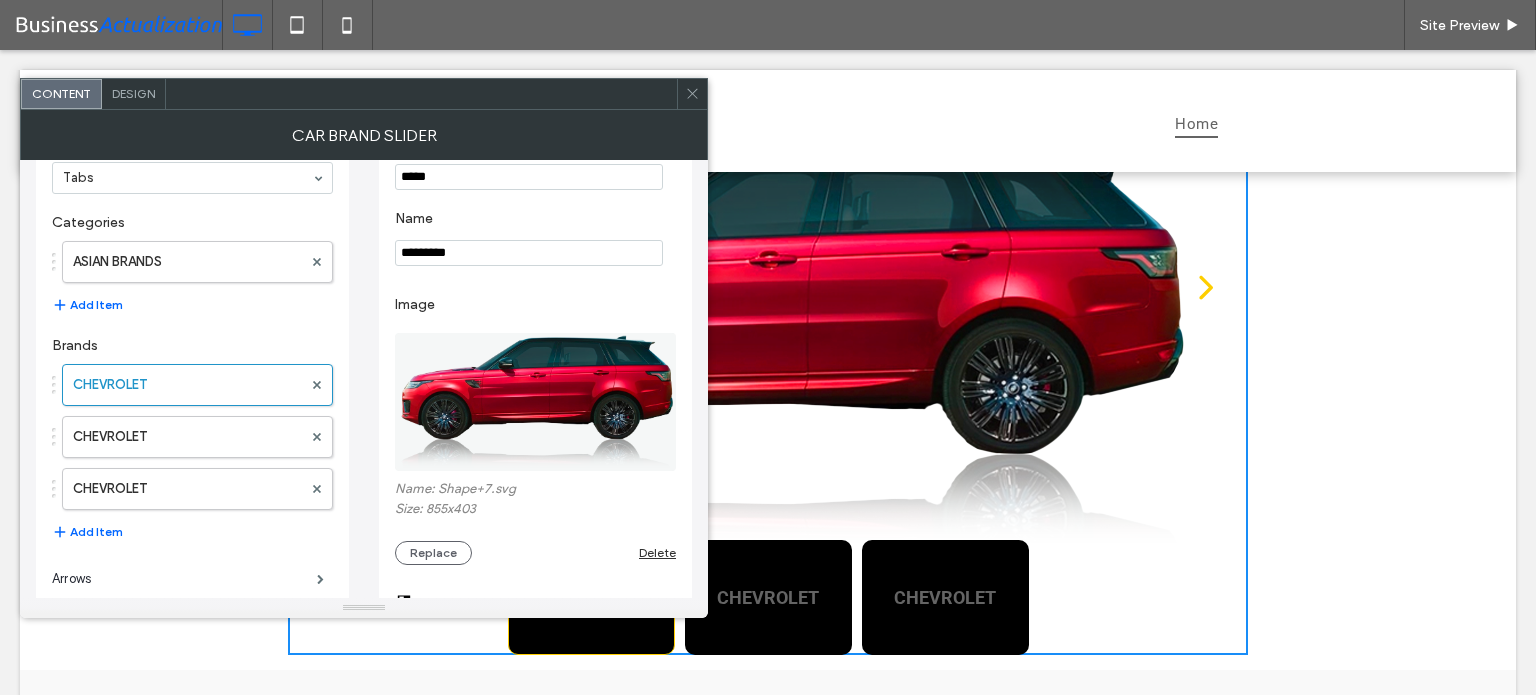 click on "*********" at bounding box center [529, 253] 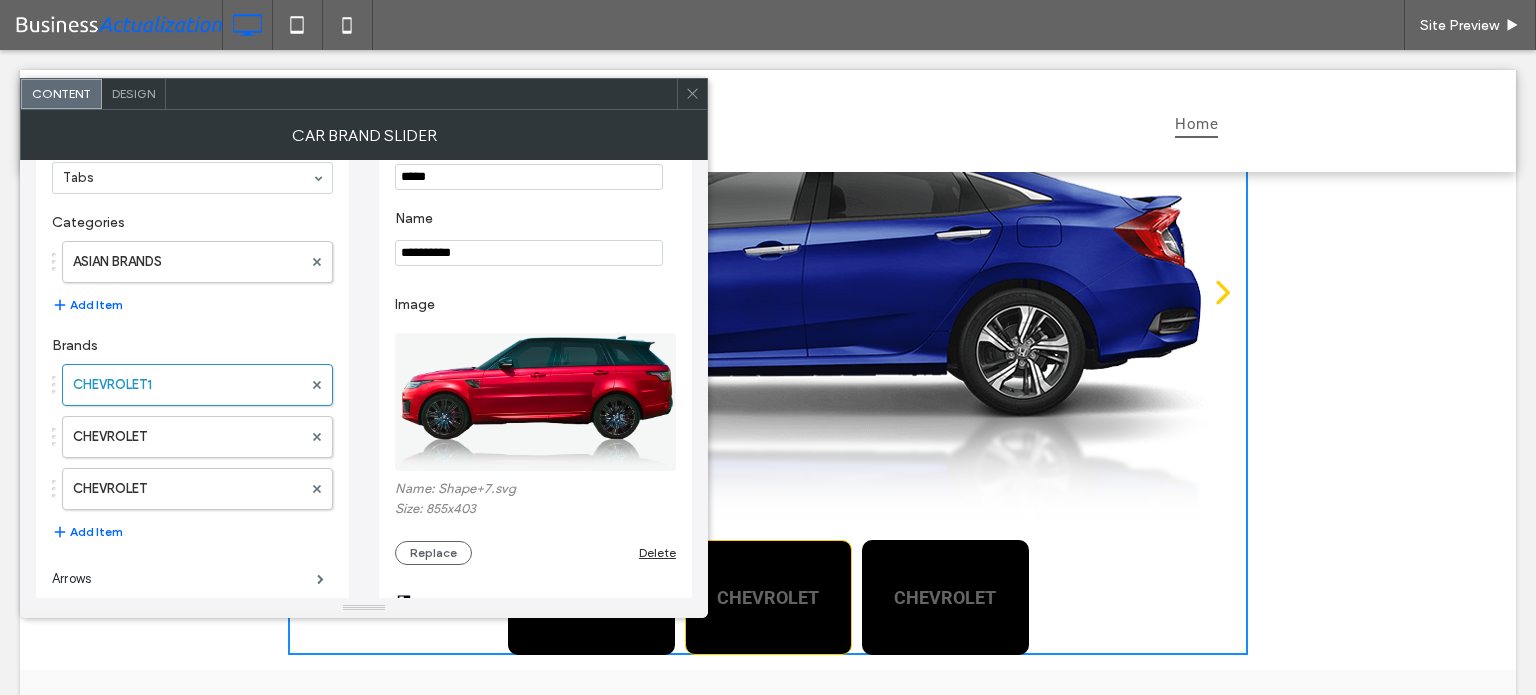 type on "**********" 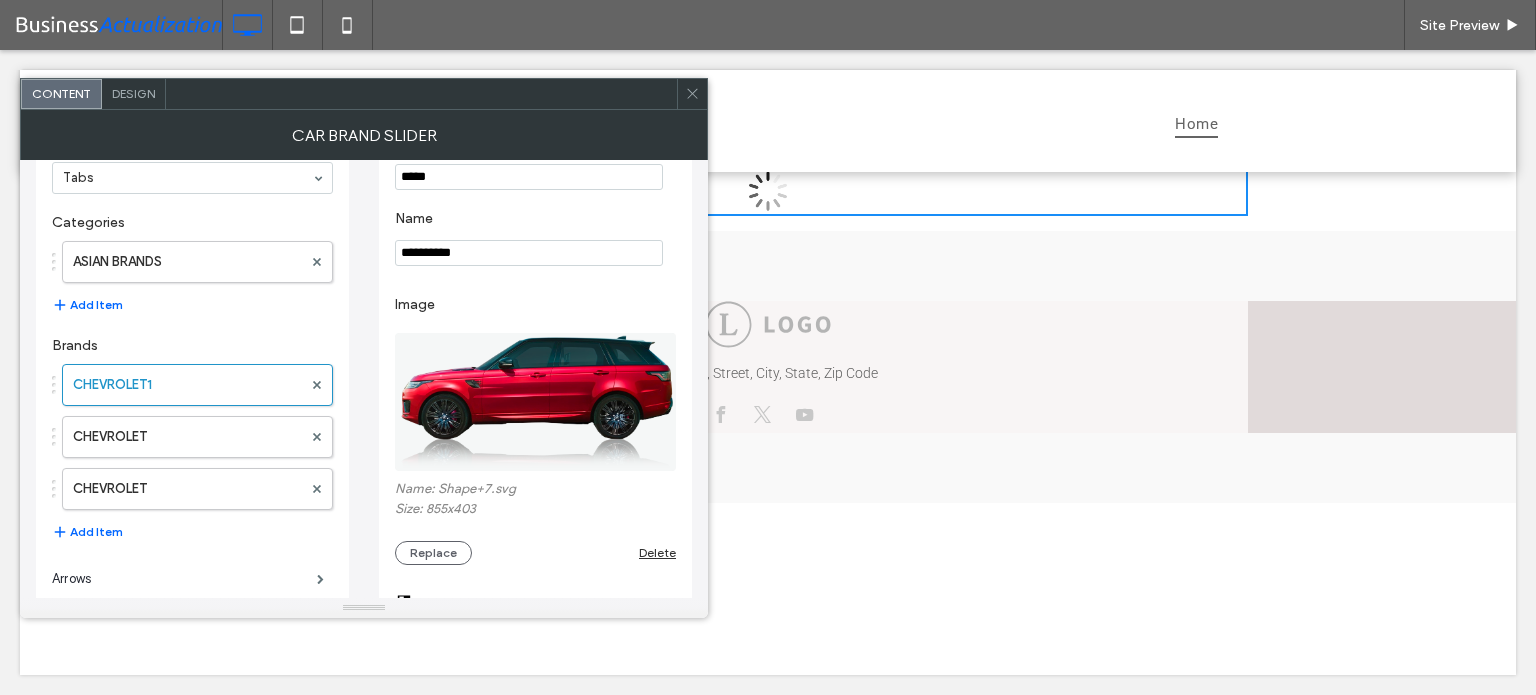 click on "*****" at bounding box center (529, 177) 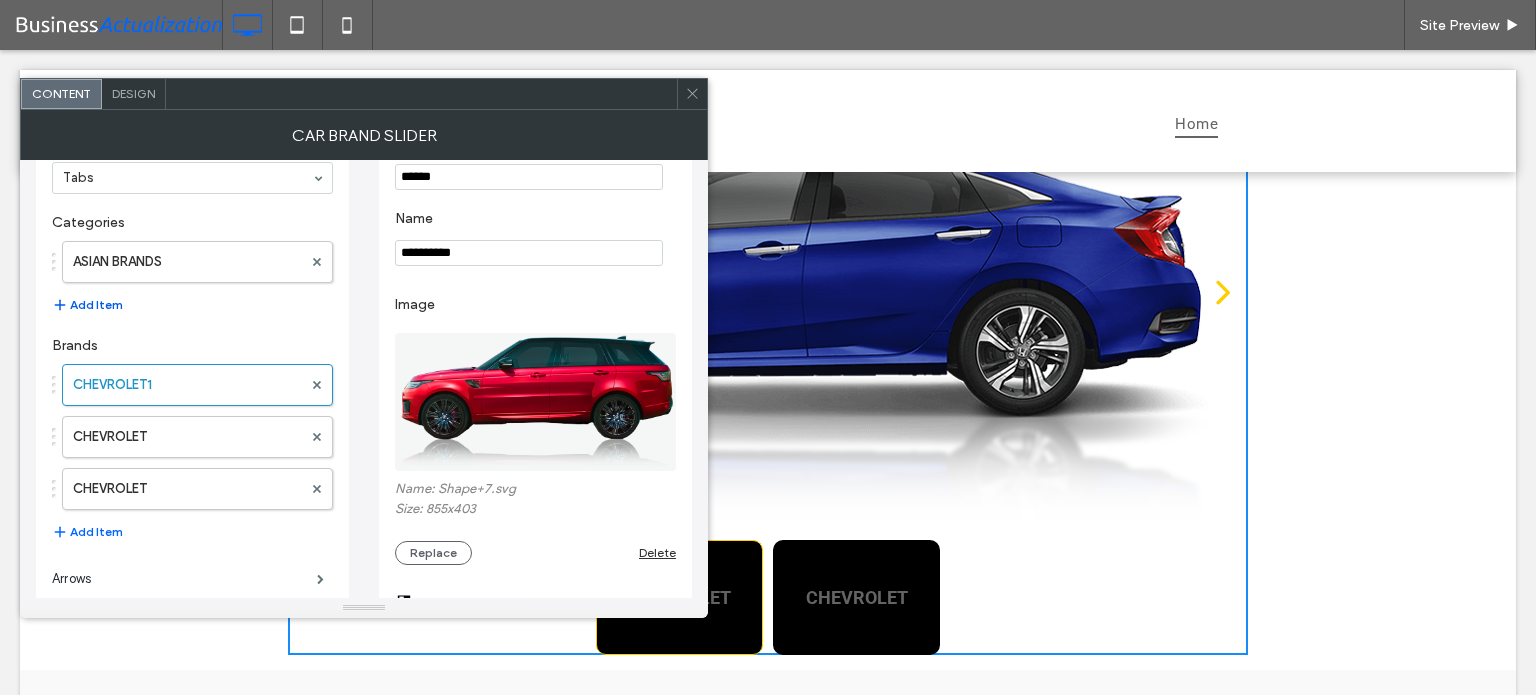 type on "******" 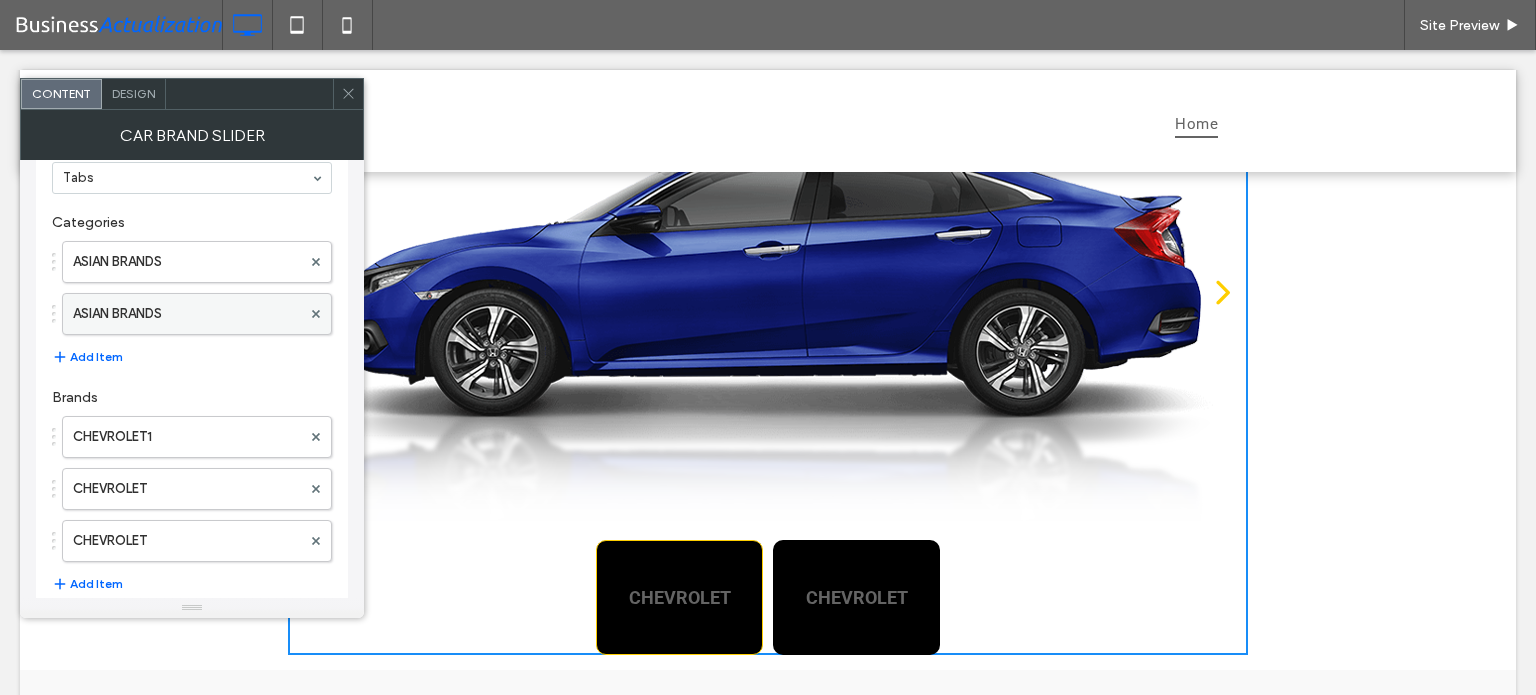 click on "ASIAN BRANDS" at bounding box center (187, 314) 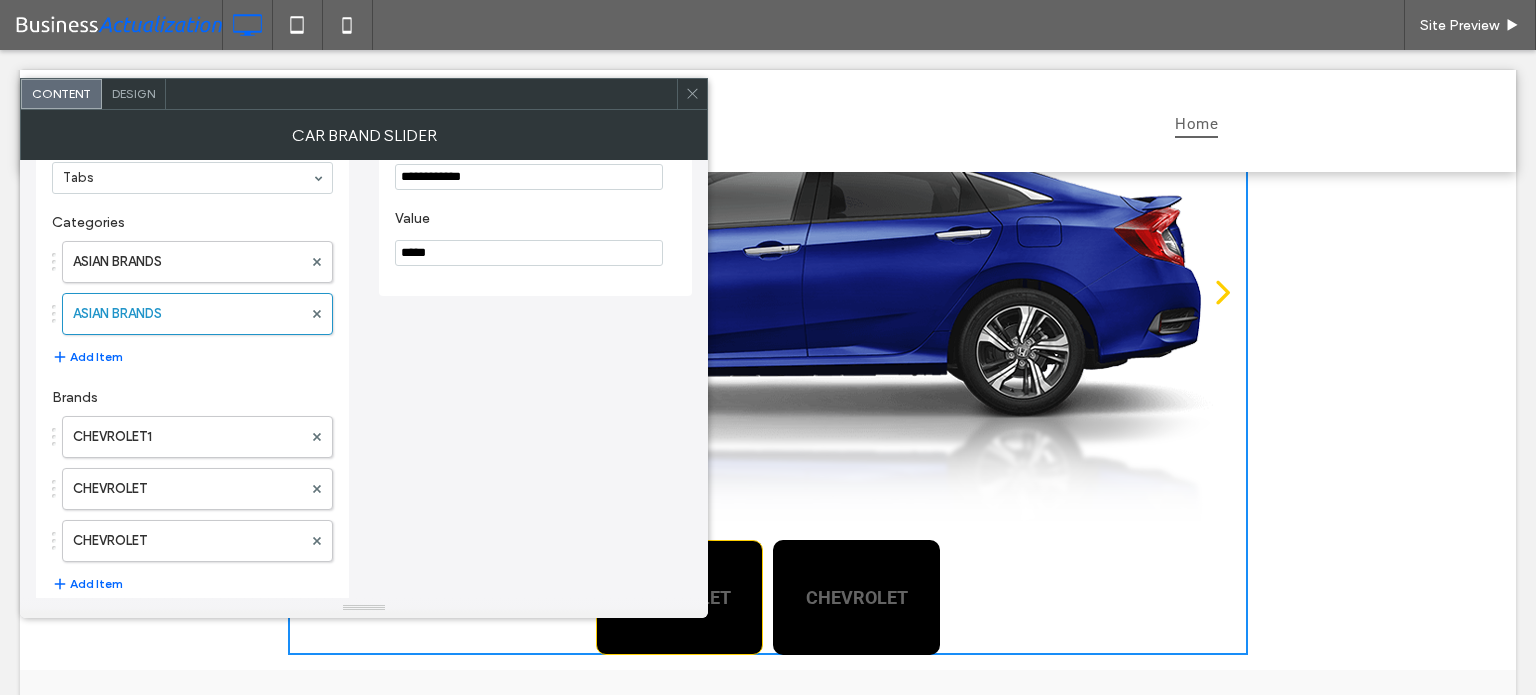 click on "*****" at bounding box center (529, 253) 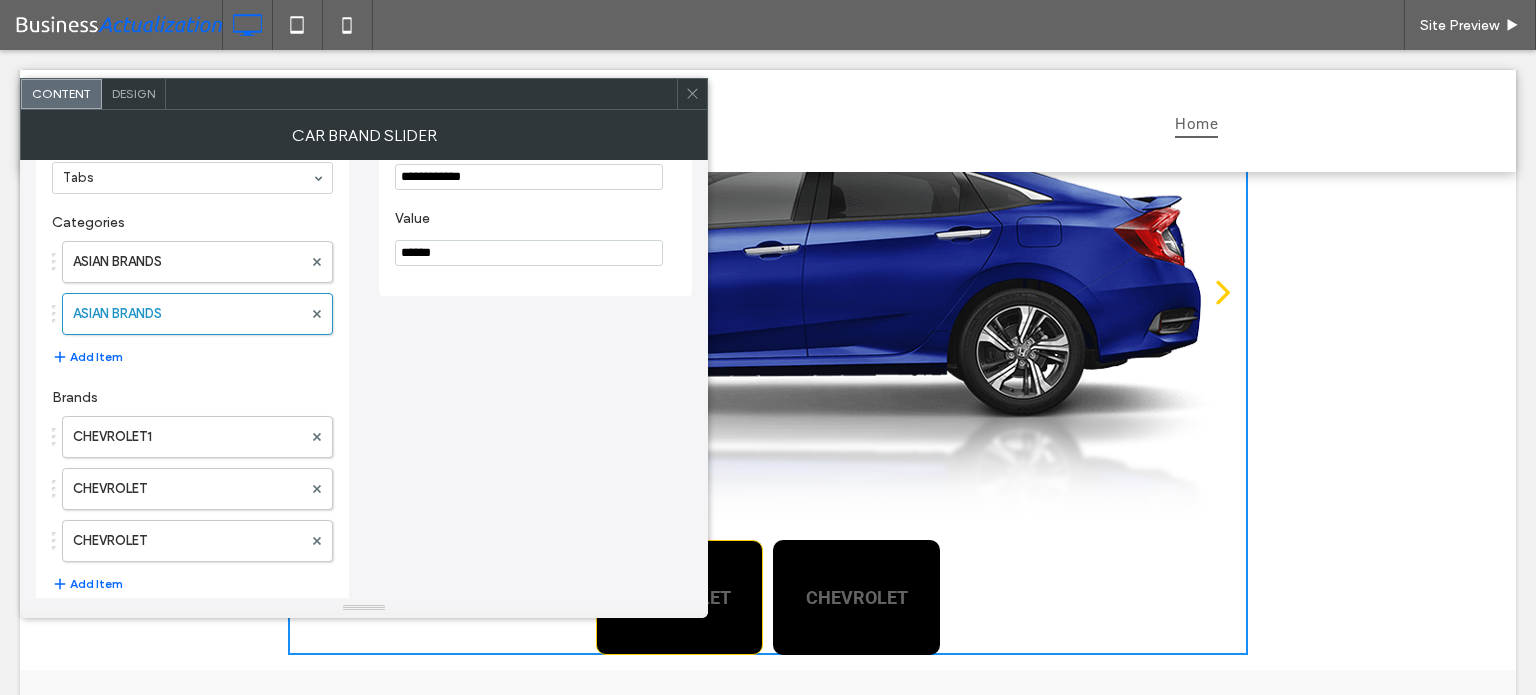 type on "******" 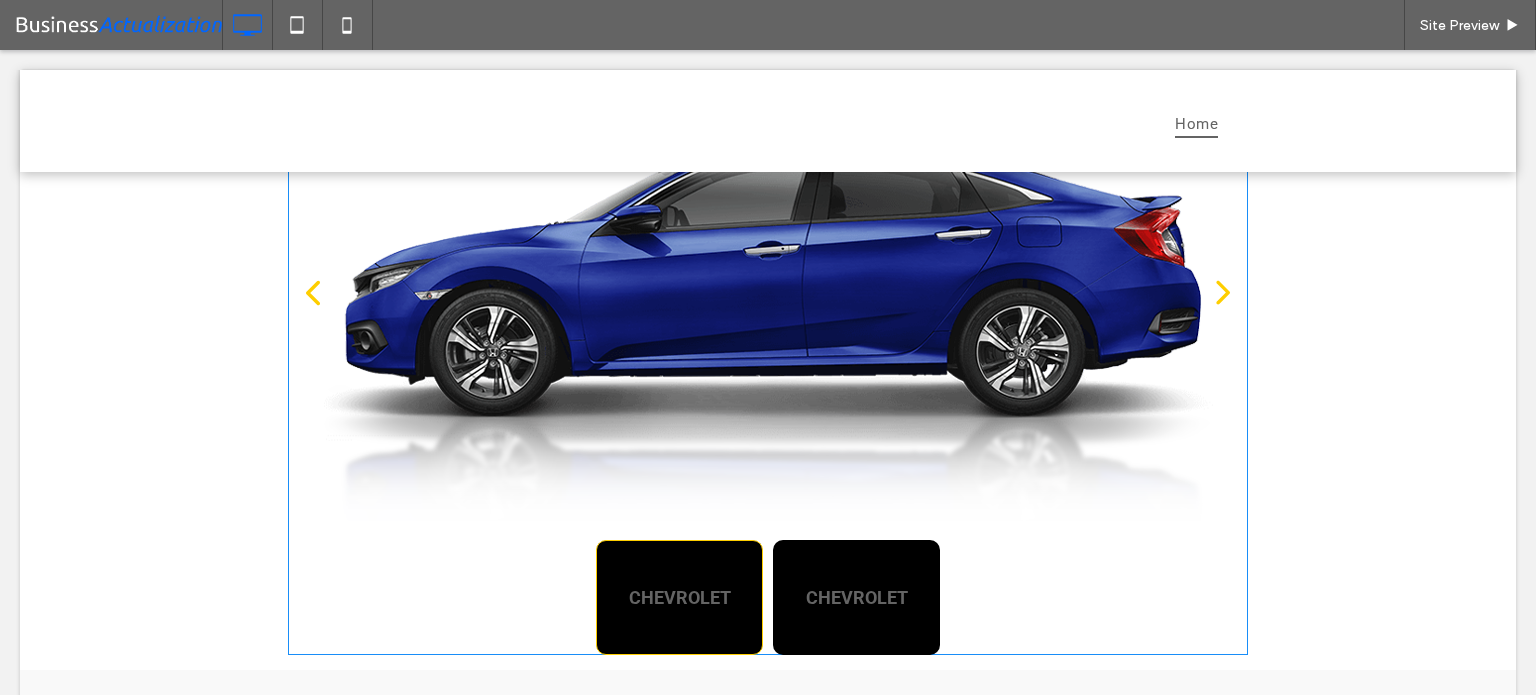 scroll, scrollTop: 0, scrollLeft: 0, axis: both 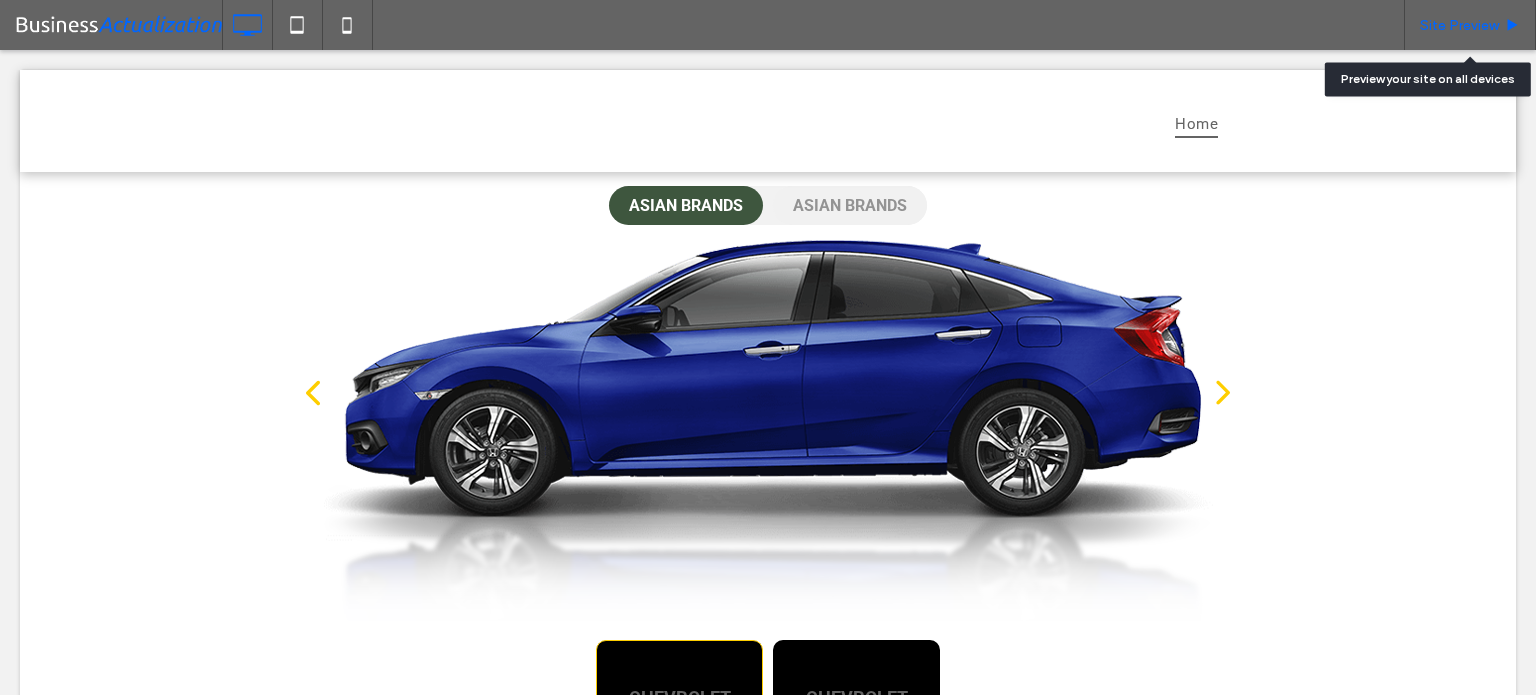 click on "Site Preview" at bounding box center [1459, 25] 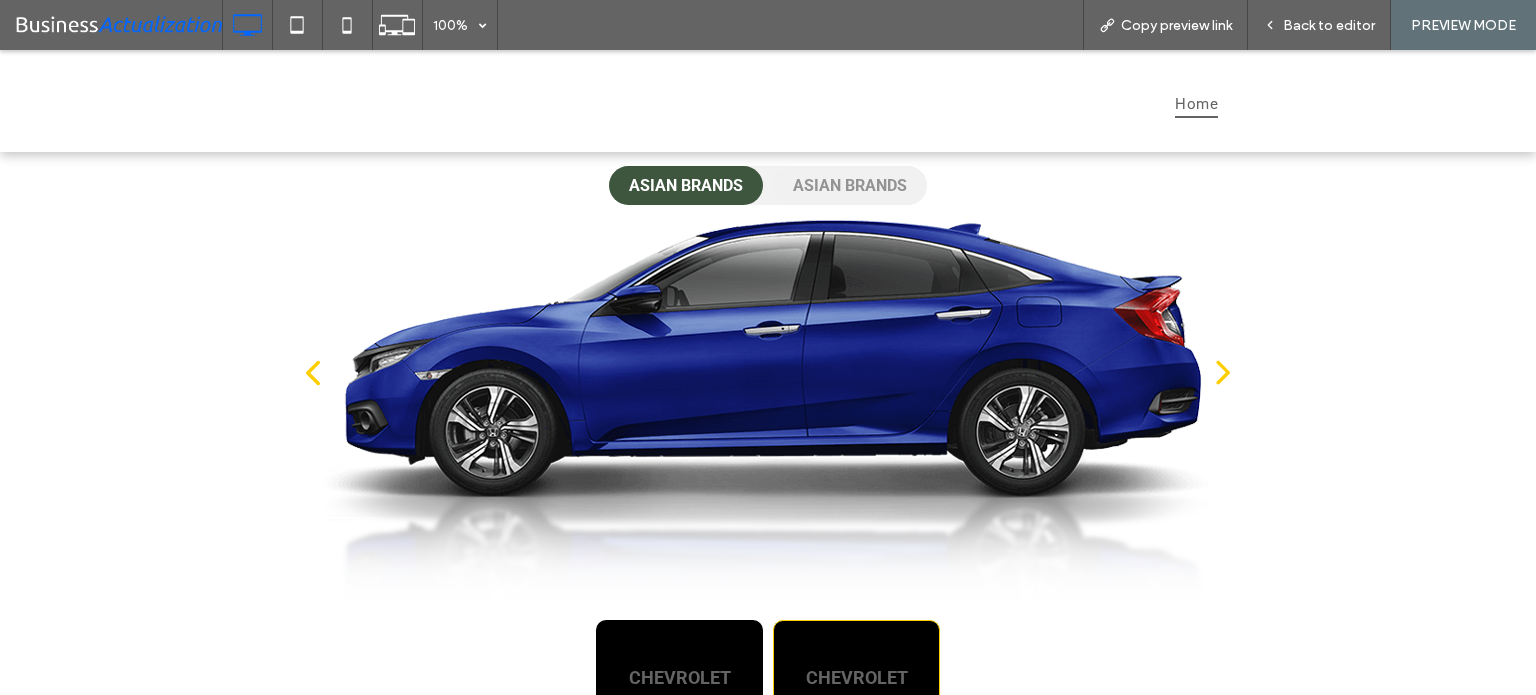 click 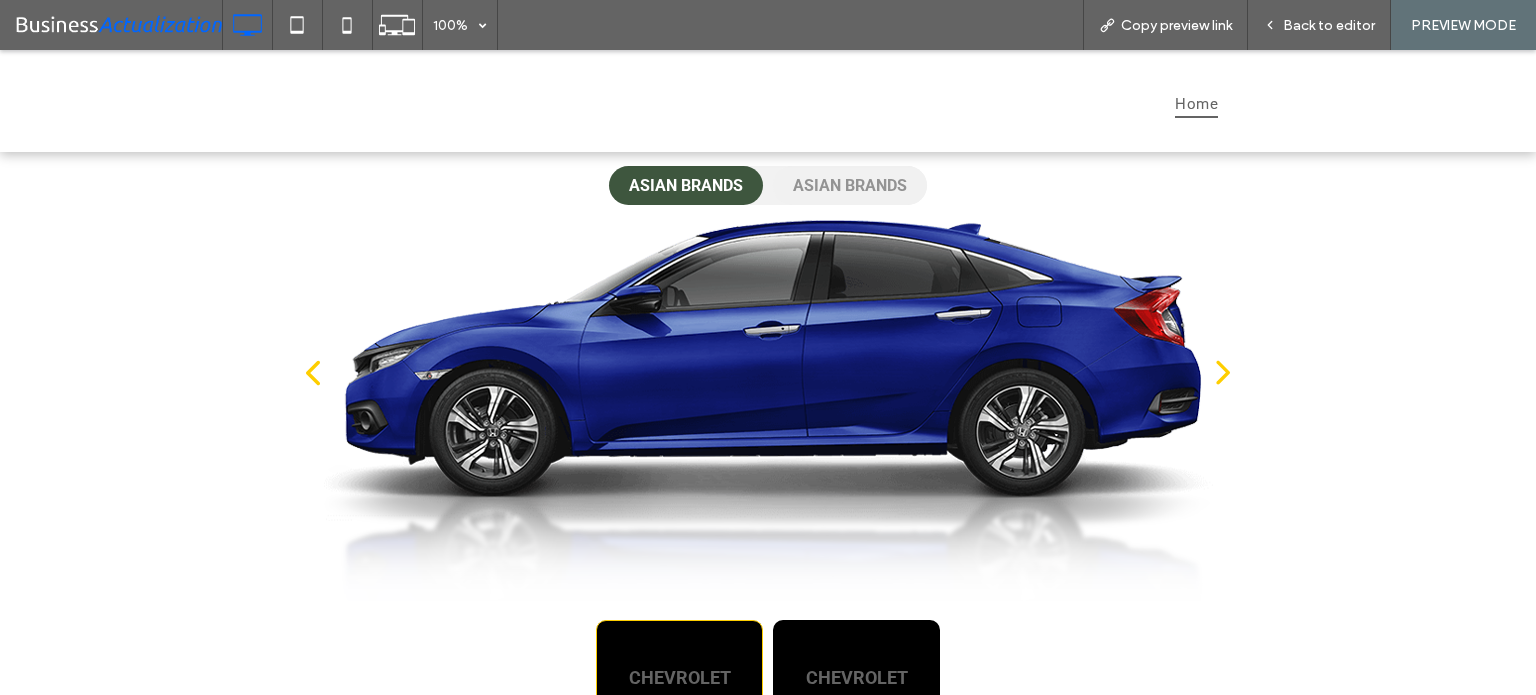 click 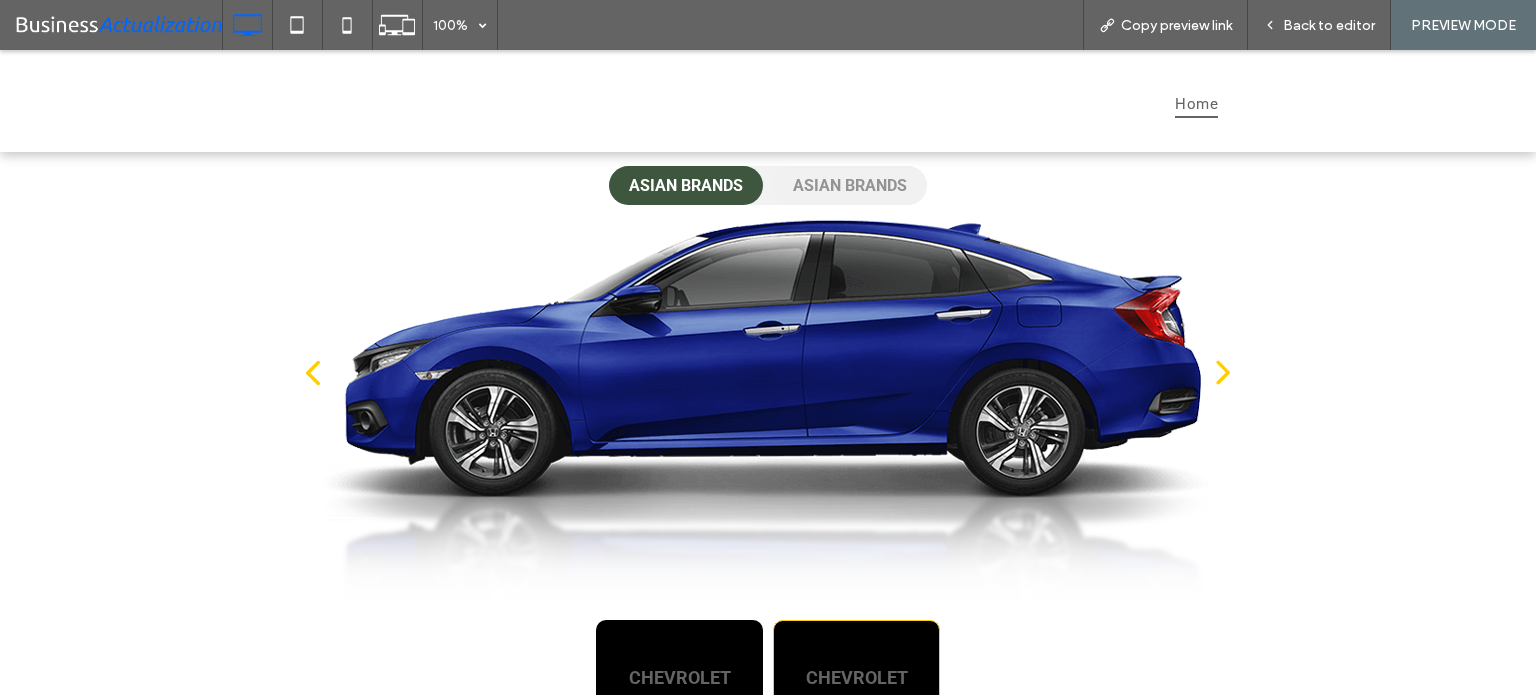 click 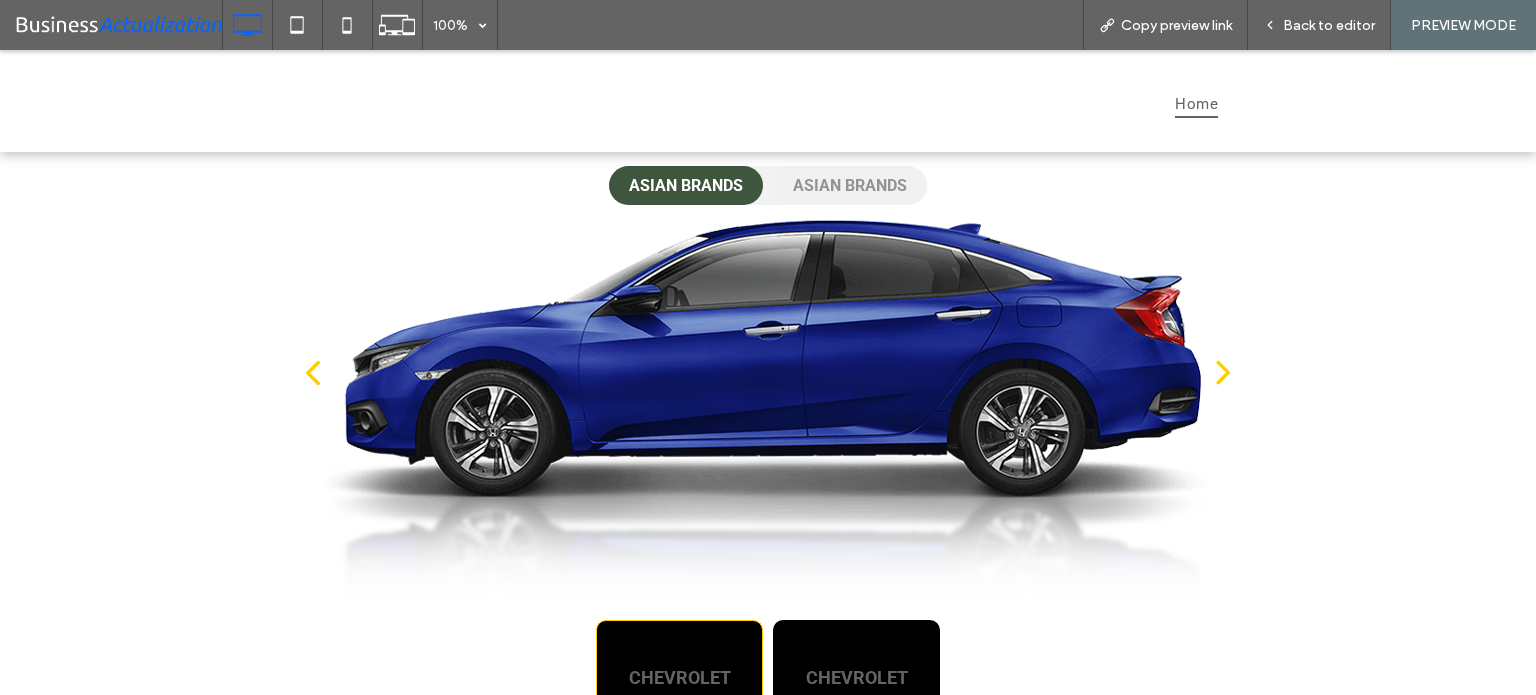 click 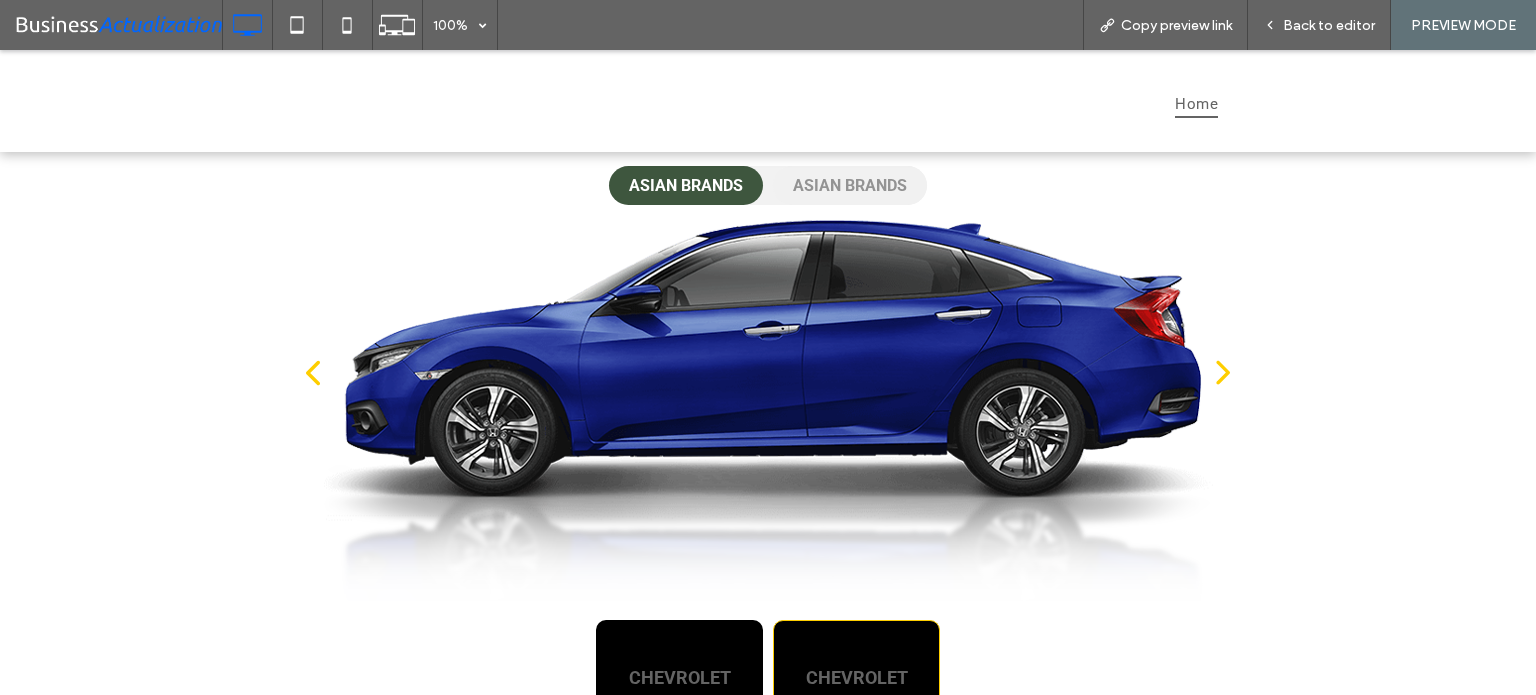 click 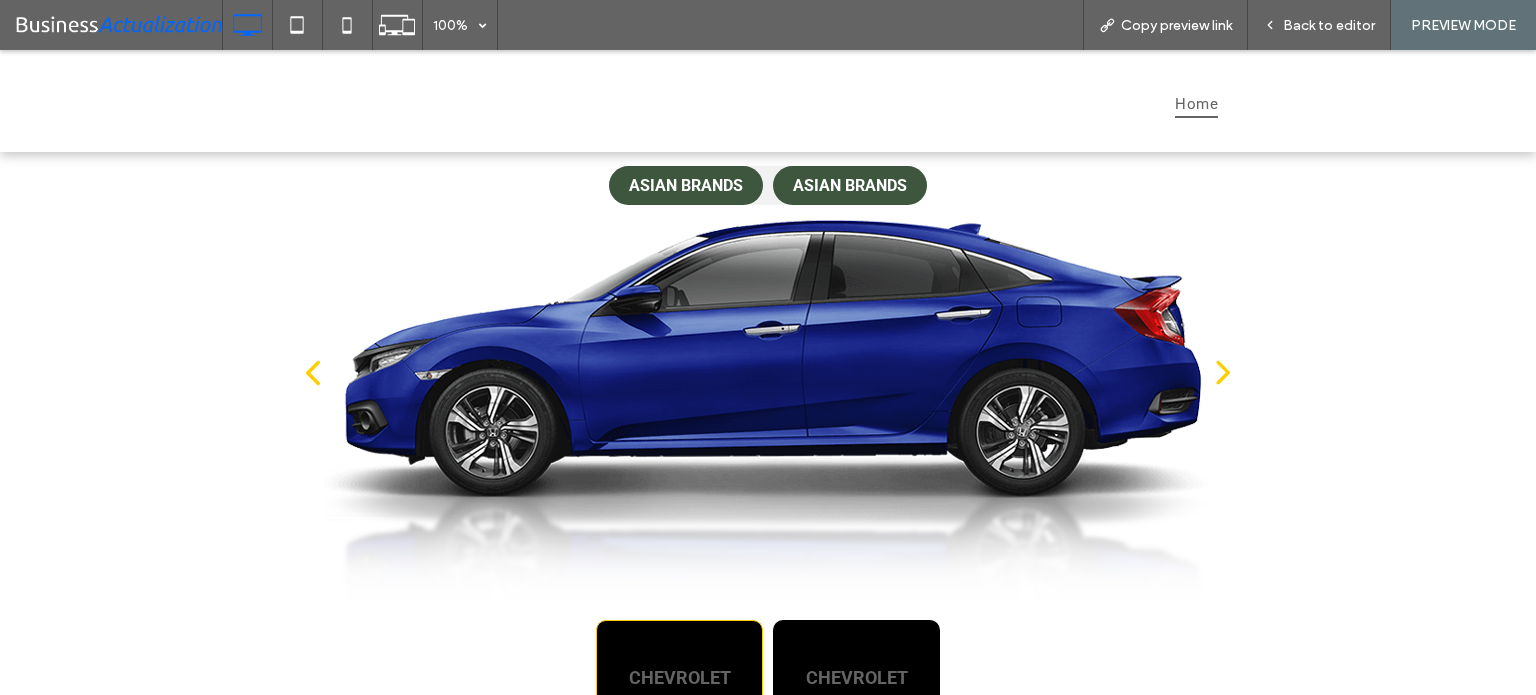 click on "ASIAN BRANDS" at bounding box center [850, 185] 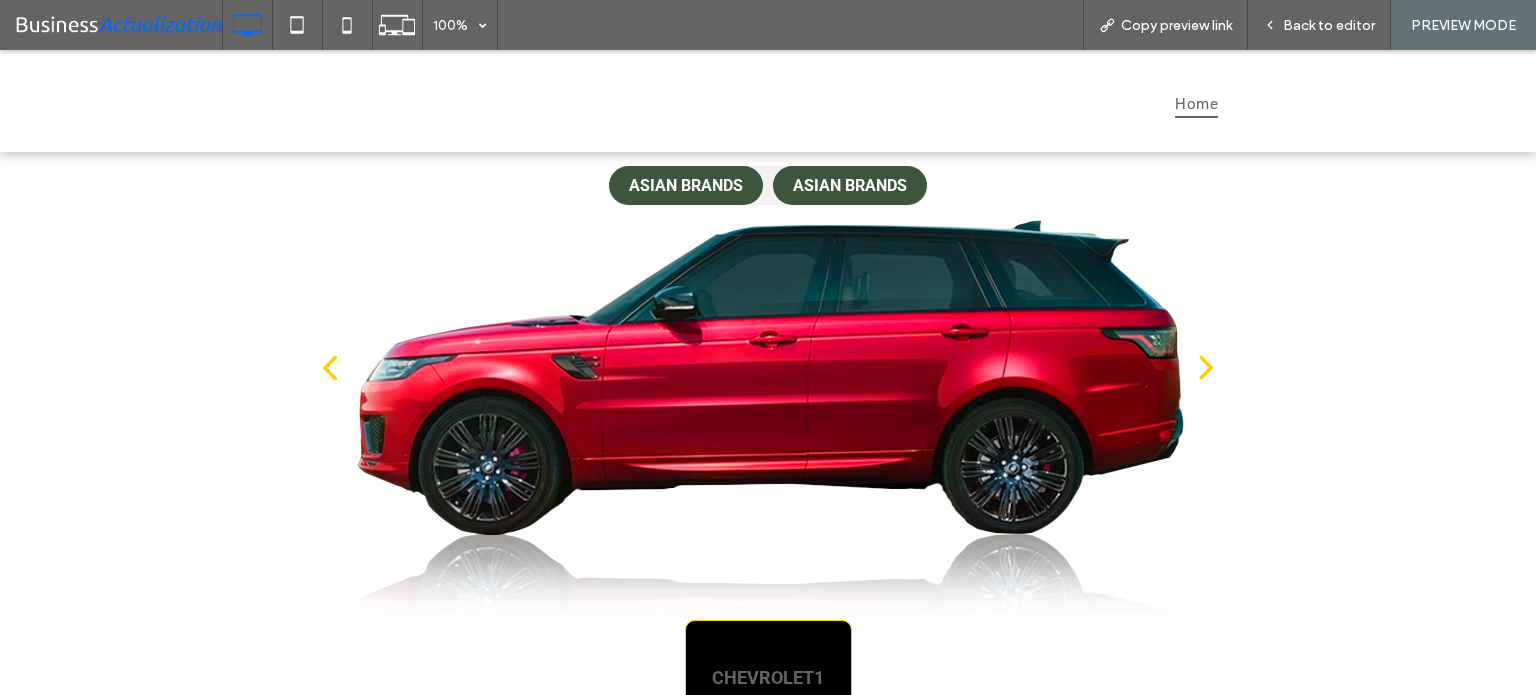 click on "ASIAN BRANDS" at bounding box center (686, 185) 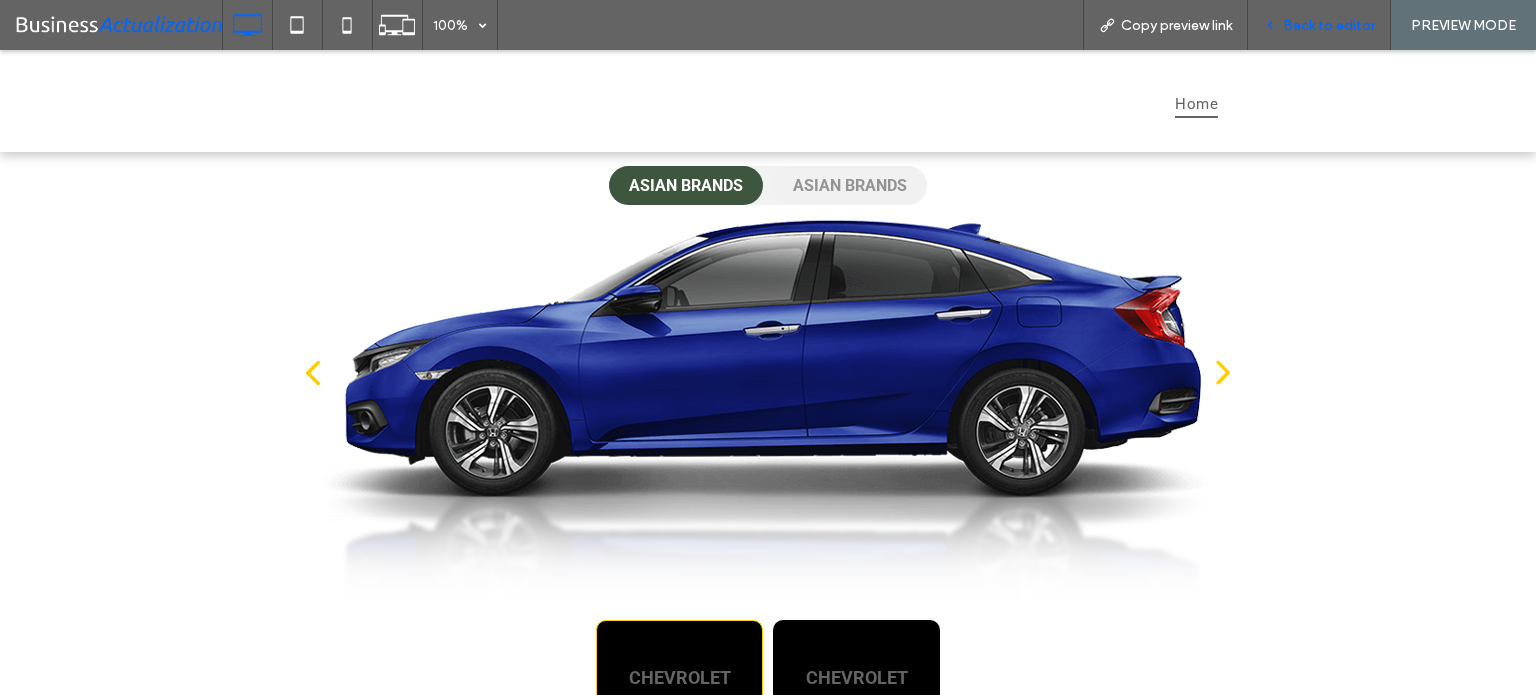 drag, startPoint x: 1369, startPoint y: 39, endPoint x: 1356, endPoint y: 39, distance: 13 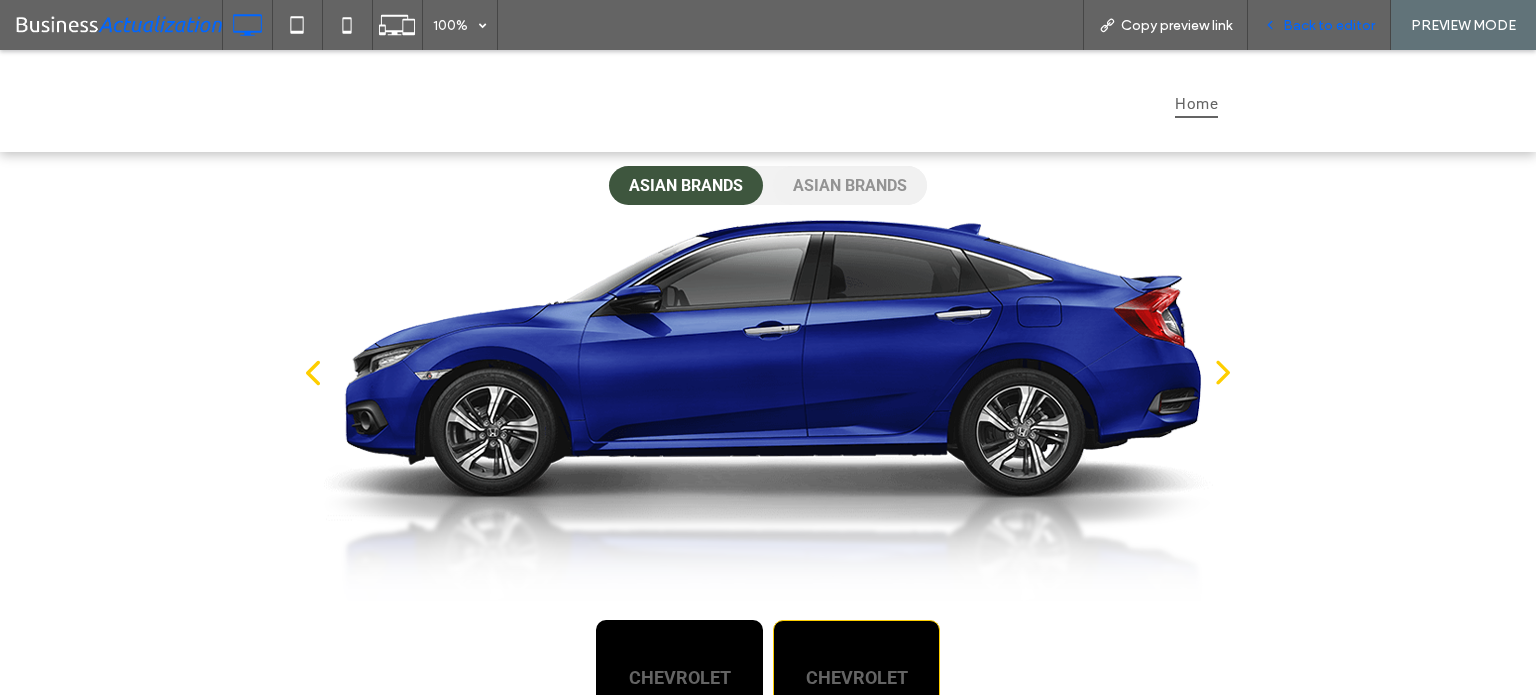 click on "Back to editor" at bounding box center [1329, 25] 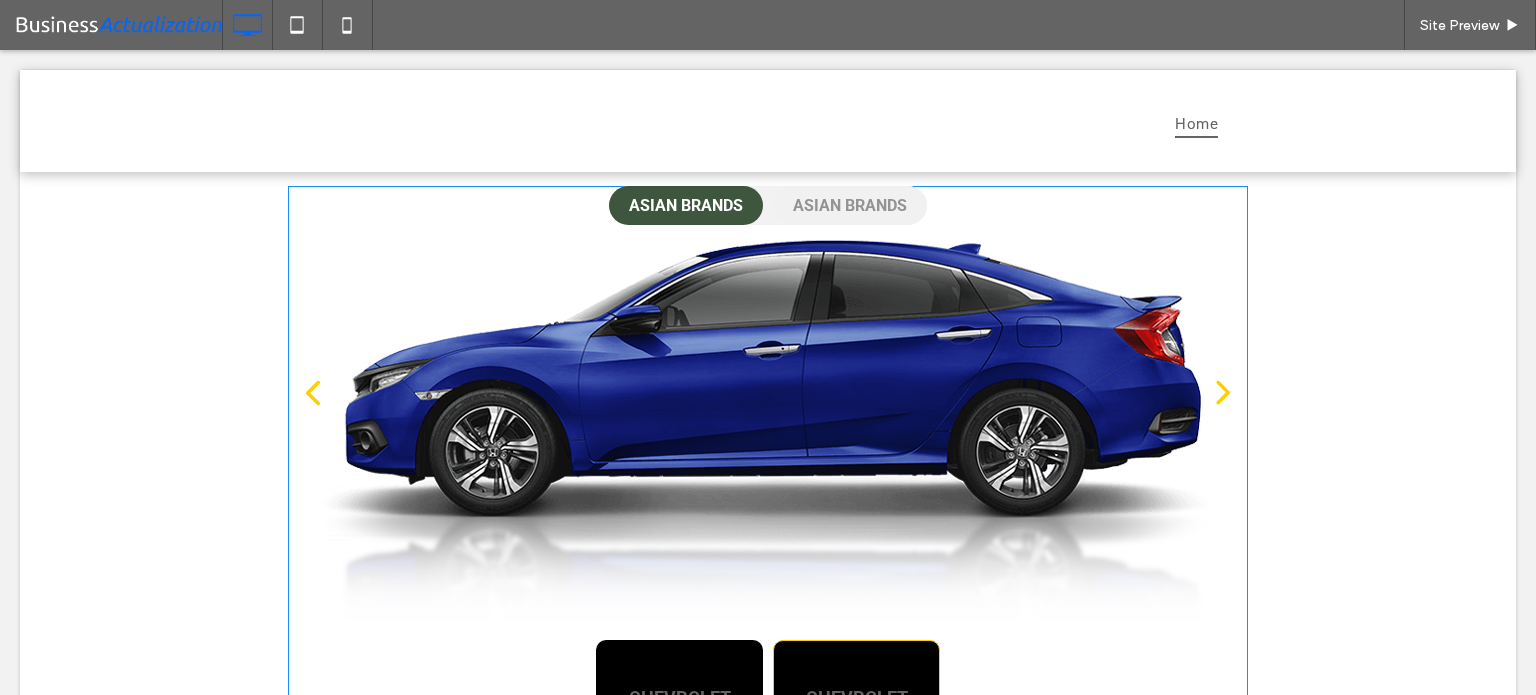 click at bounding box center (768, 470) 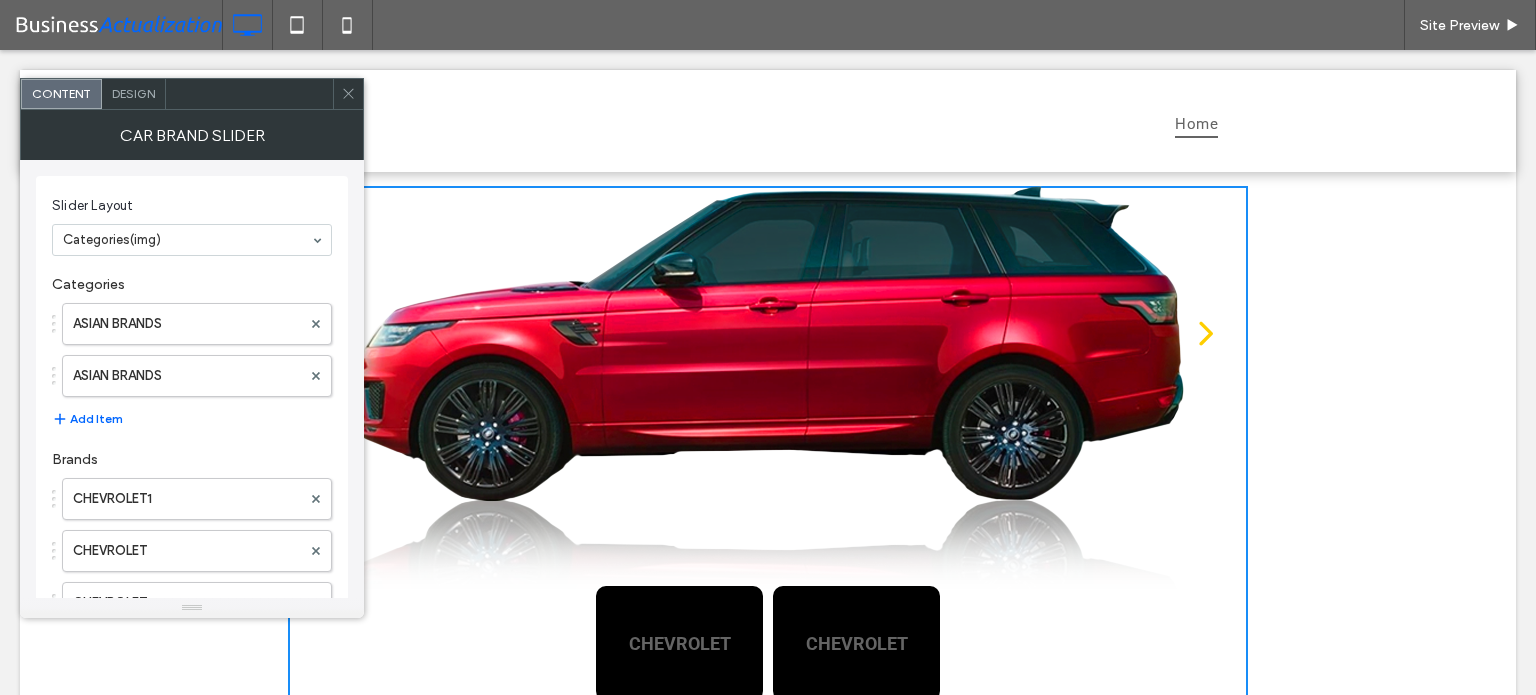 click at bounding box center [348, 94] 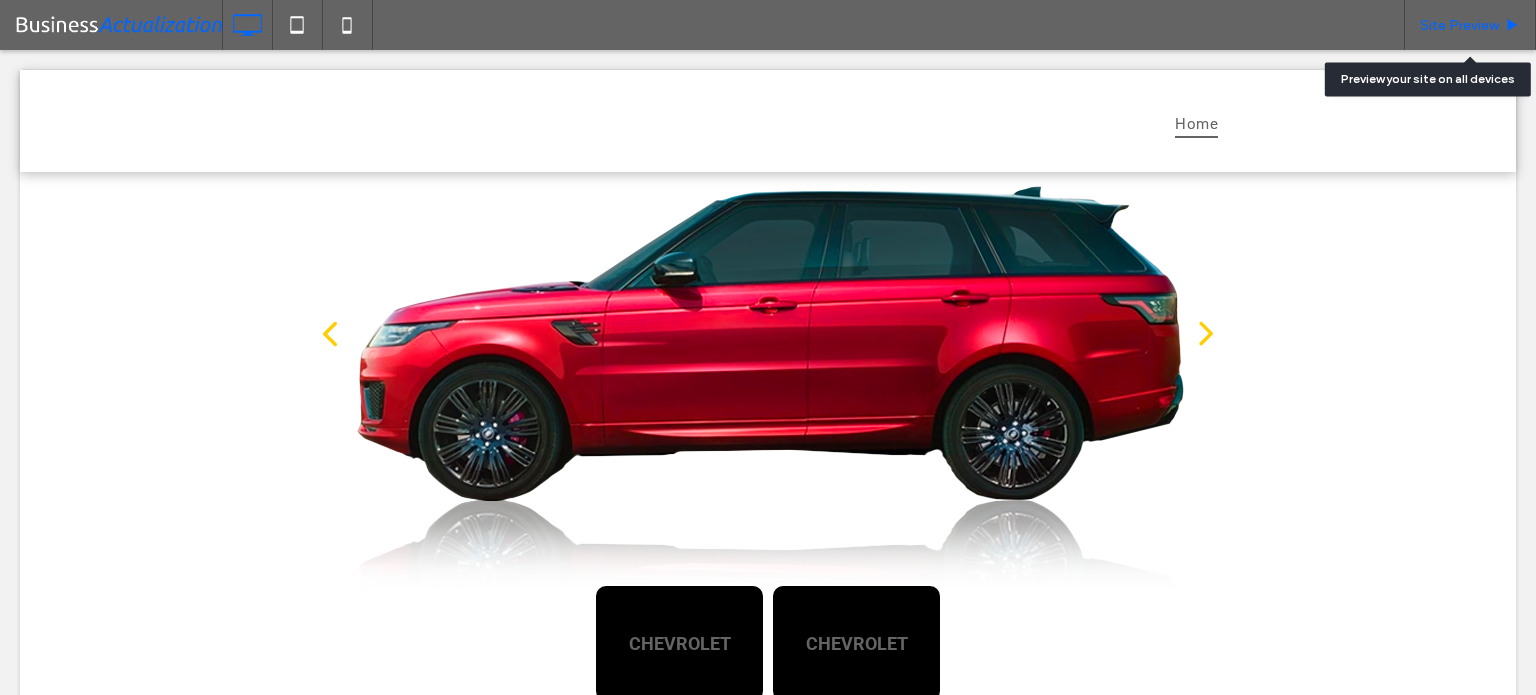 click on "Site Preview" at bounding box center [1470, 25] 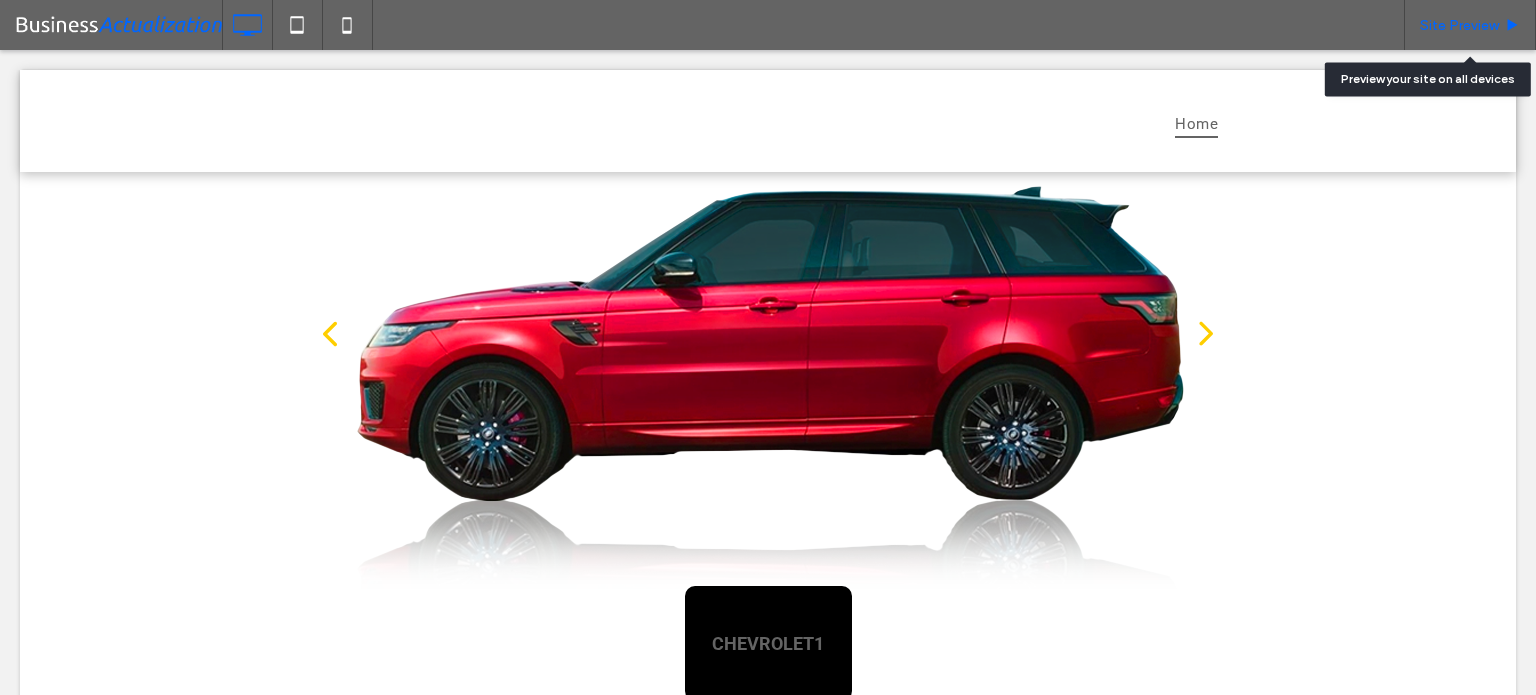 click on "Site Preview" at bounding box center (1459, 25) 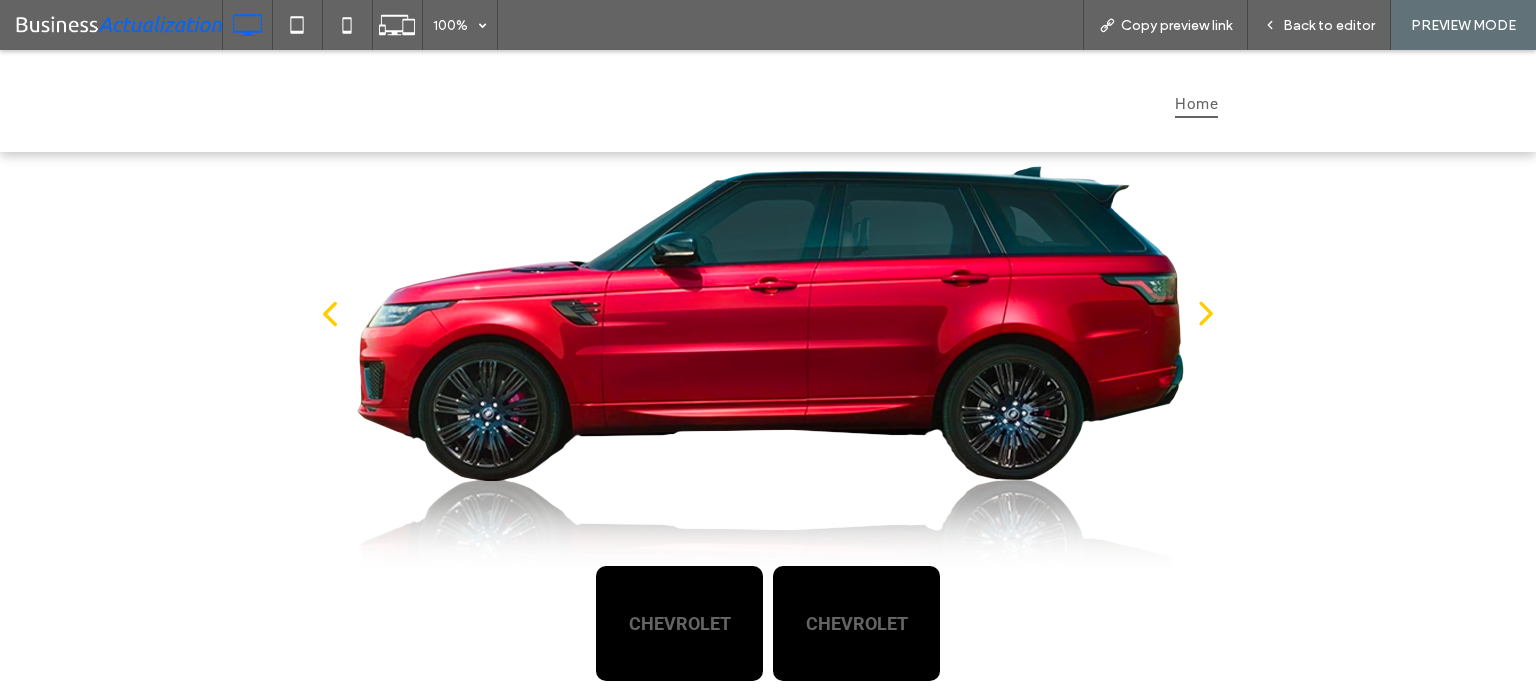 click 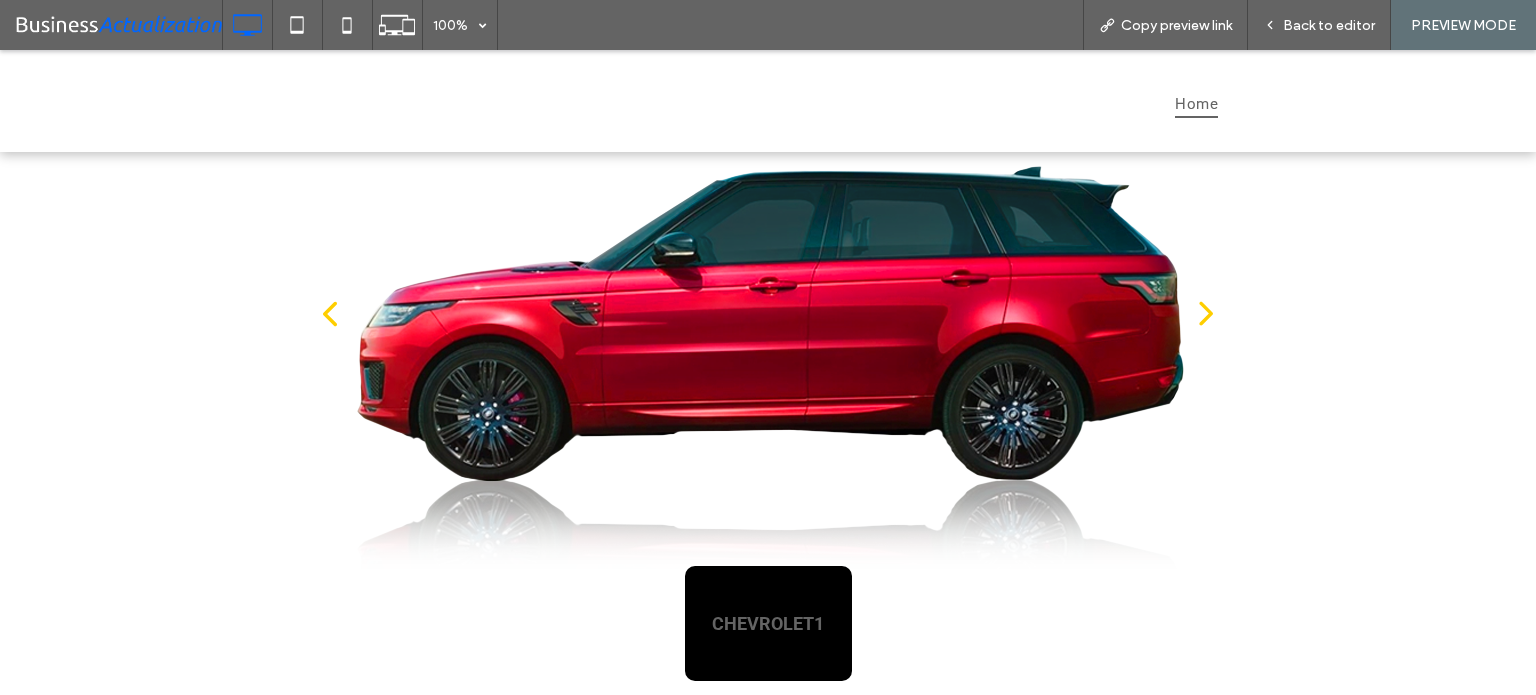 click 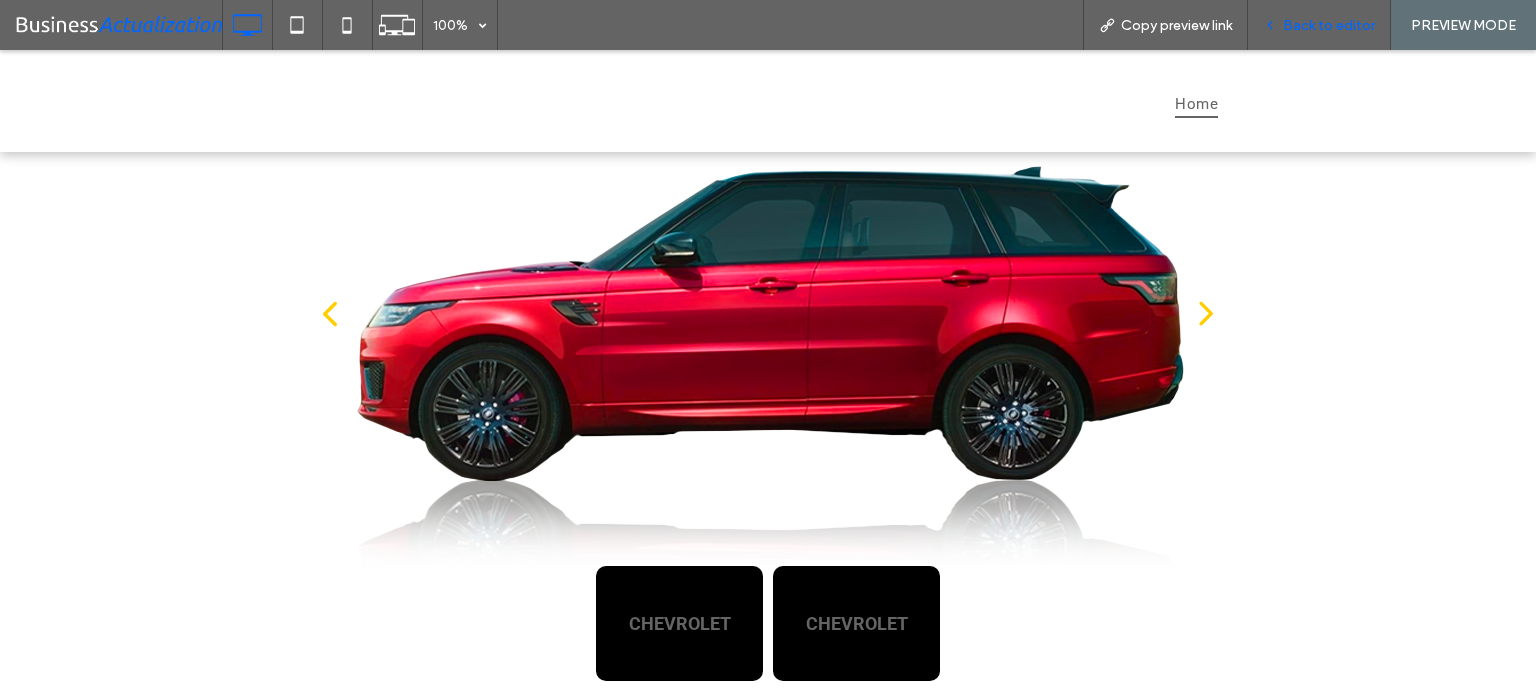 click on "Back to editor" at bounding box center [1329, 25] 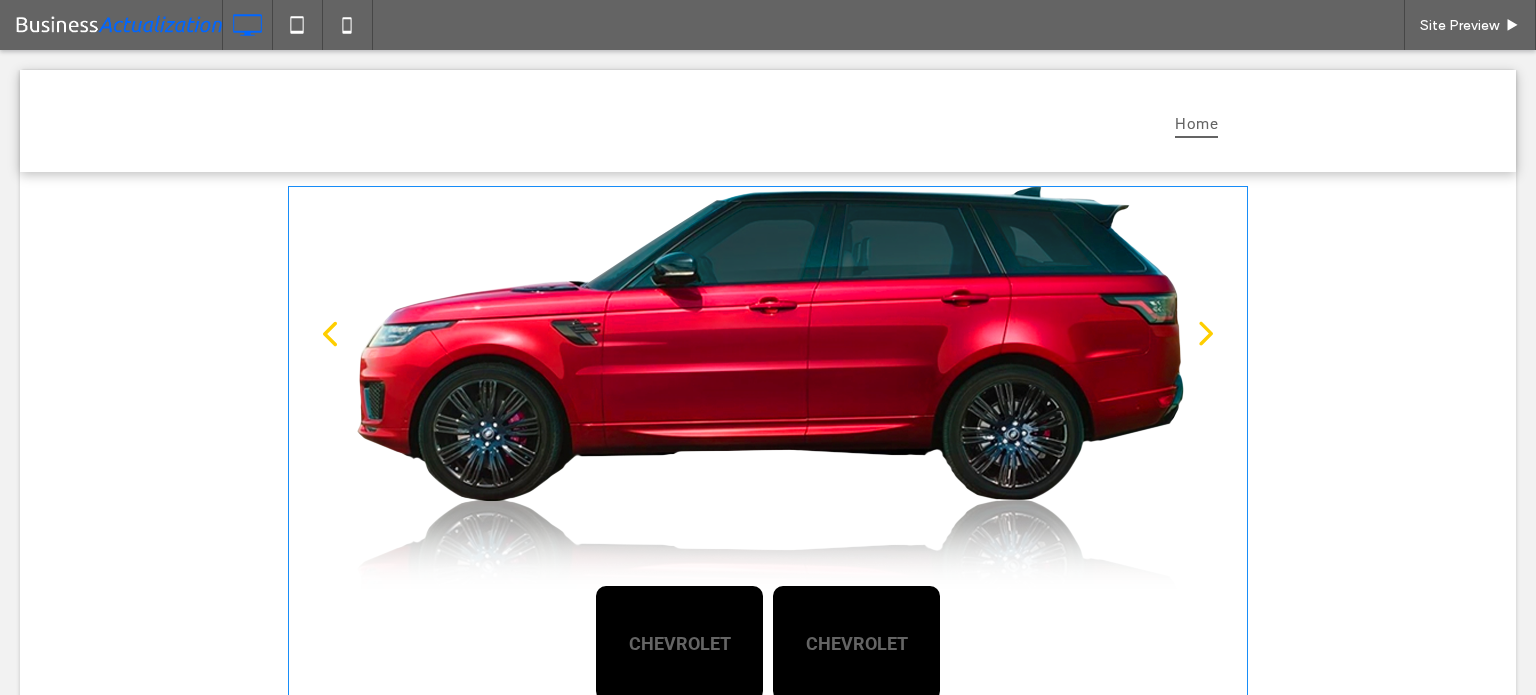 click at bounding box center (768, 443) 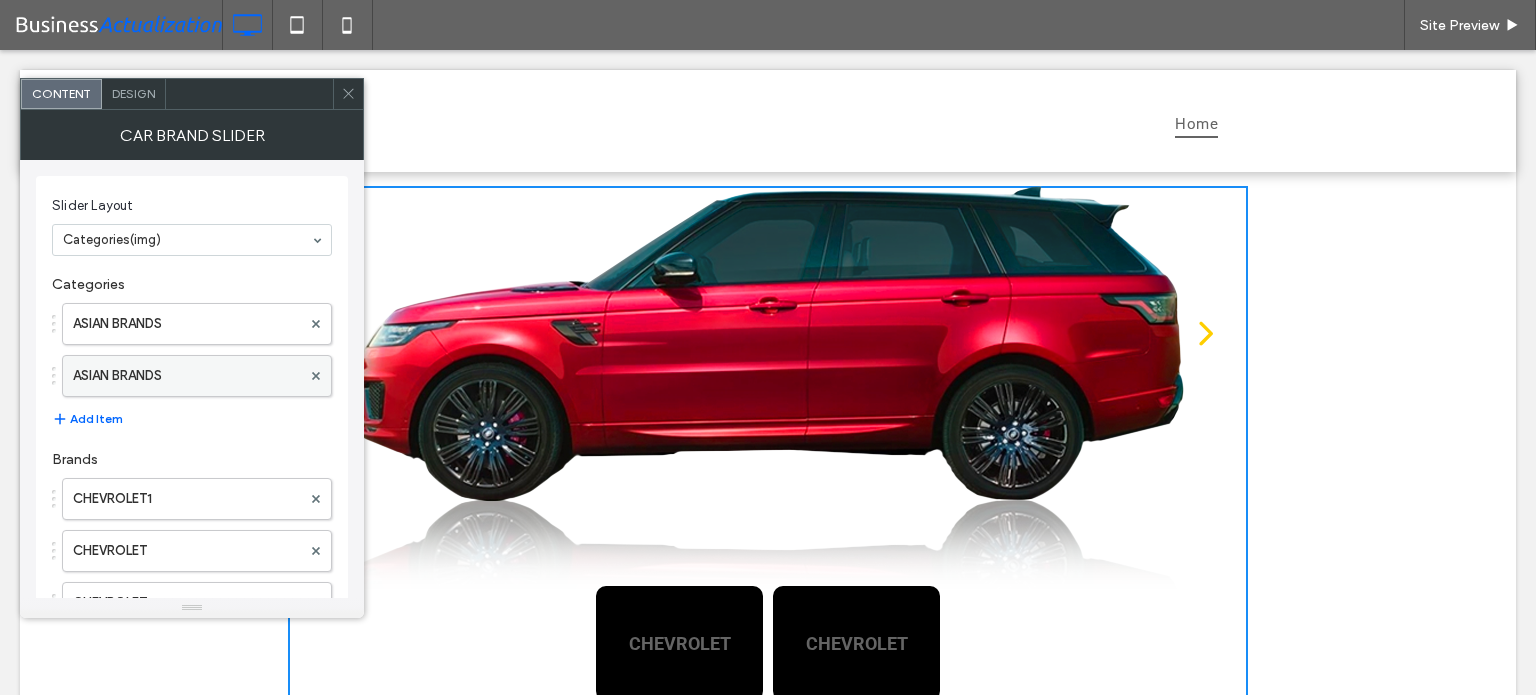 click on "ASIAN BRANDS" at bounding box center [187, 376] 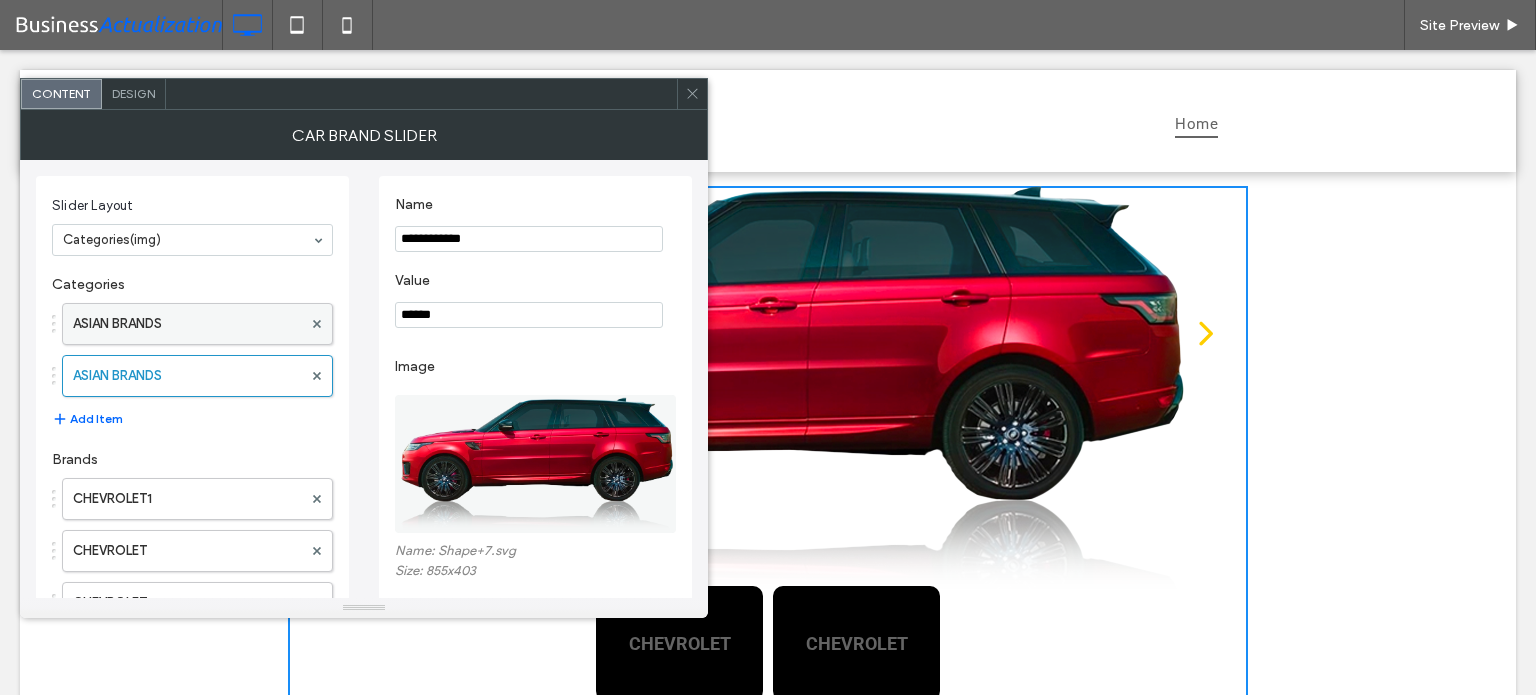 click on "ASIAN BRANDS" at bounding box center (187, 324) 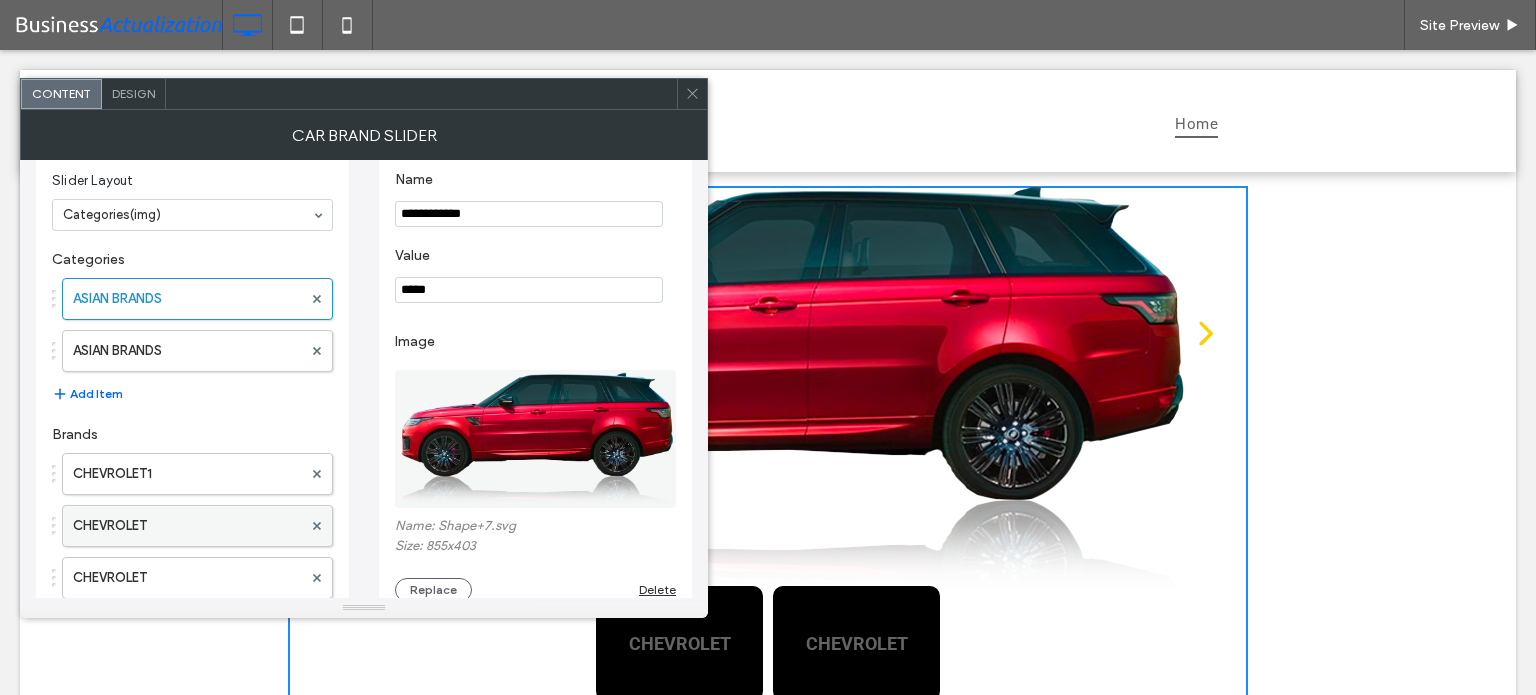 scroll, scrollTop: 100, scrollLeft: 0, axis: vertical 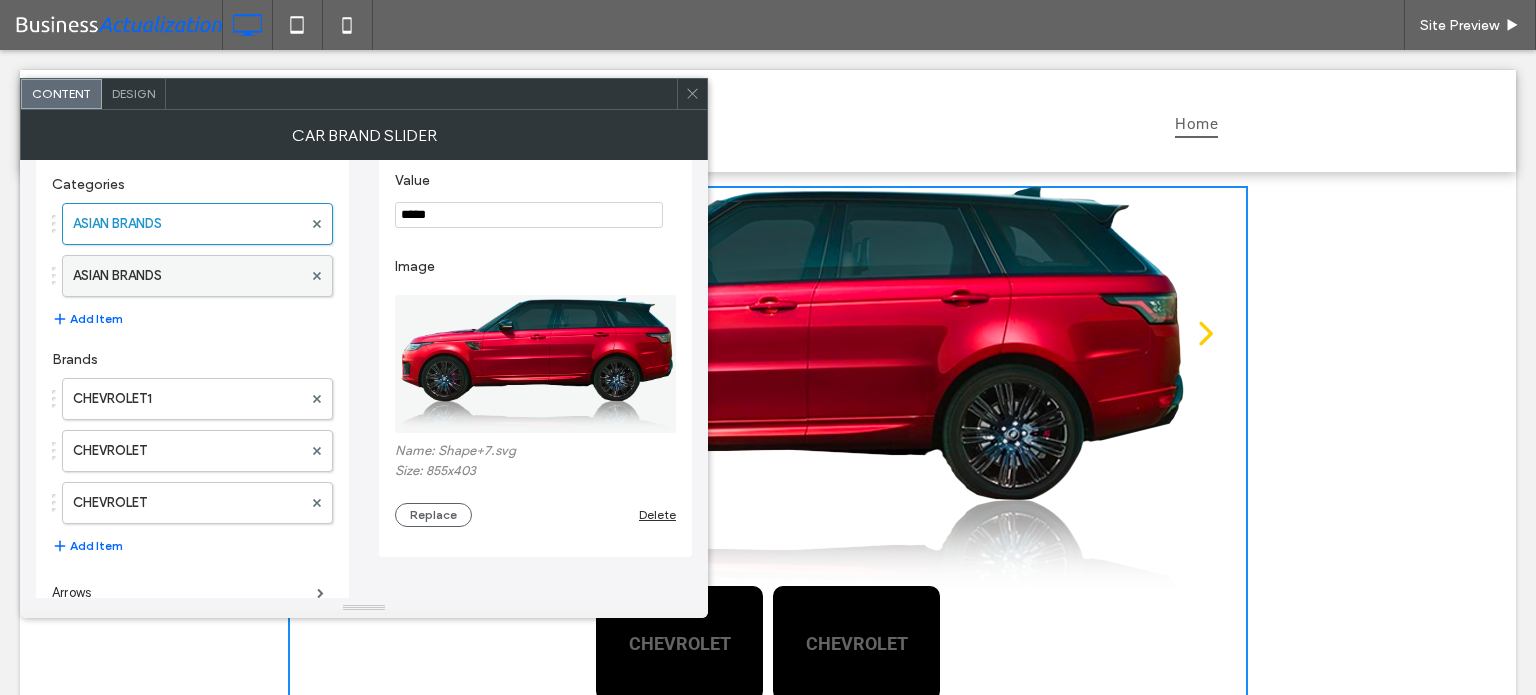 click on "ASIAN BRANDS" at bounding box center (187, 276) 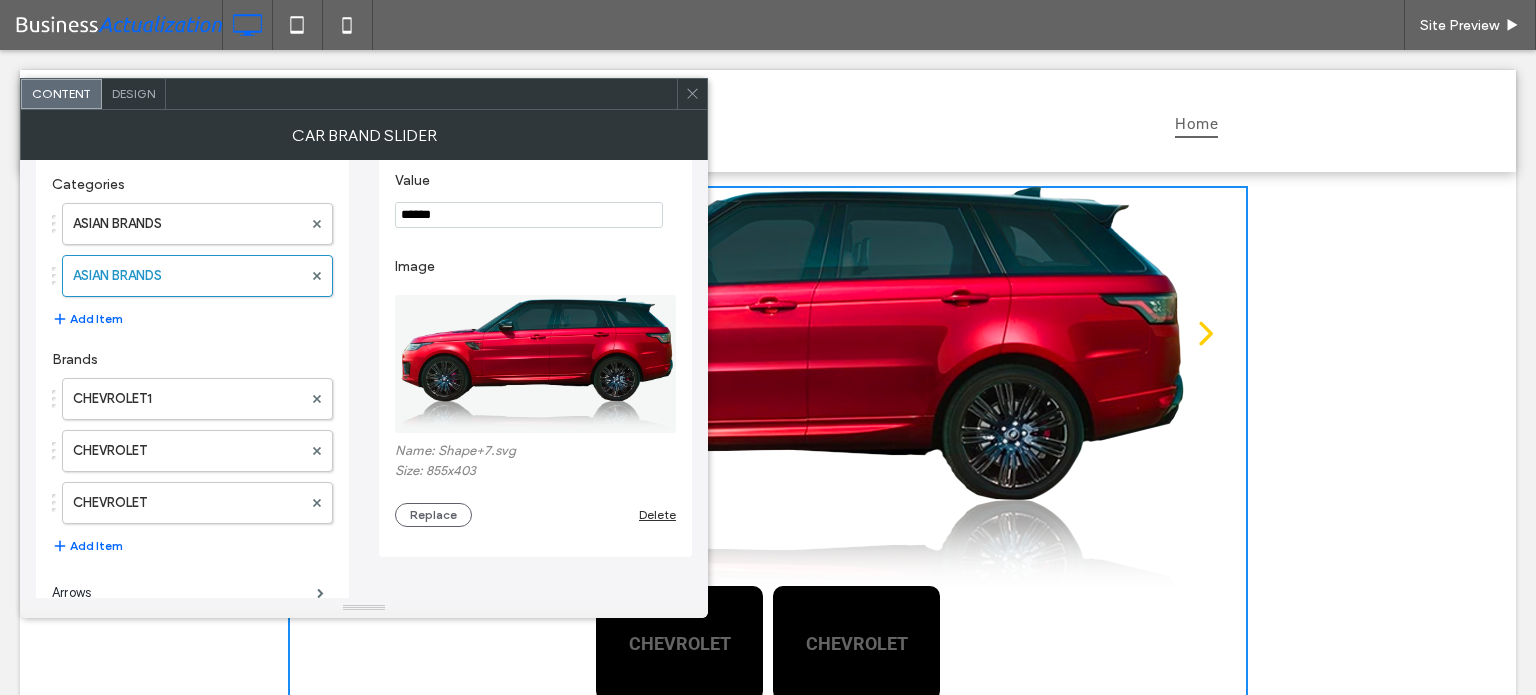 click at bounding box center (536, 364) 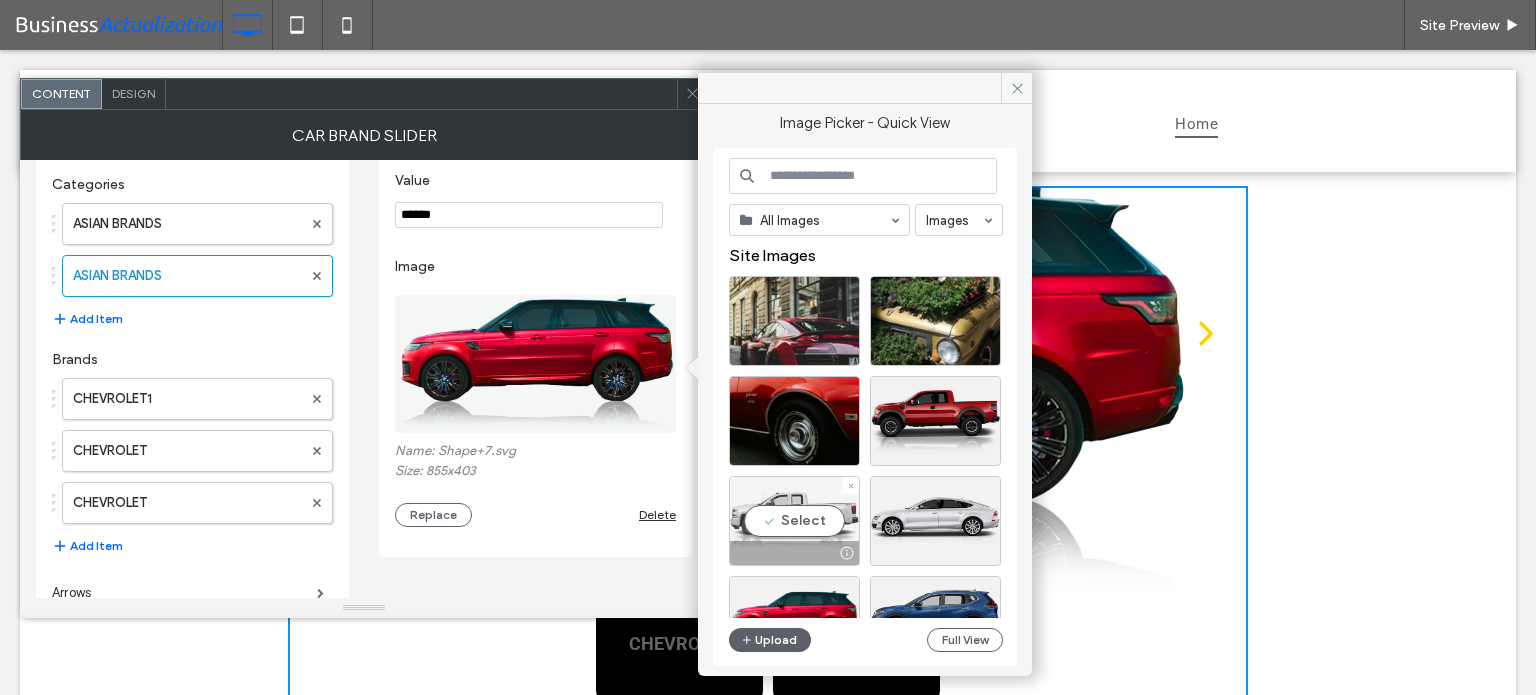 click on "Select" at bounding box center (794, 521) 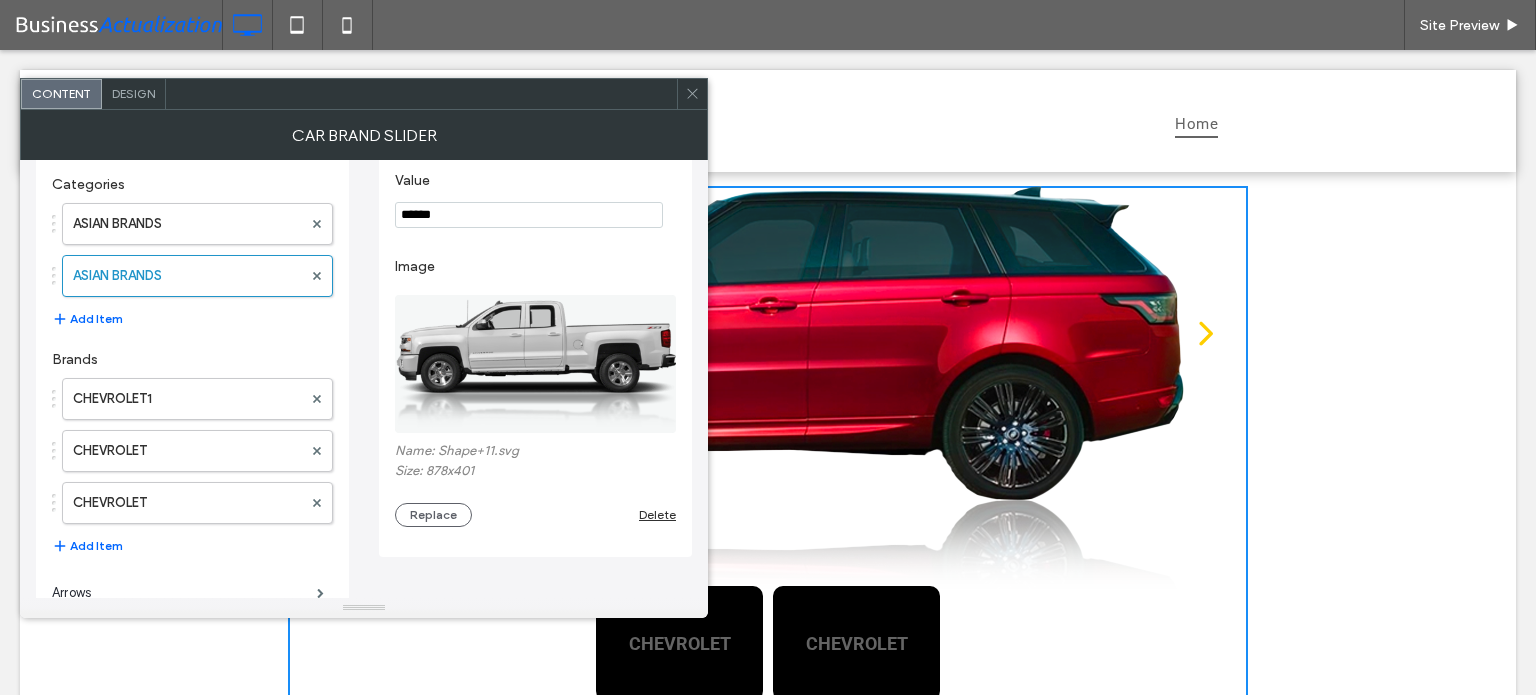 click 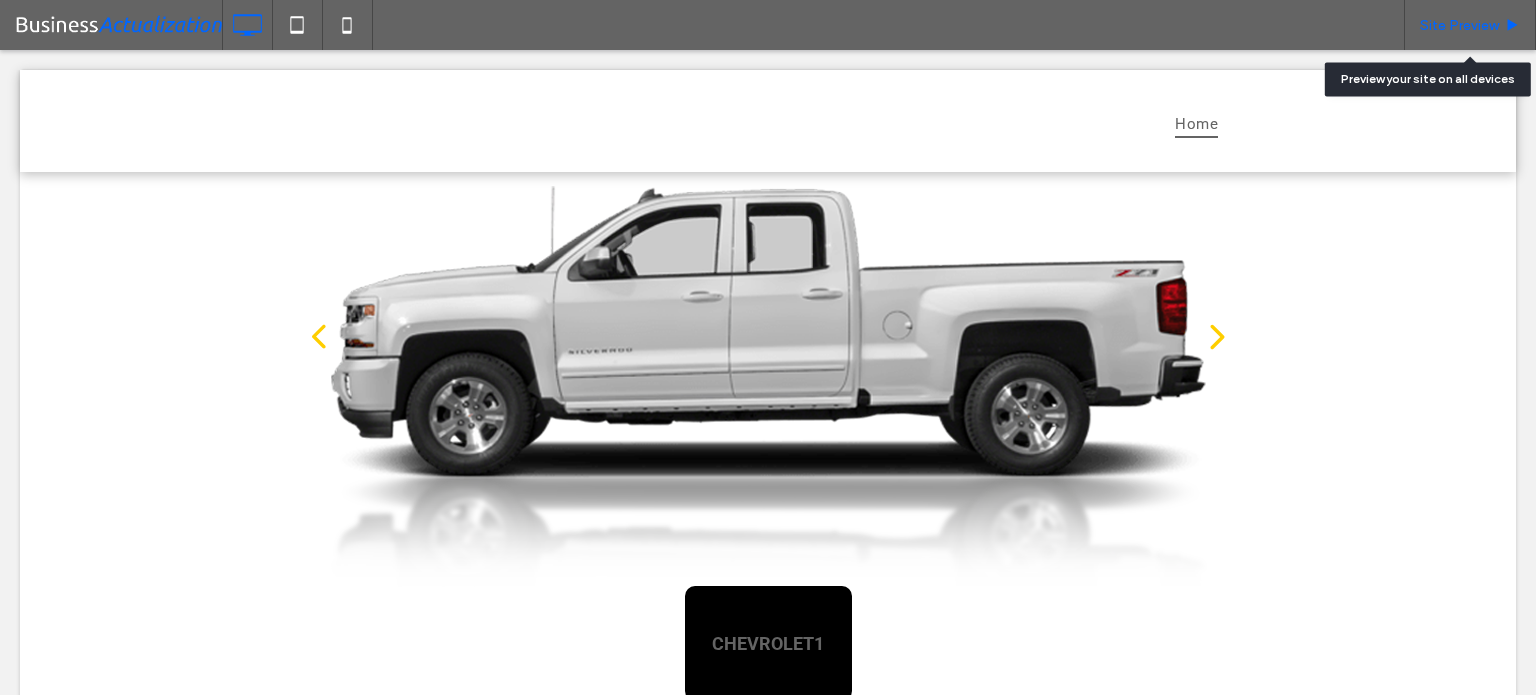 click on "Site Preview" at bounding box center (1459, 25) 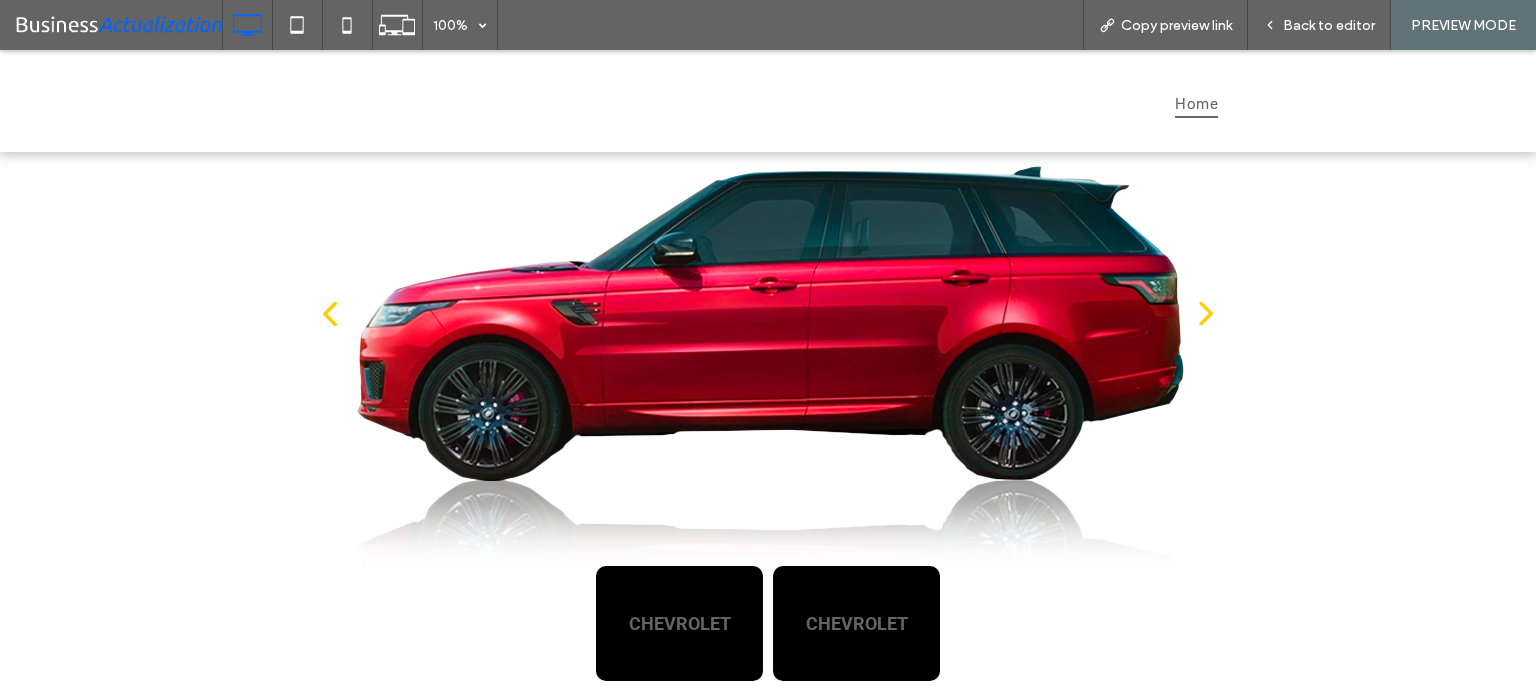 click 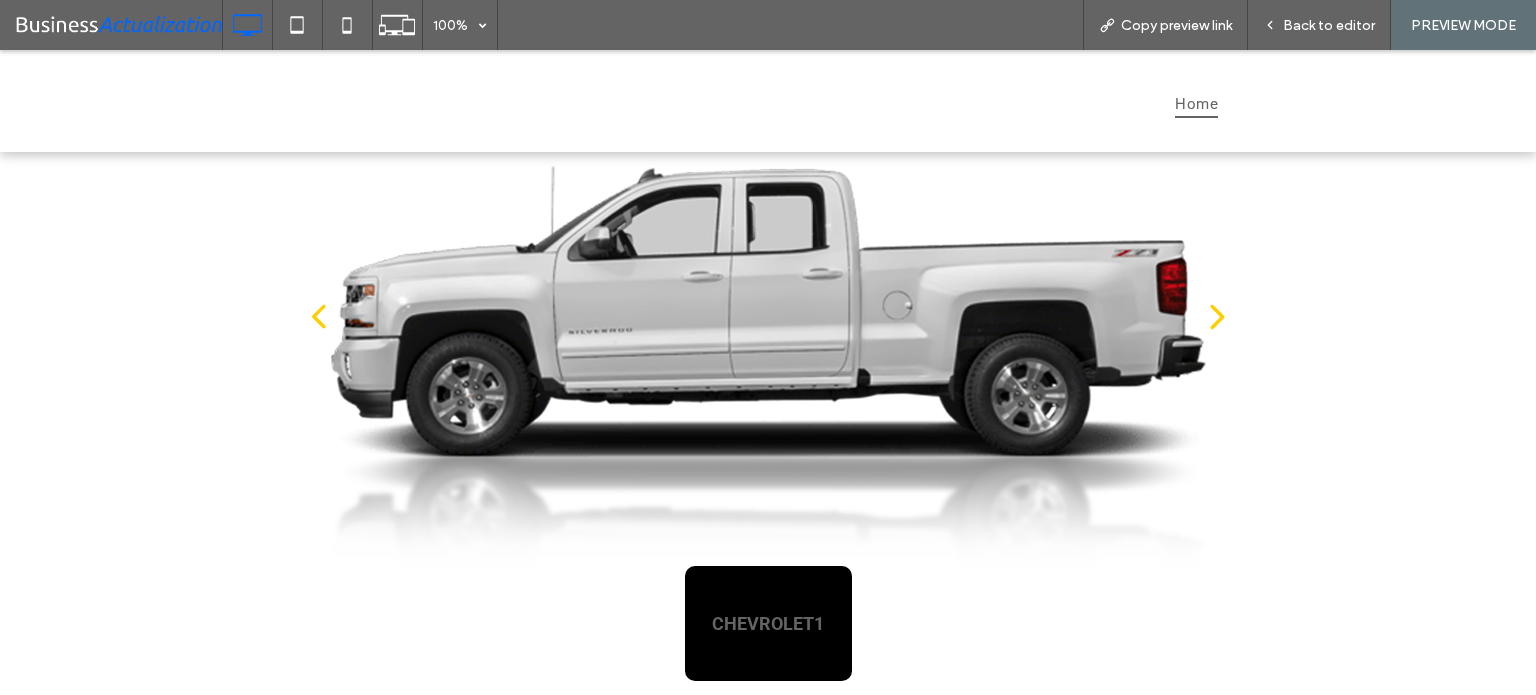 click 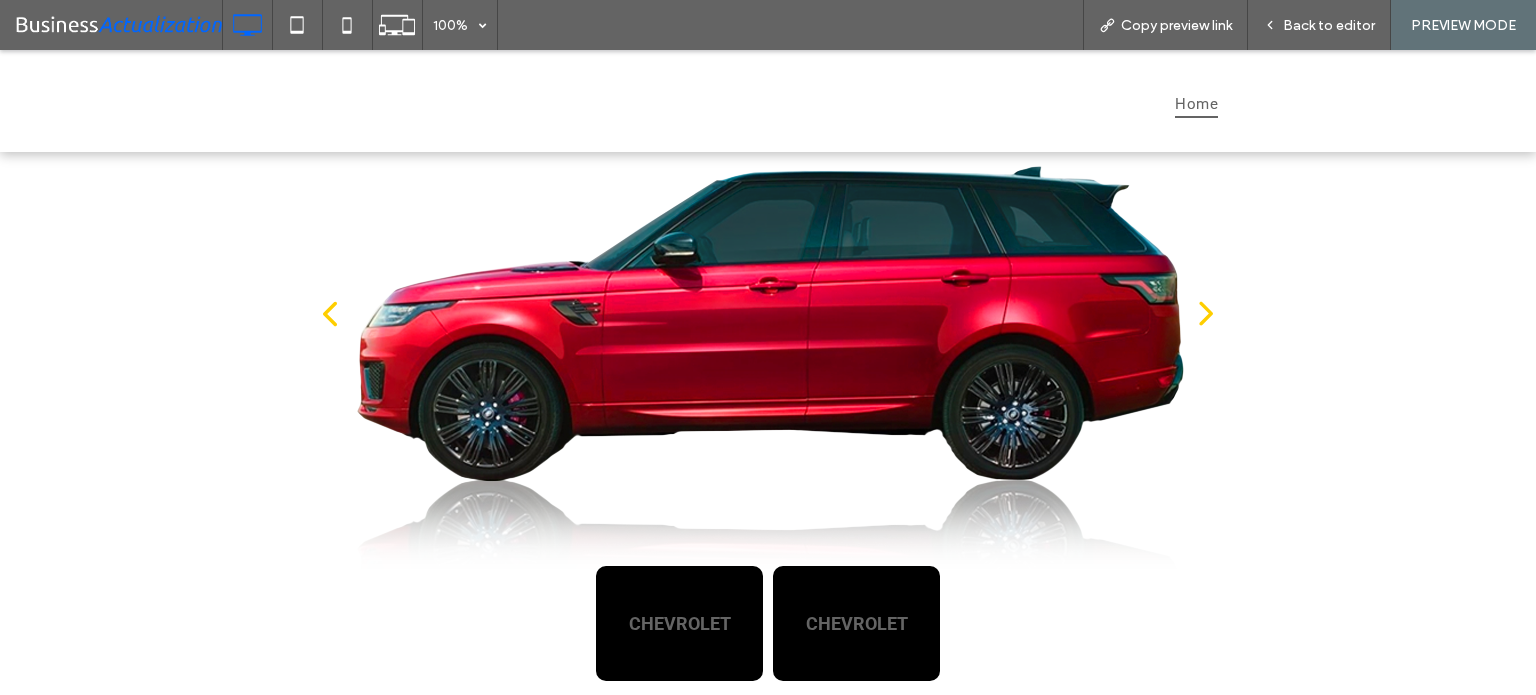 drag, startPoint x: 1196, startPoint y: 318, endPoint x: 1176, endPoint y: 338, distance: 28.284271 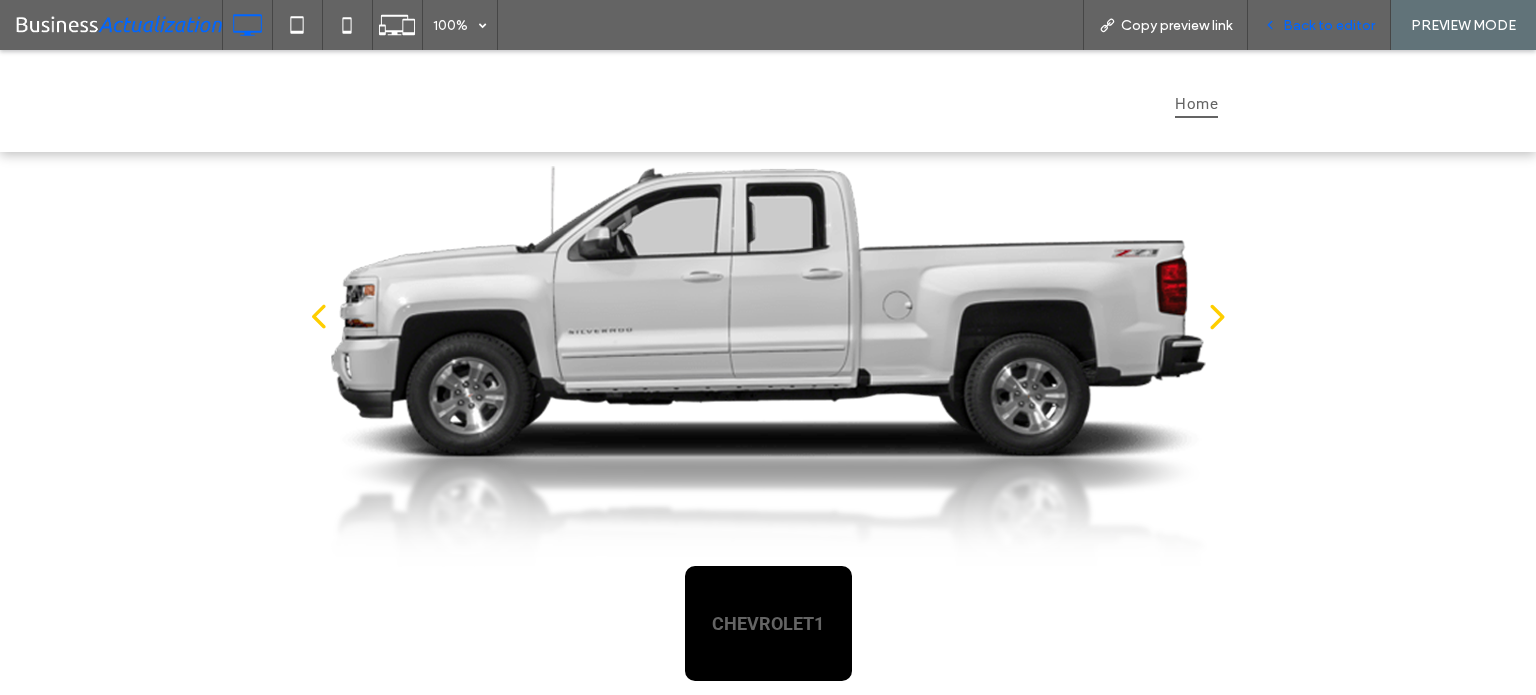 click on "Back to editor" at bounding box center [1329, 25] 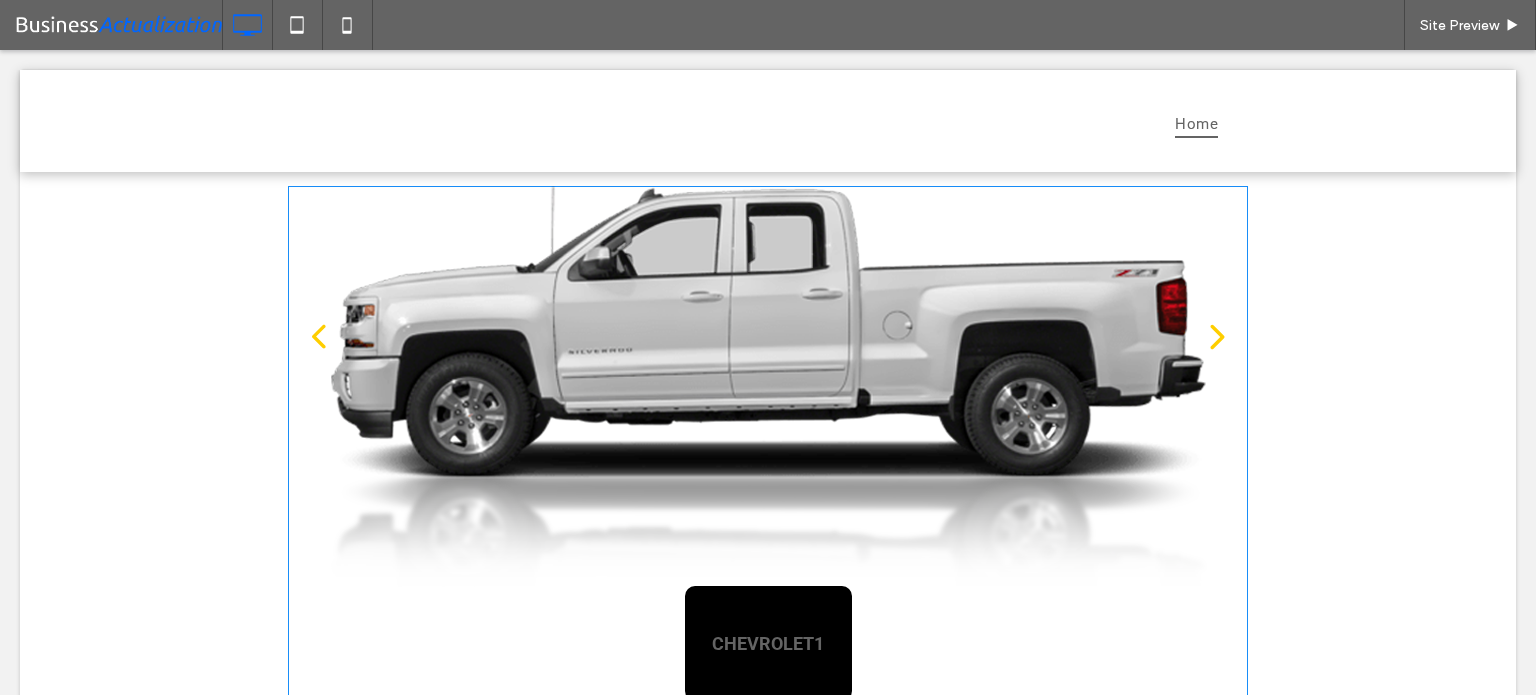 click at bounding box center (768, 443) 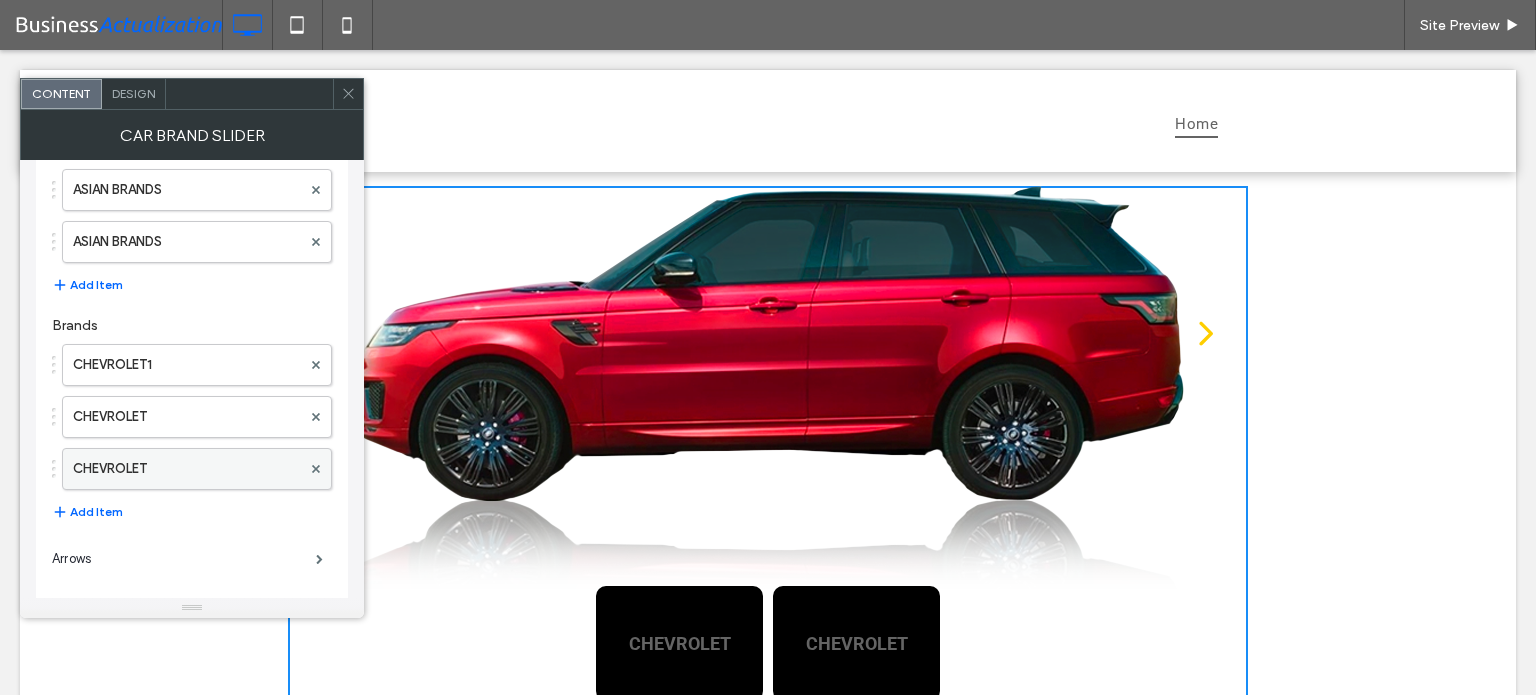 scroll, scrollTop: 0, scrollLeft: 0, axis: both 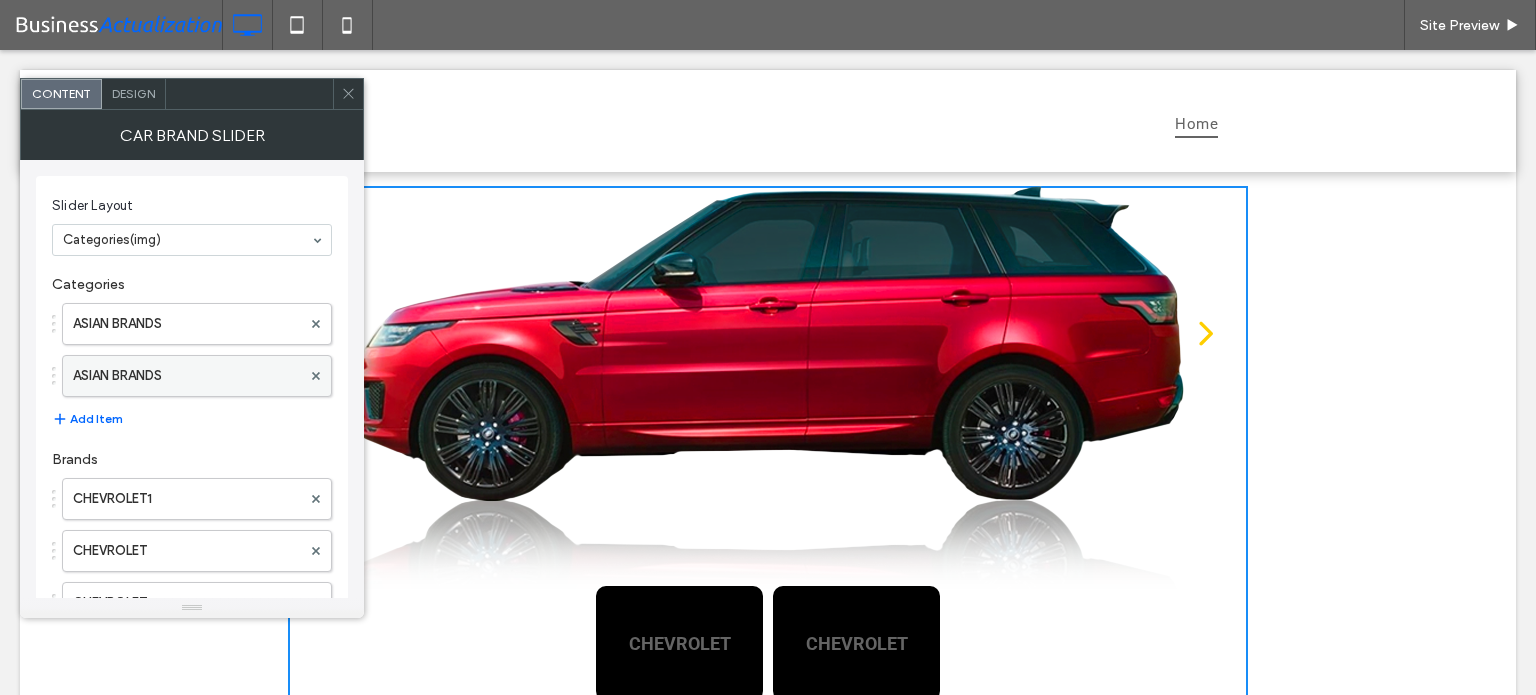 click on "ASIAN BRANDS" at bounding box center (187, 376) 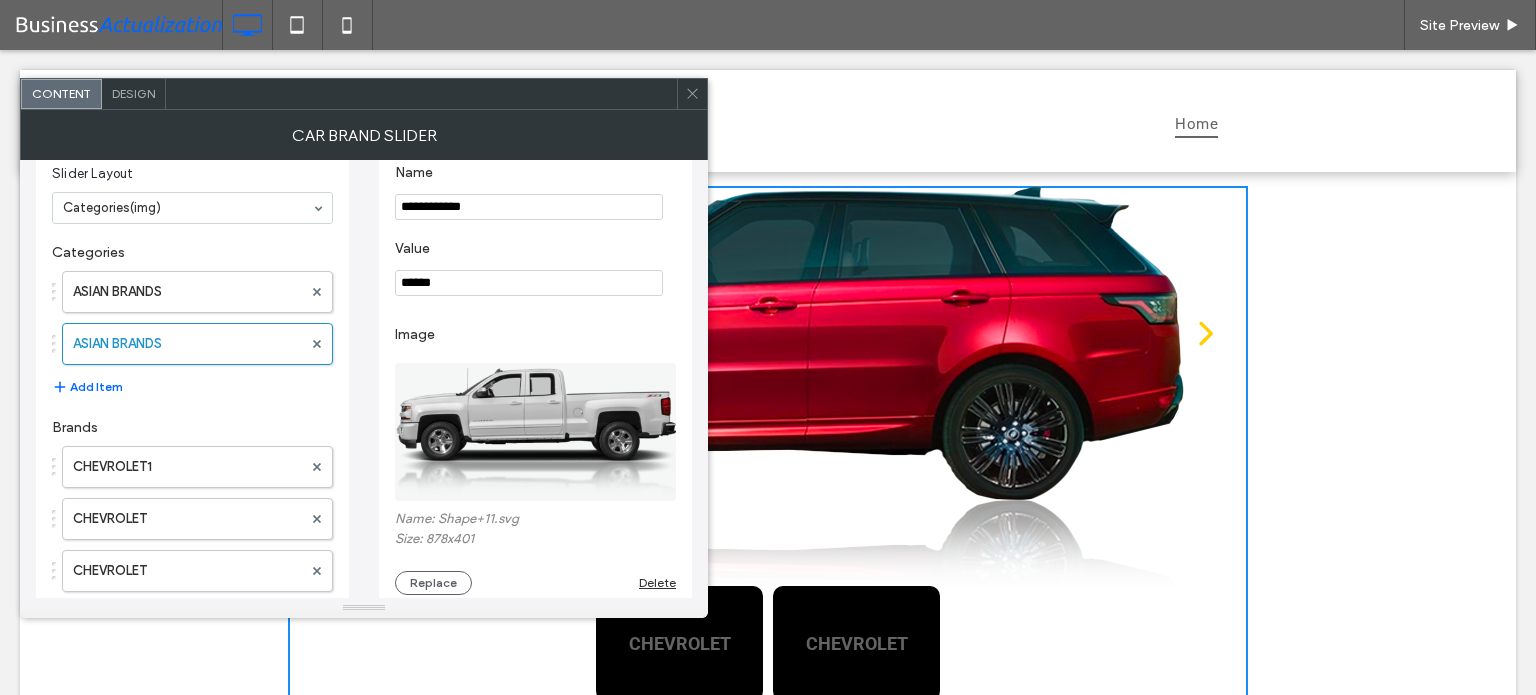 scroll, scrollTop: 0, scrollLeft: 0, axis: both 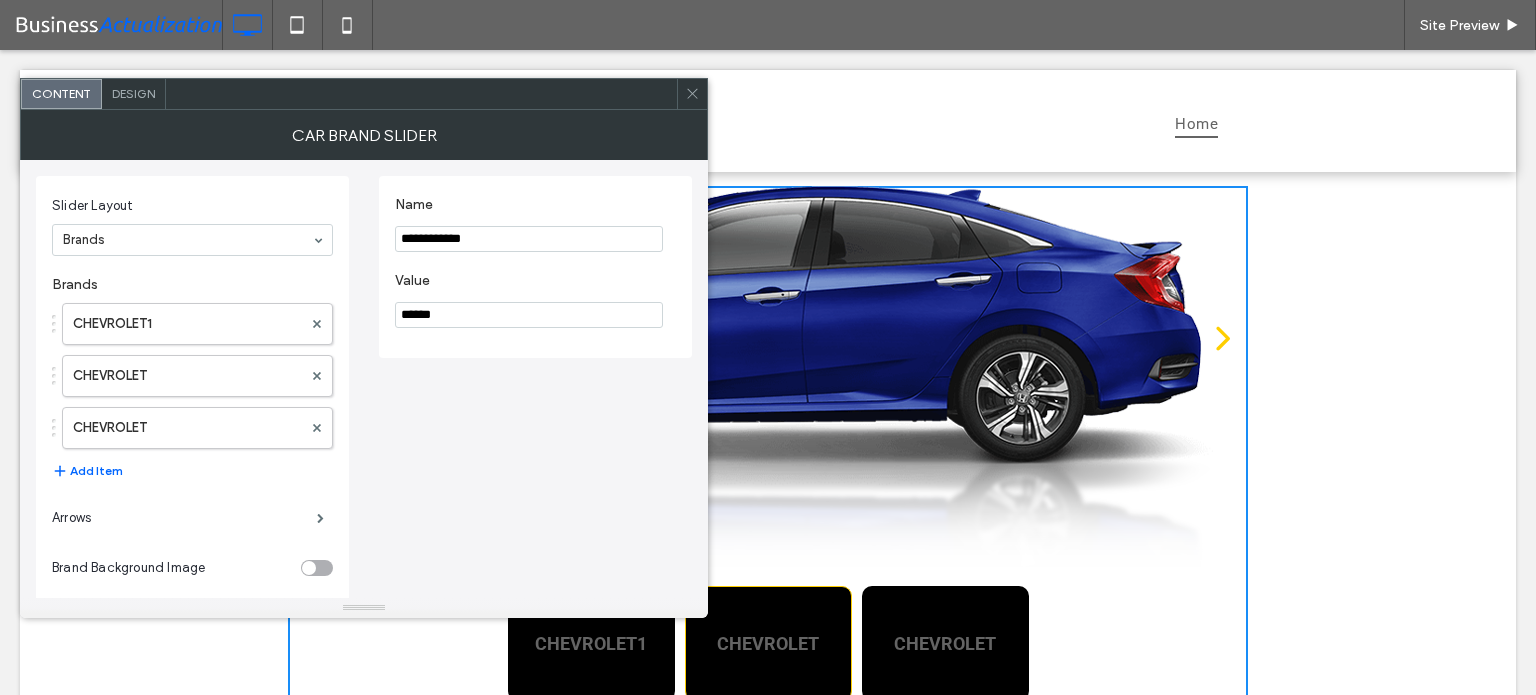 click at bounding box center (187, 240) 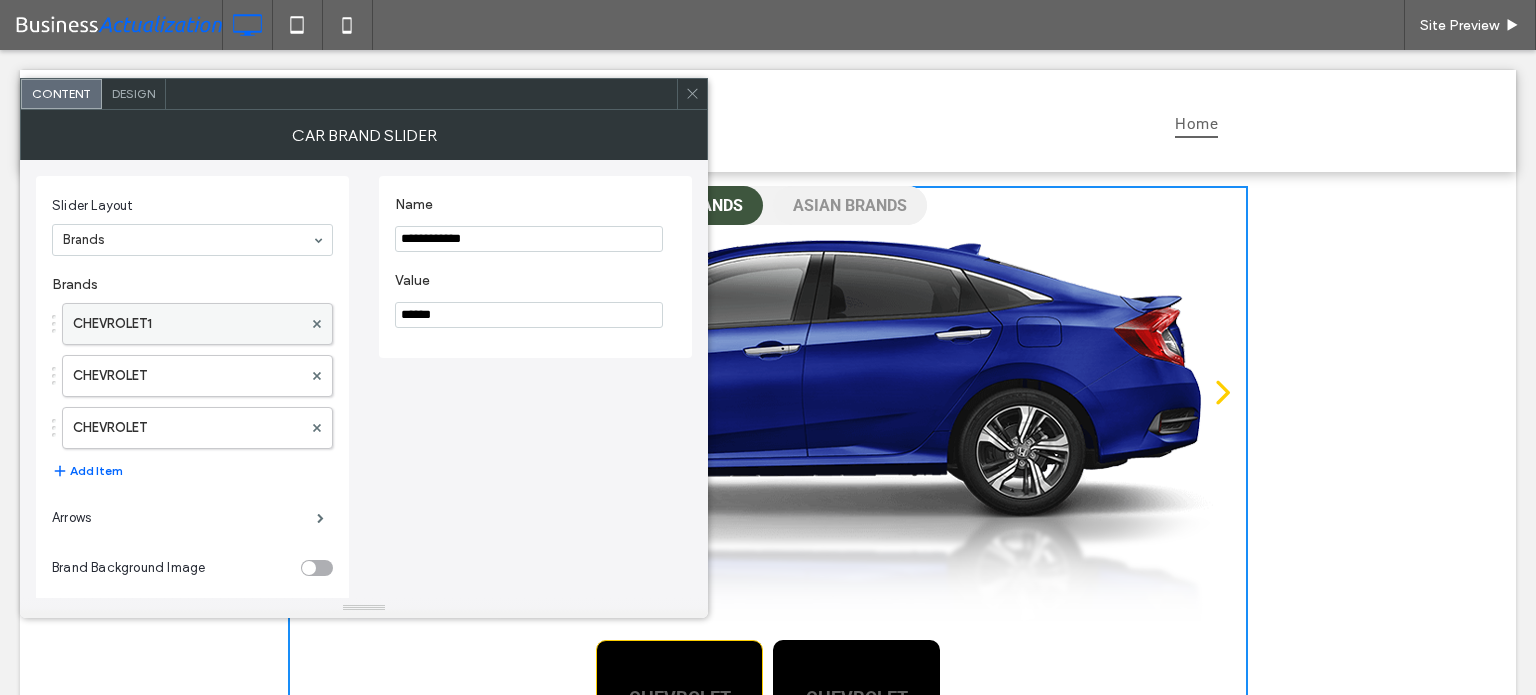 click on "CHEVROLET1" at bounding box center [187, 324] 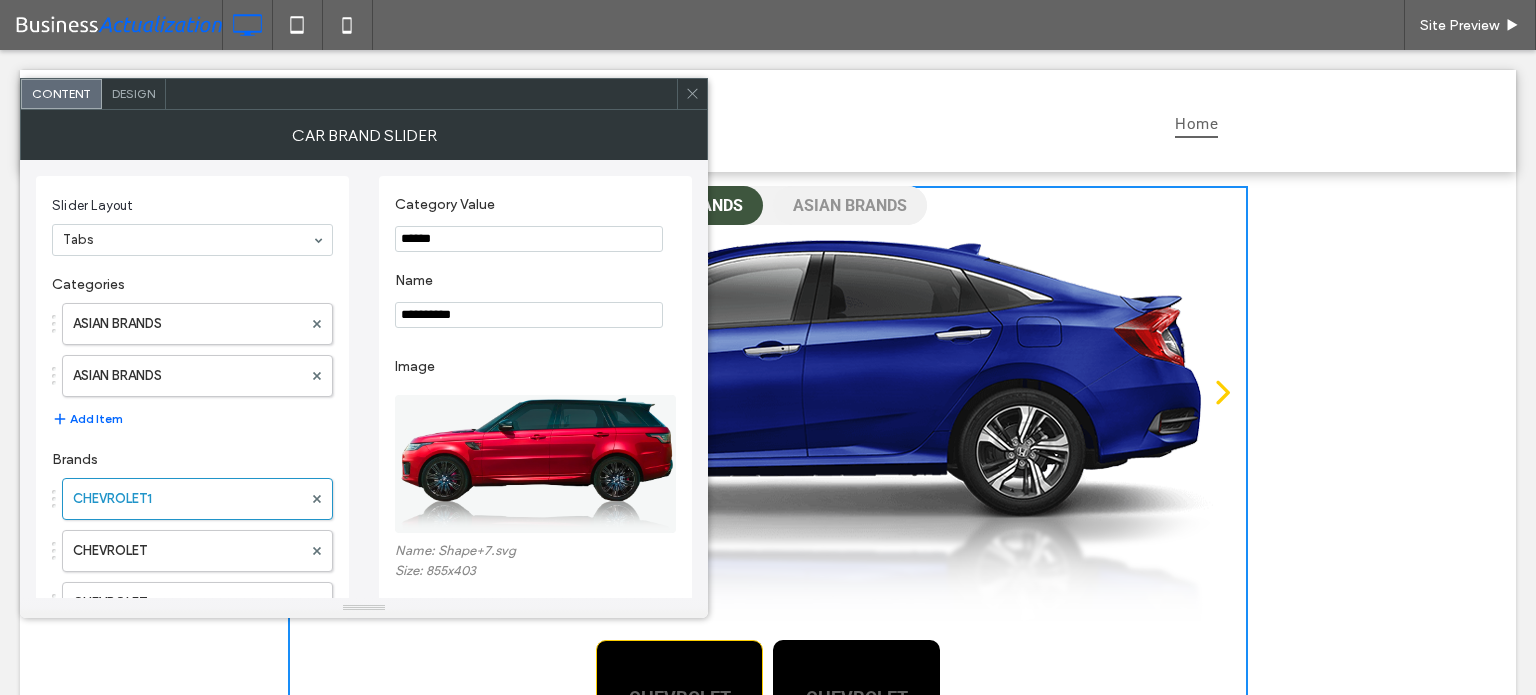 click on "Slider Layout Tabs" at bounding box center (192, 226) 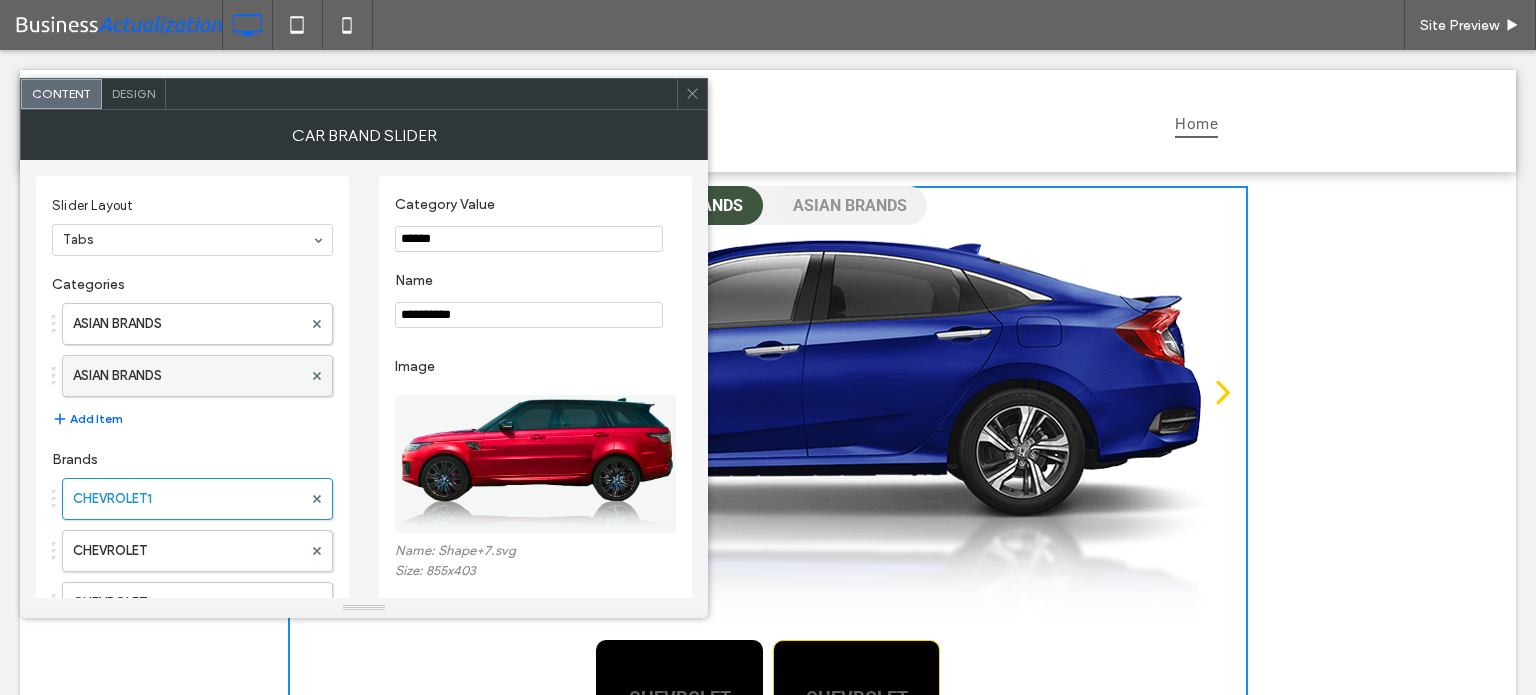 click on "ASIAN BRANDS" at bounding box center (187, 376) 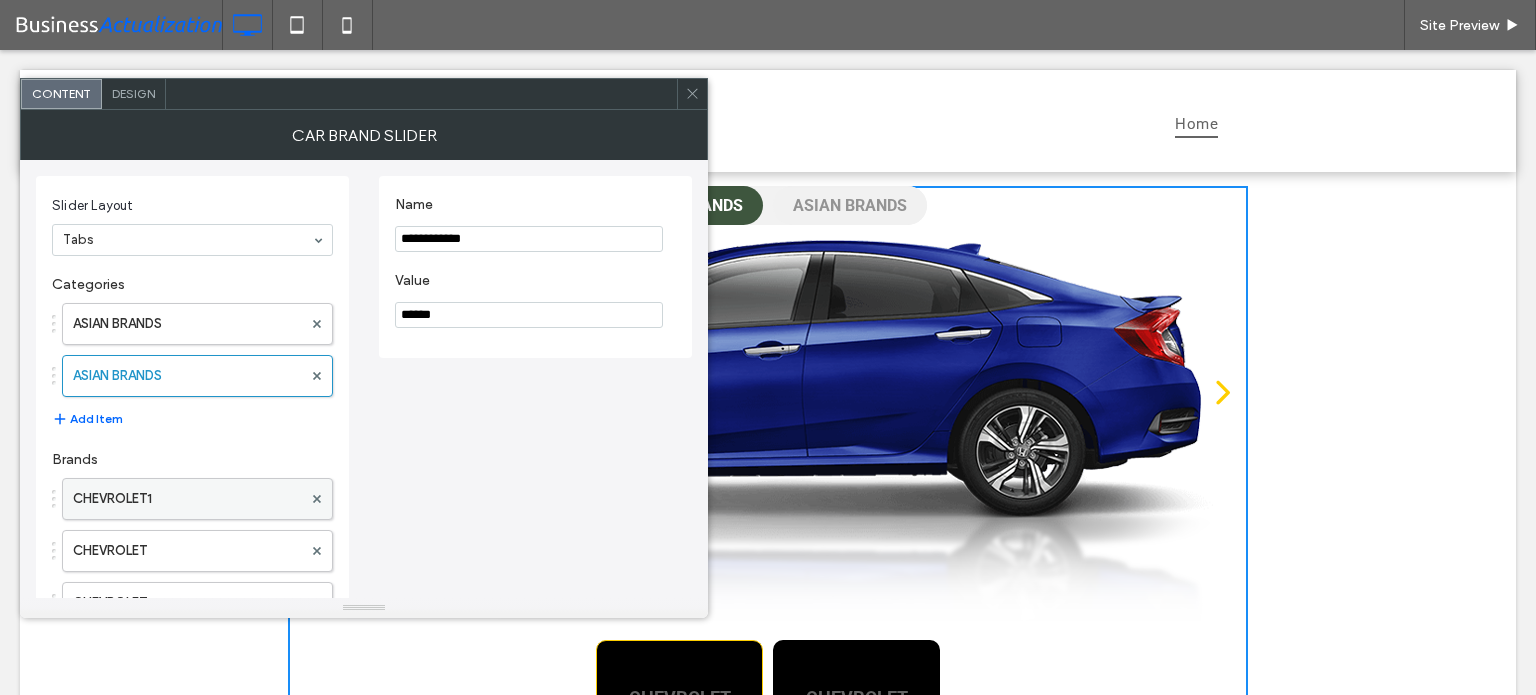 click on "CHEVROLET1" at bounding box center (187, 499) 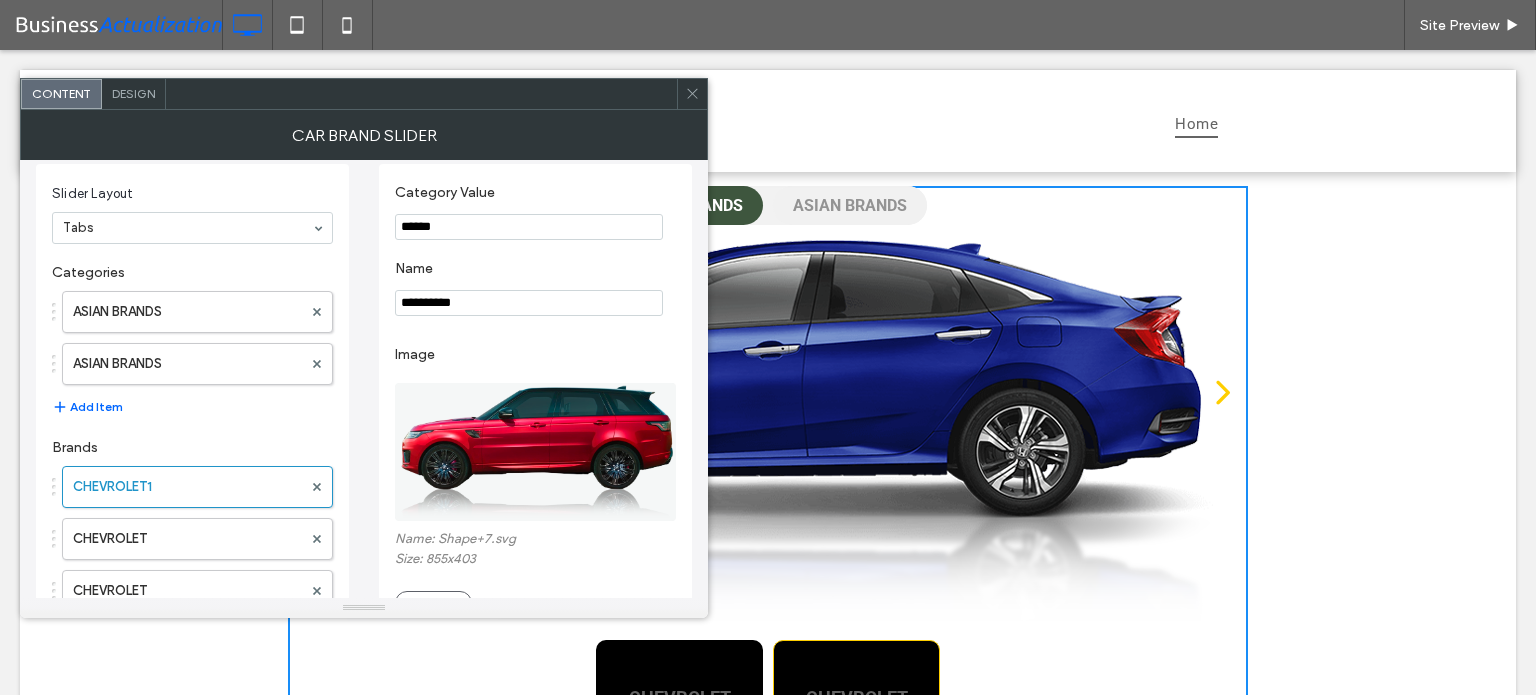 scroll, scrollTop: 0, scrollLeft: 0, axis: both 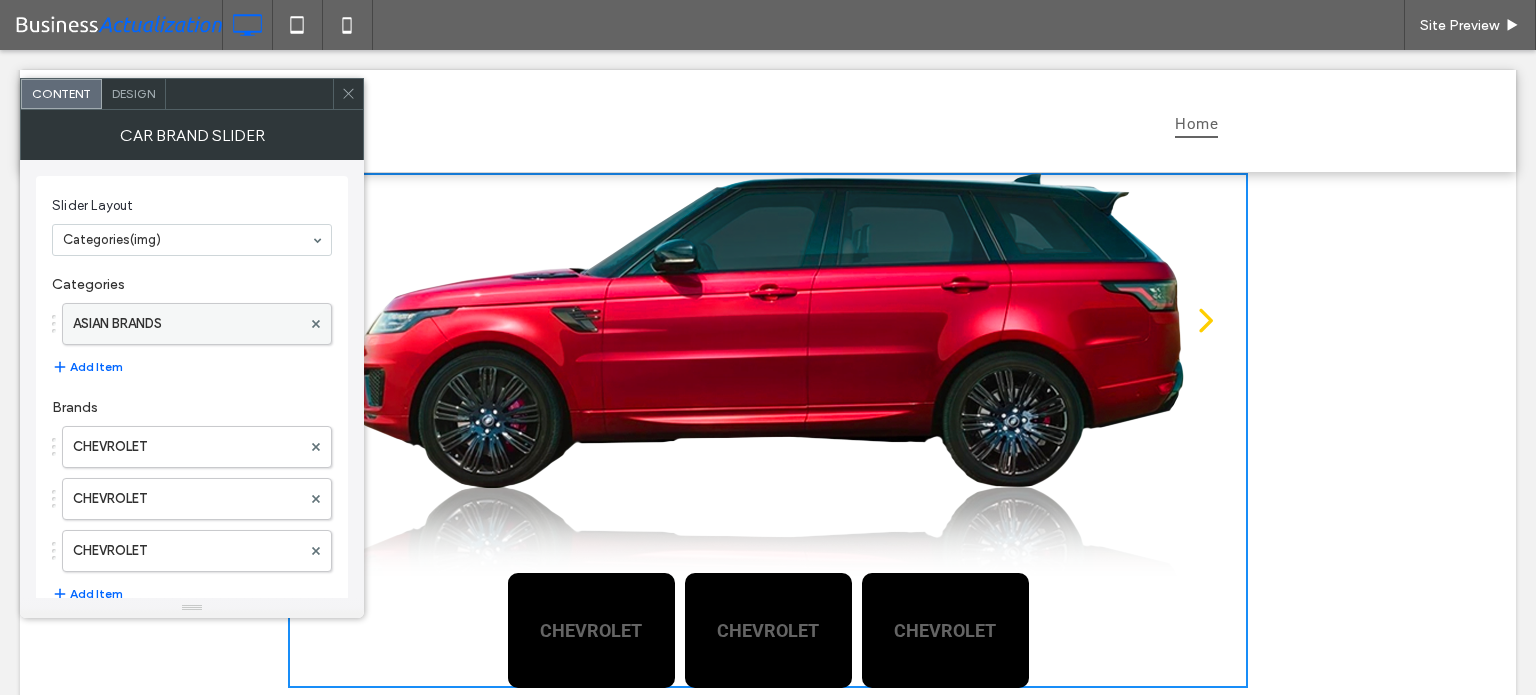 click on "ASIAN BRANDS" at bounding box center (187, 324) 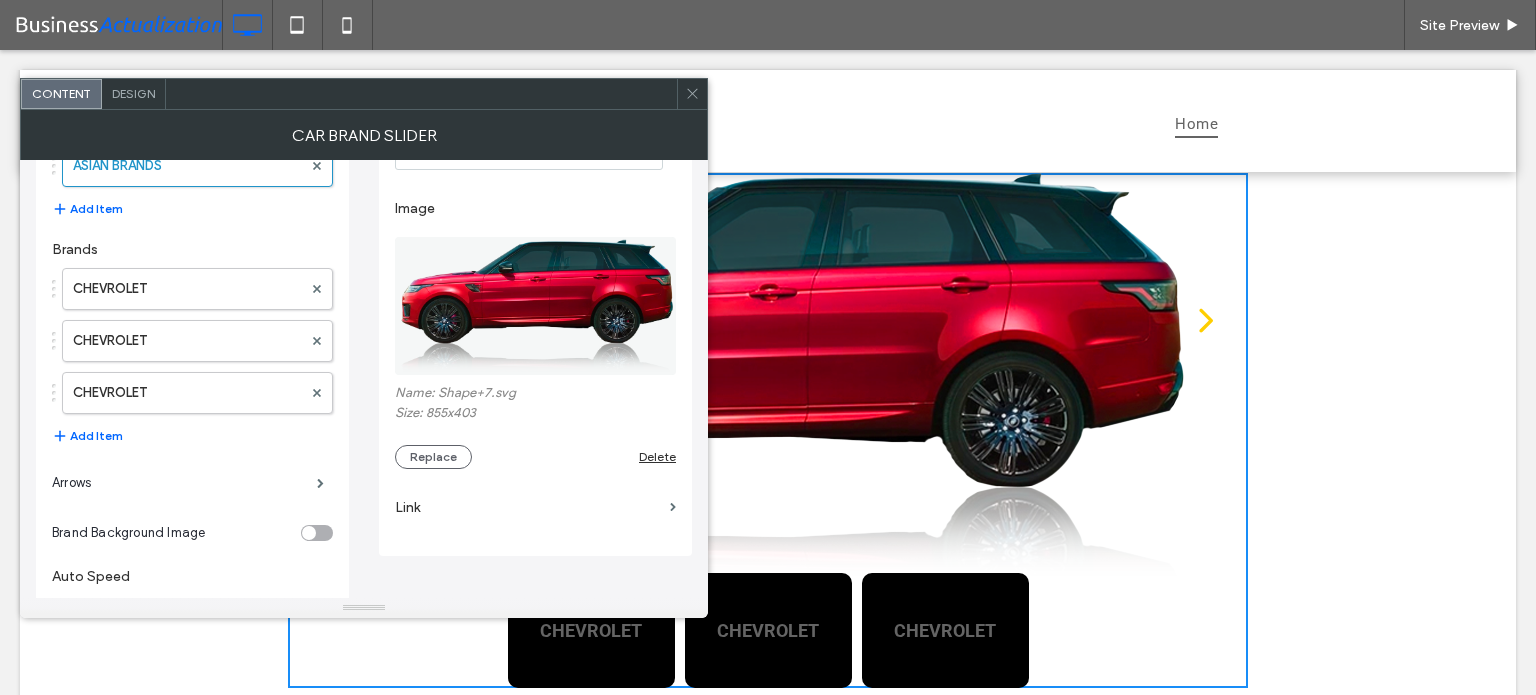 scroll, scrollTop: 262, scrollLeft: 0, axis: vertical 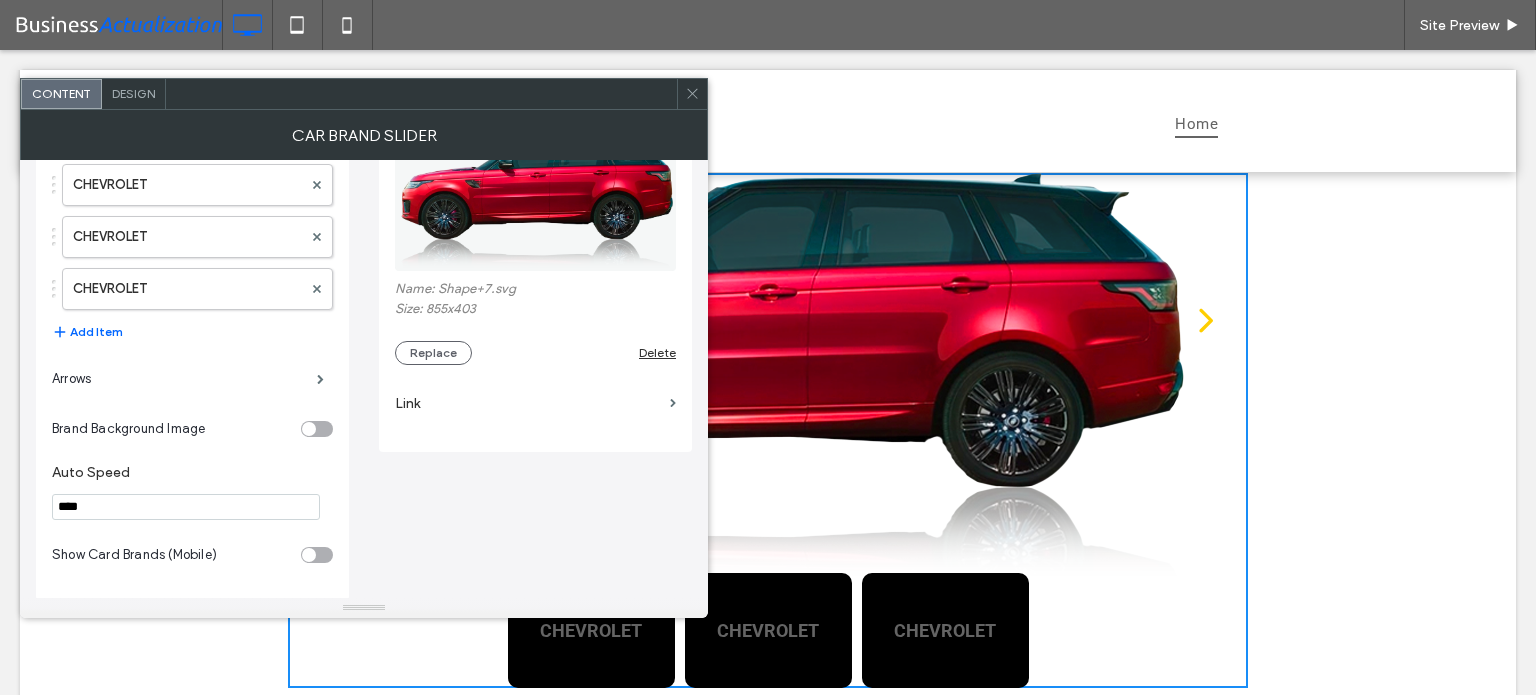 click on "Link" at bounding box center (528, 403) 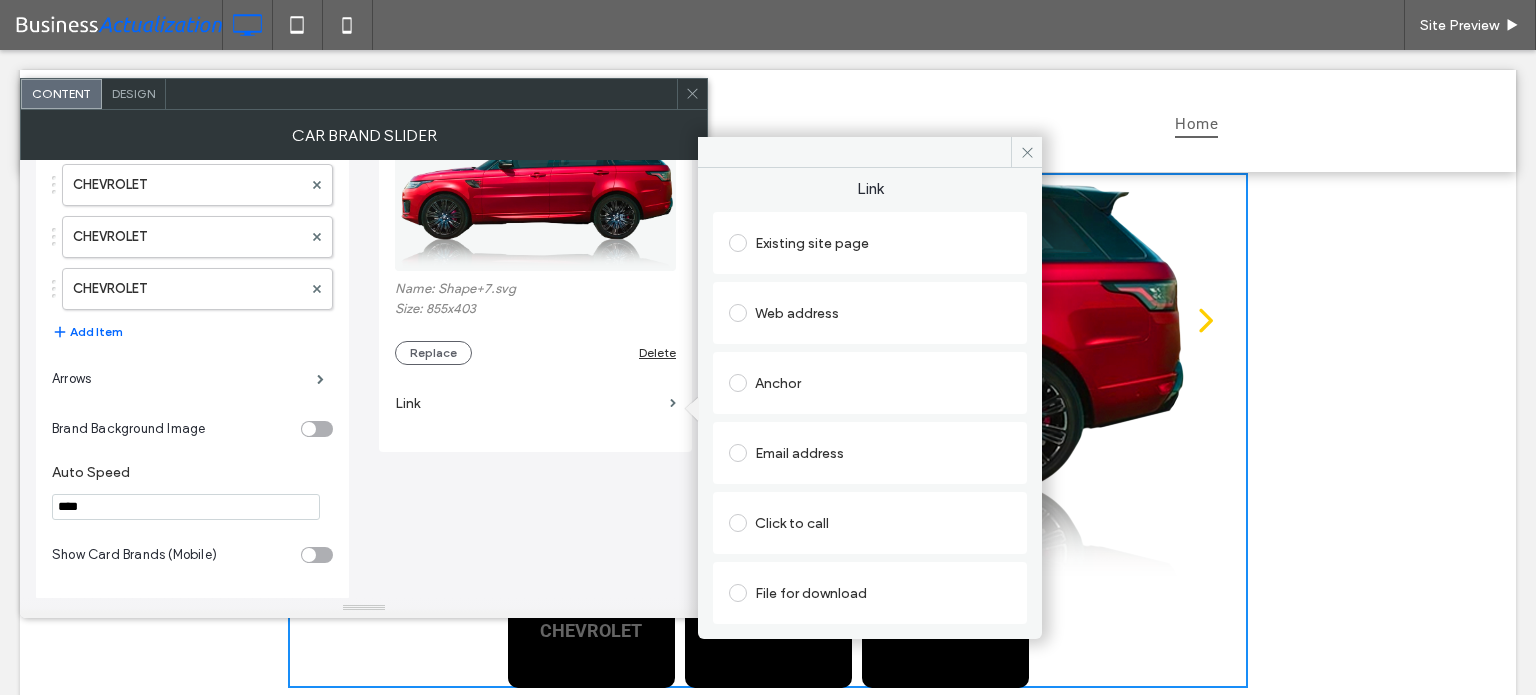 click on "Web address" at bounding box center (870, 313) 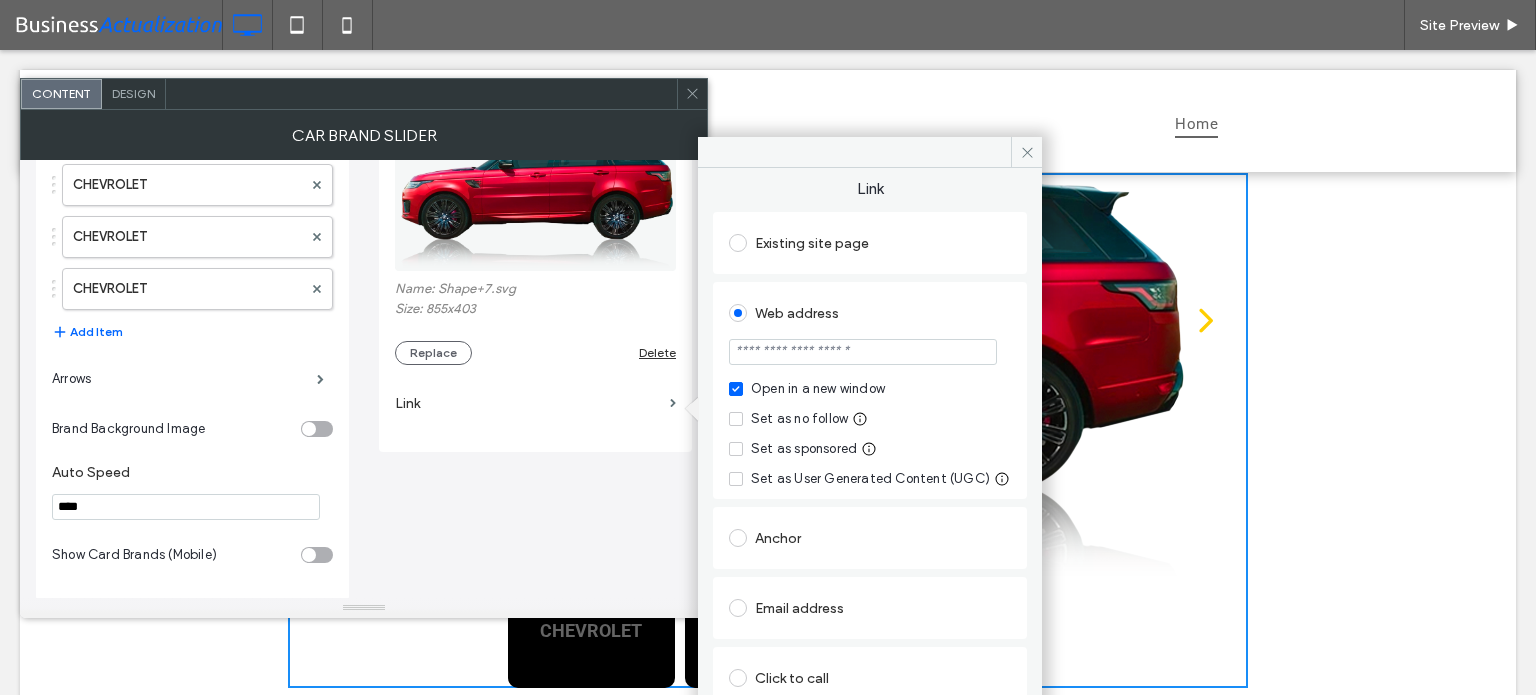 click at bounding box center (863, 352) 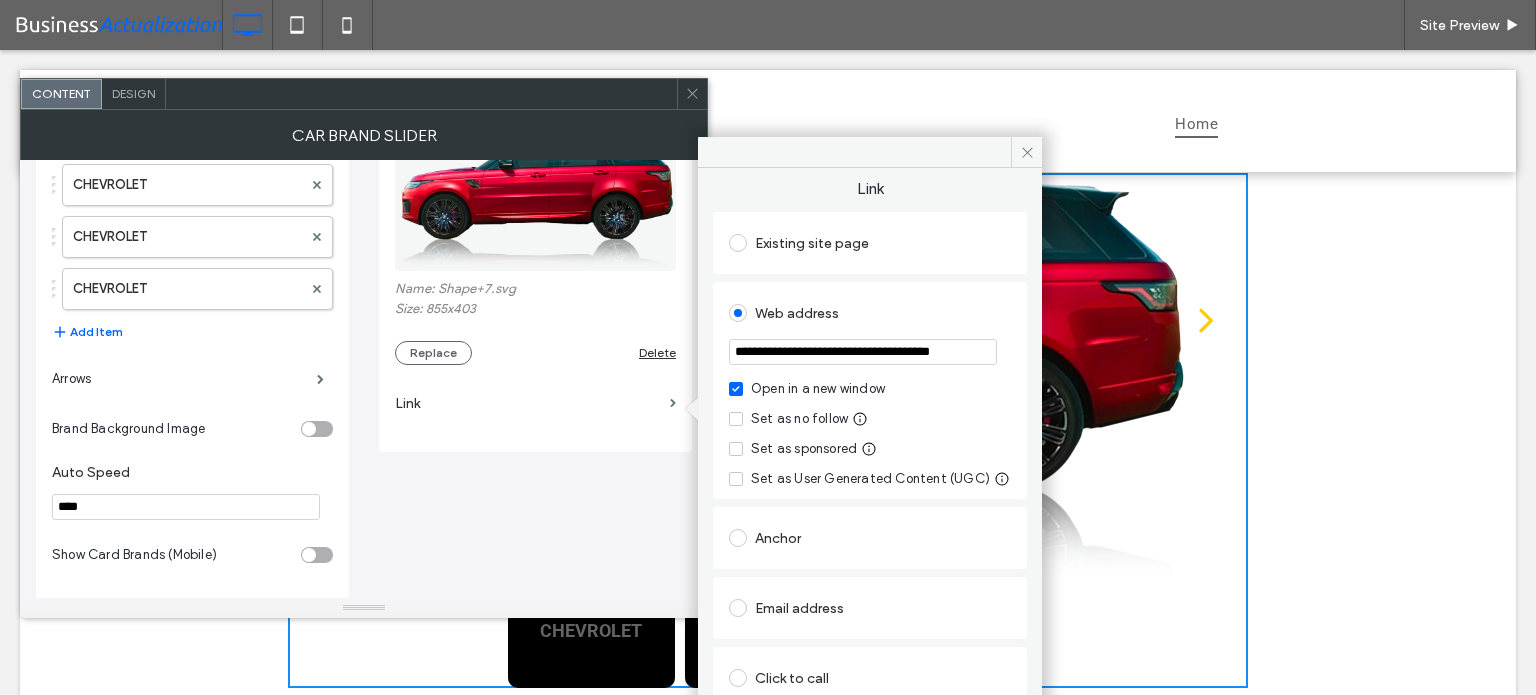 scroll, scrollTop: 0, scrollLeft: 26, axis: horizontal 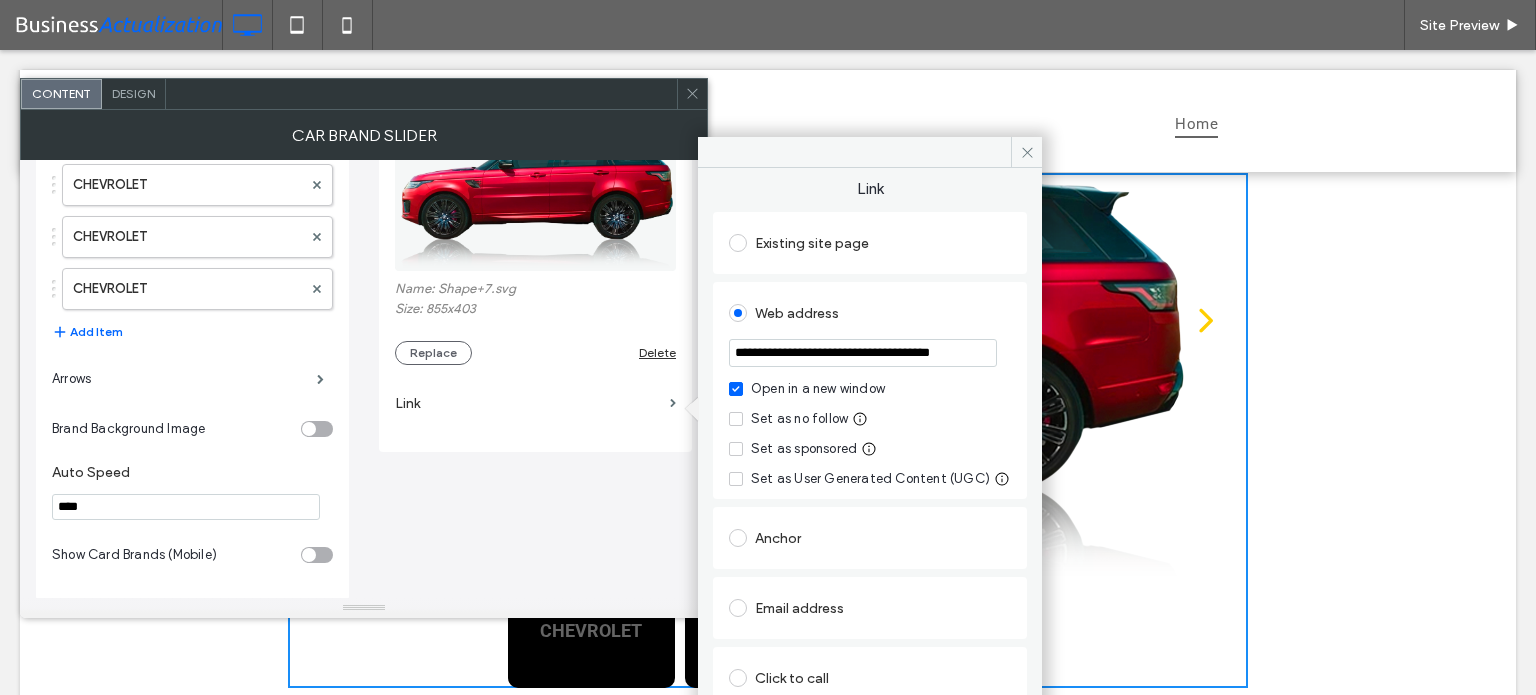type on "**********" 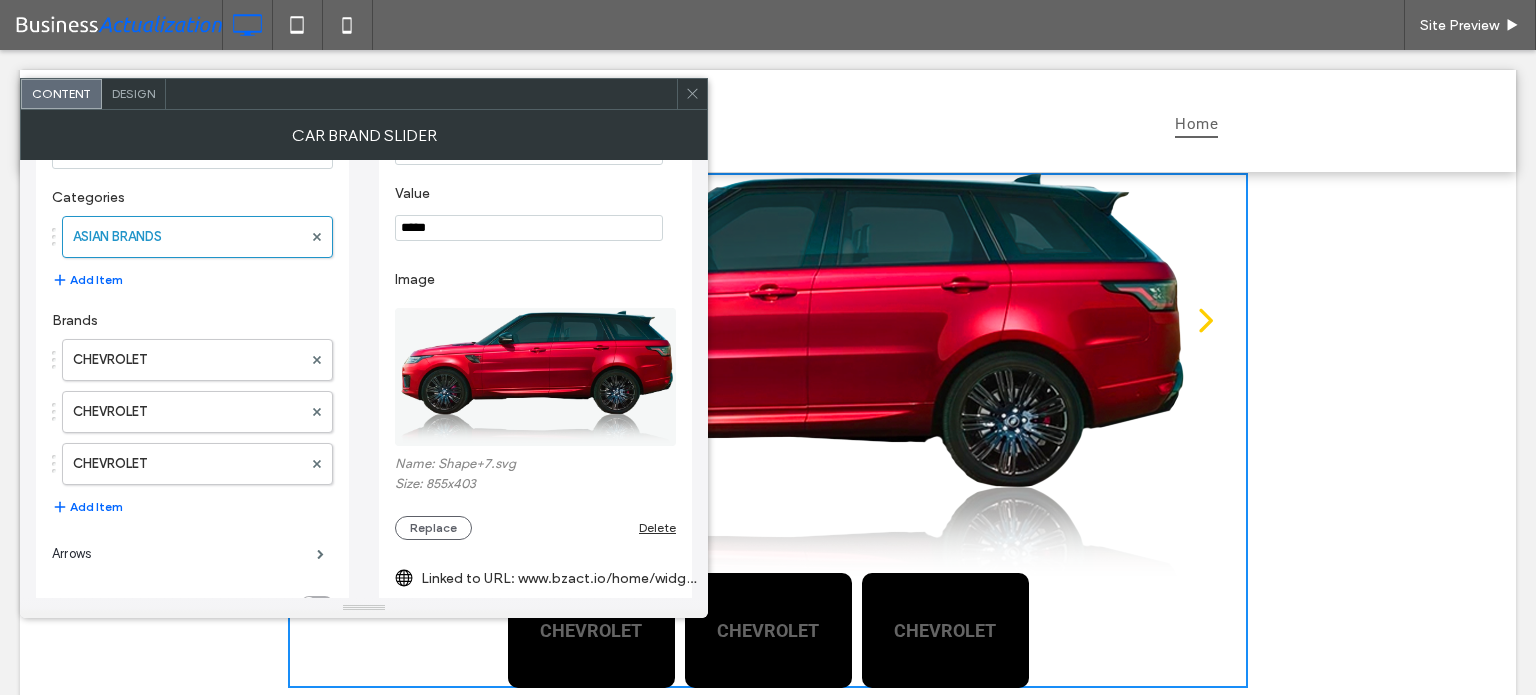 scroll, scrollTop: 62, scrollLeft: 0, axis: vertical 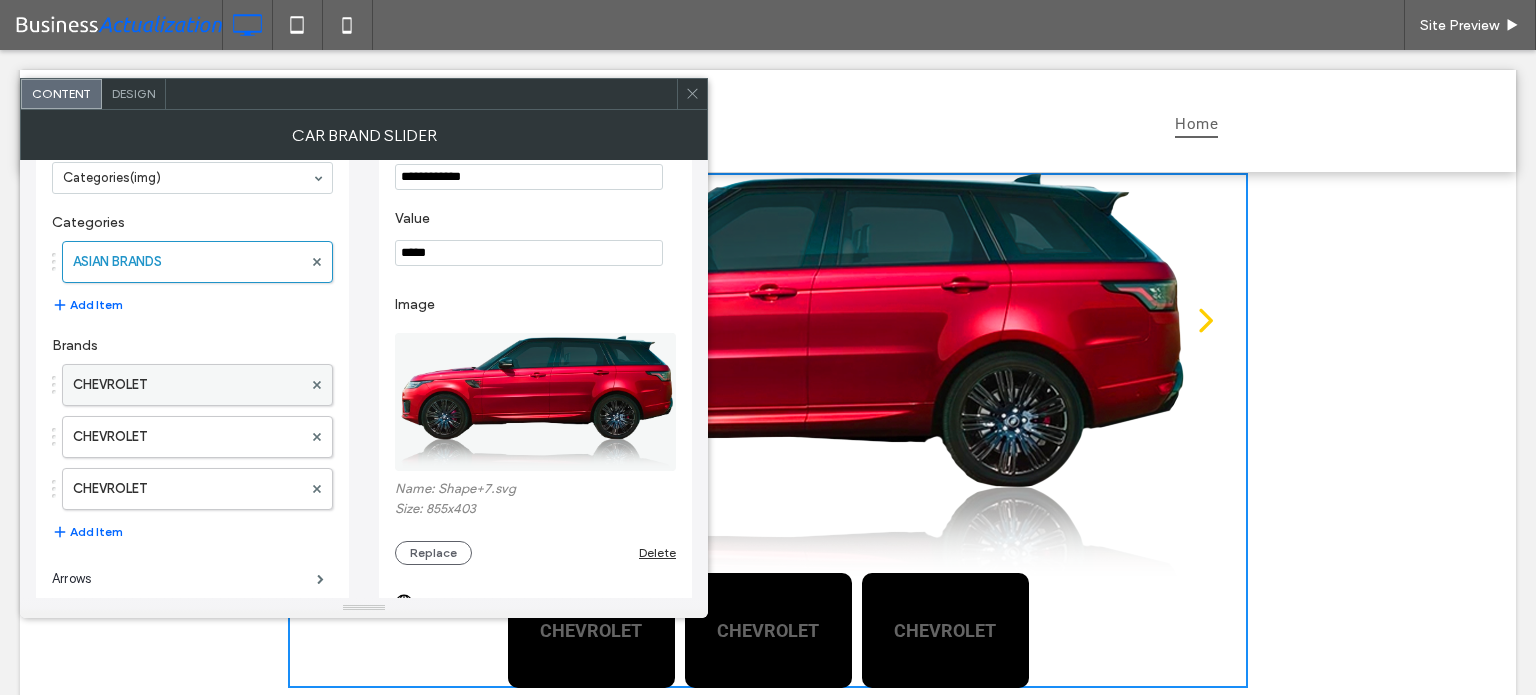 click on "CHEVROLET" at bounding box center (187, 385) 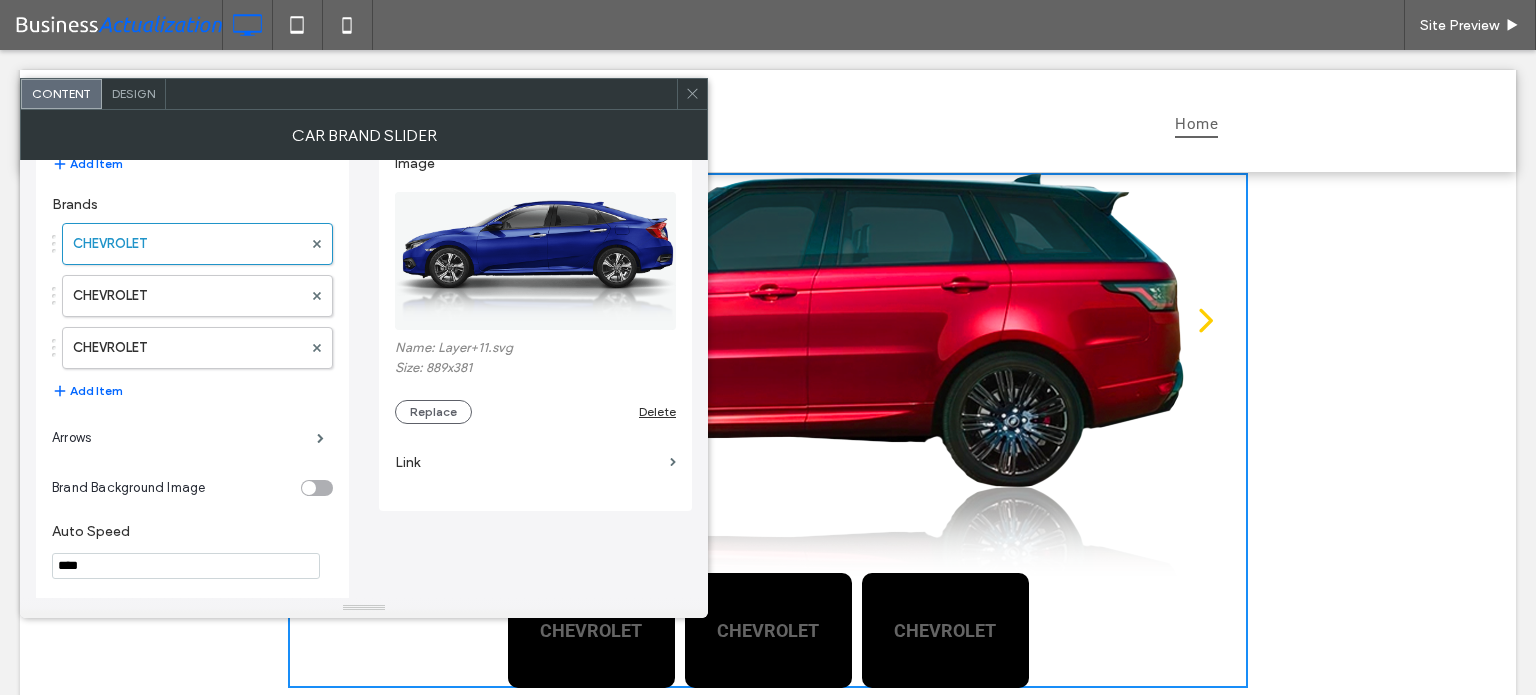 scroll, scrollTop: 262, scrollLeft: 0, axis: vertical 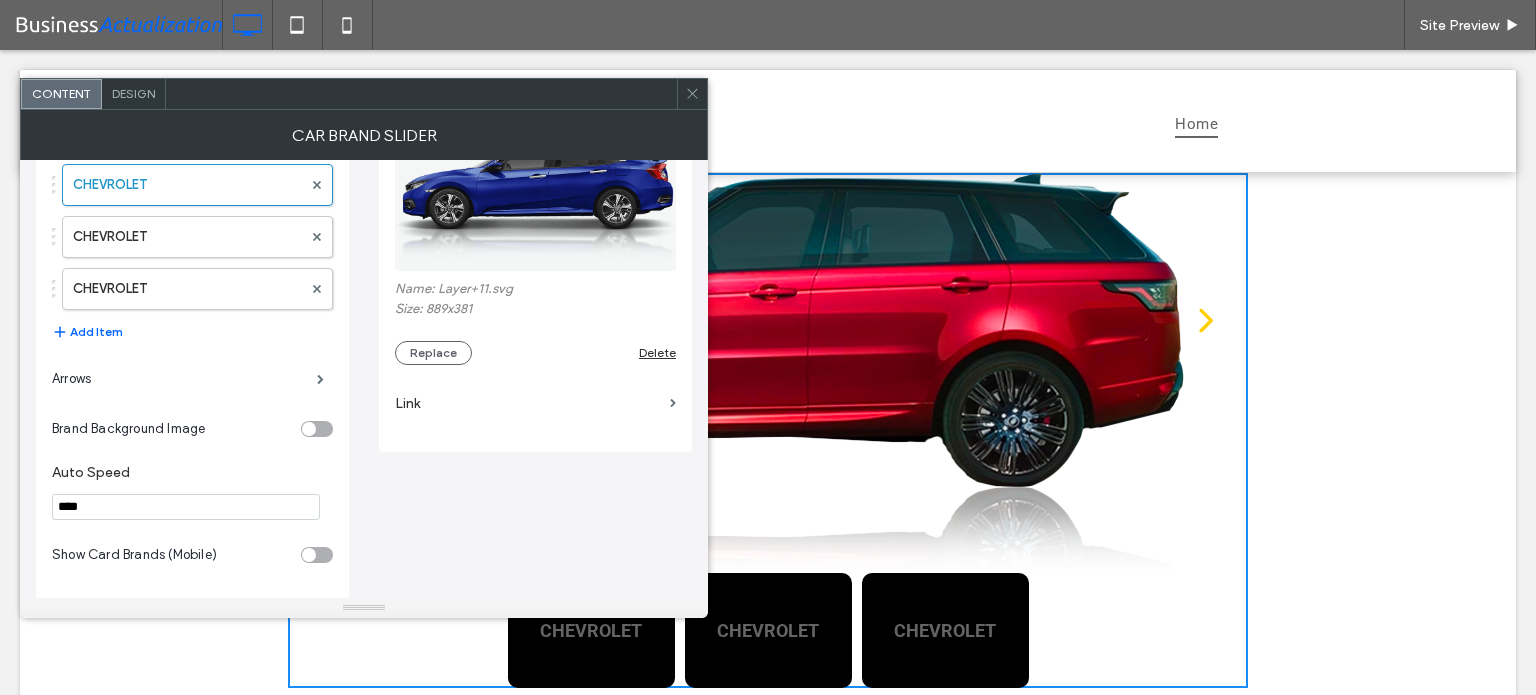 click on "Link" at bounding box center [528, 403] 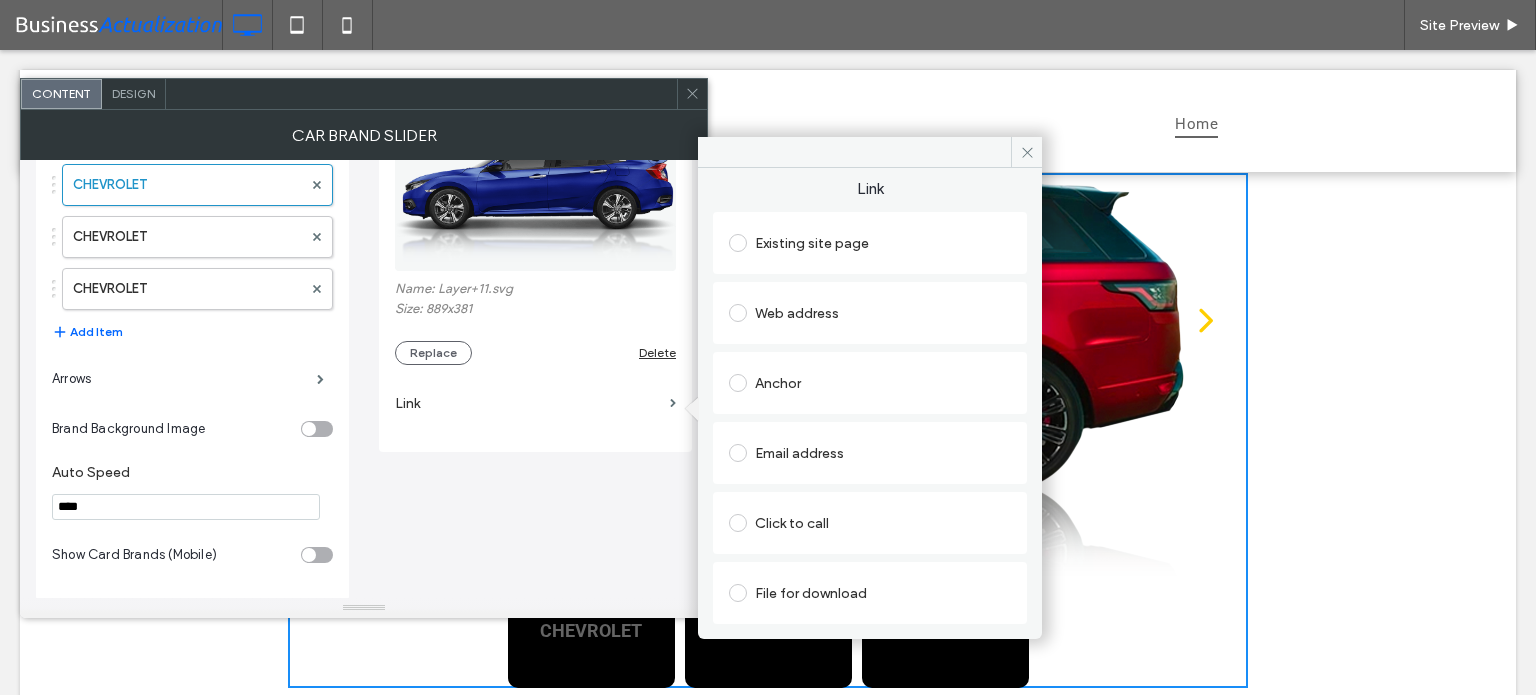 click on "Existing site page" at bounding box center [870, 243] 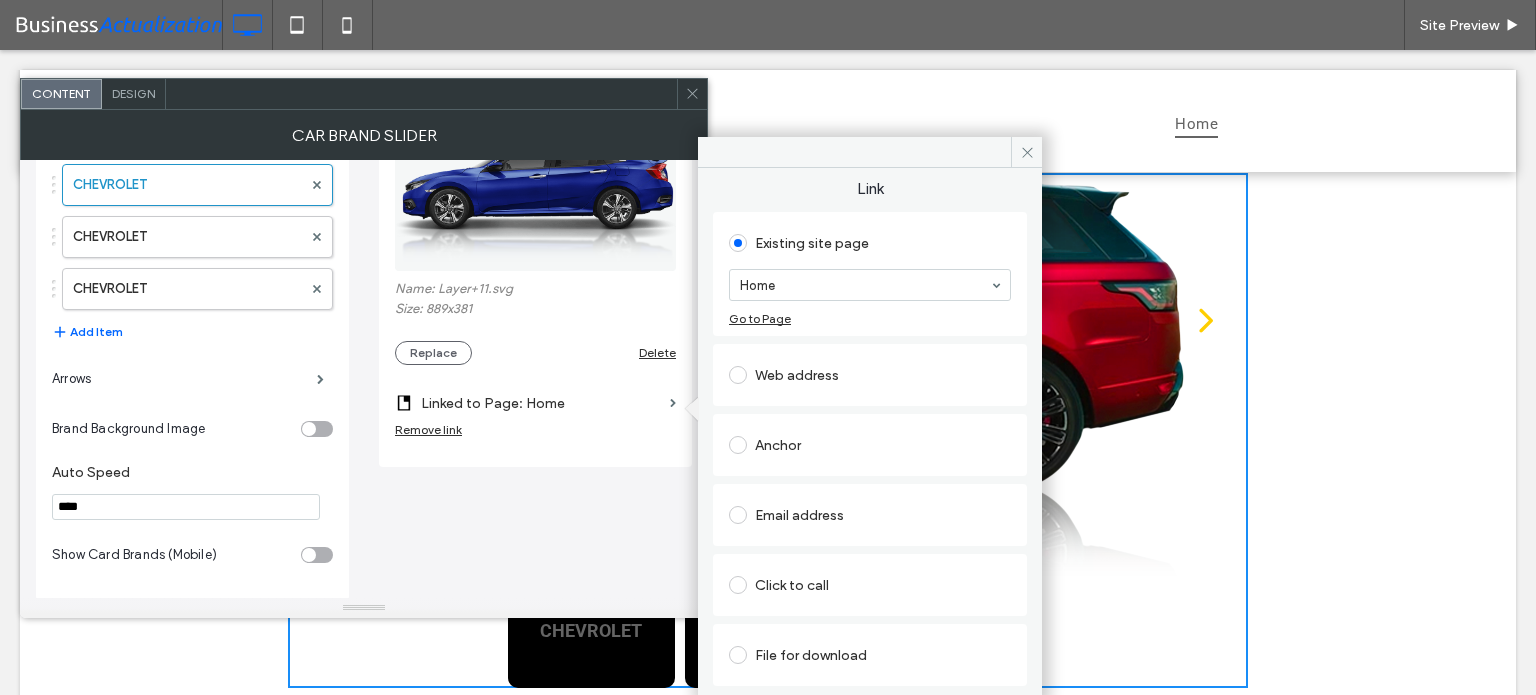 click 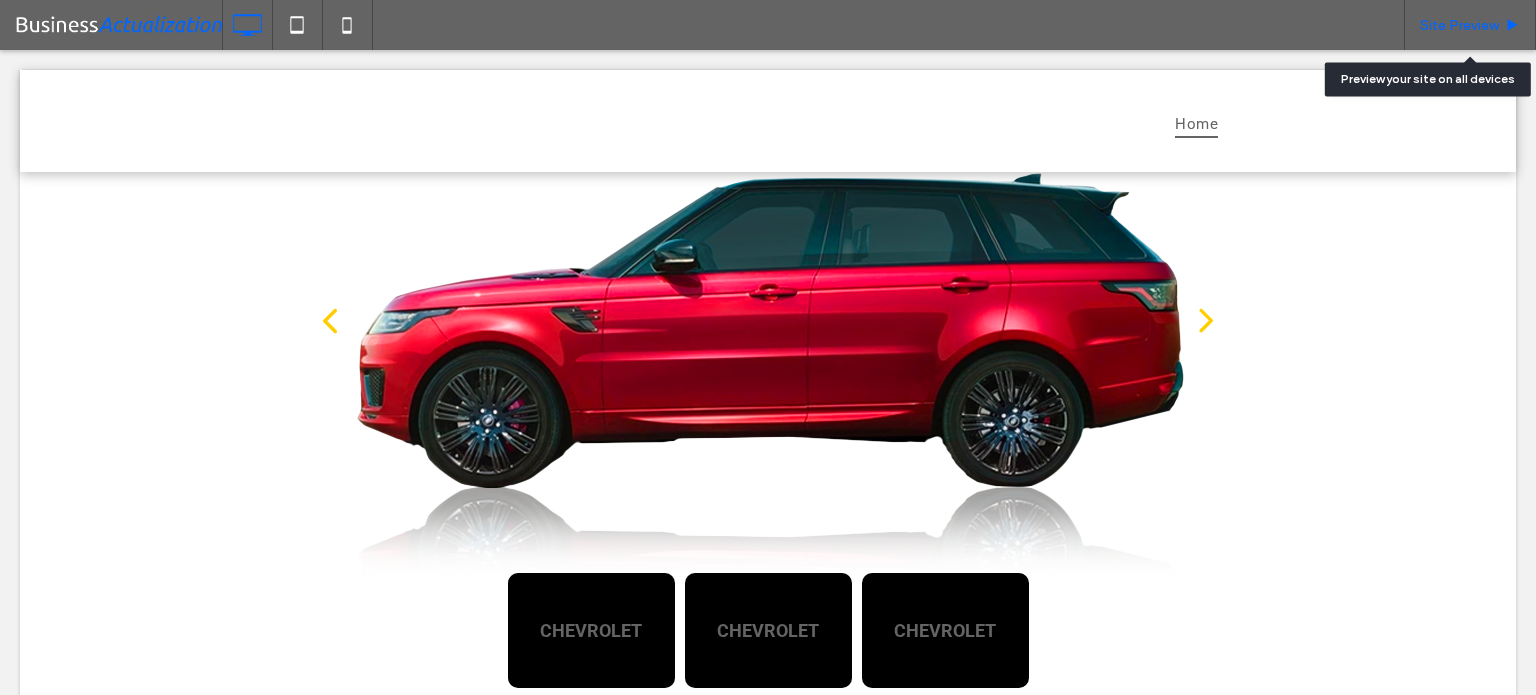 click on "Site Preview" at bounding box center (1470, 25) 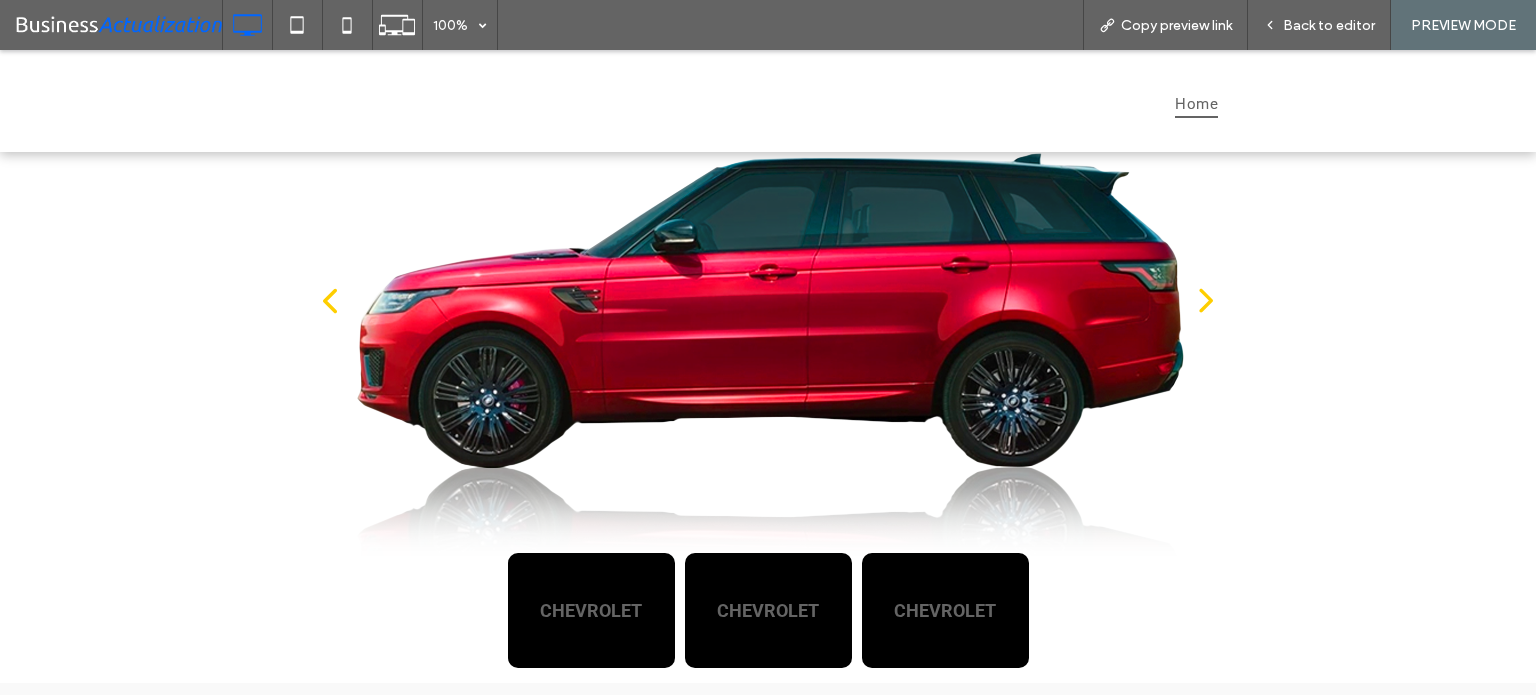 click 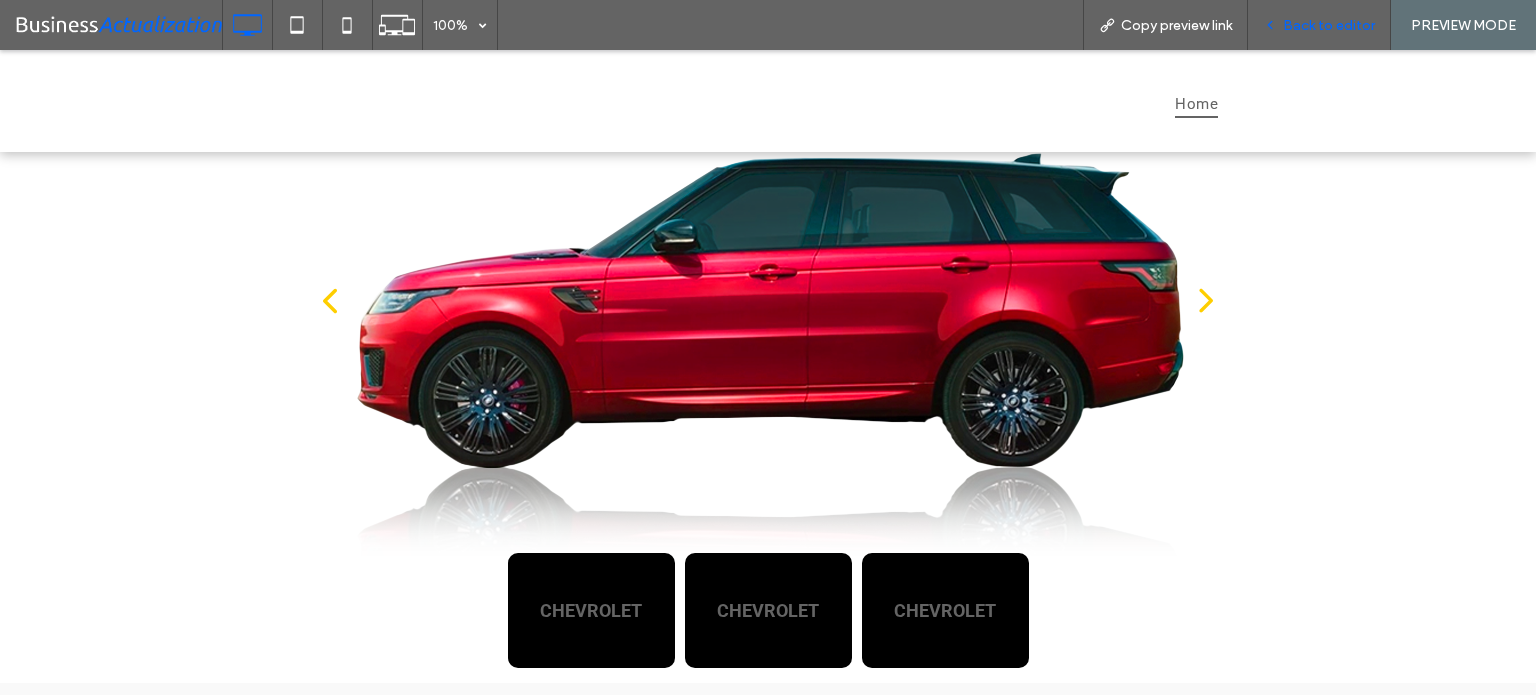 click on "Back to editor" at bounding box center (1329, 25) 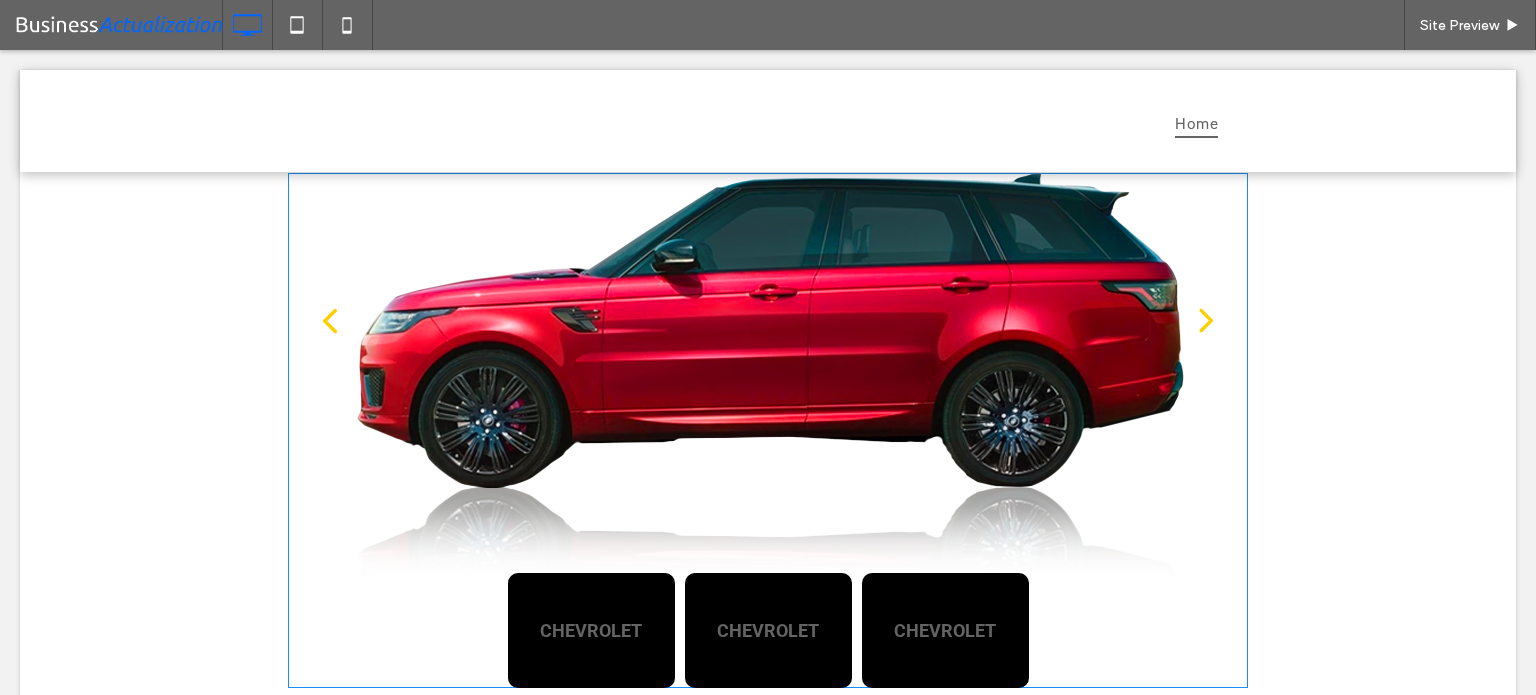 click at bounding box center (768, 430) 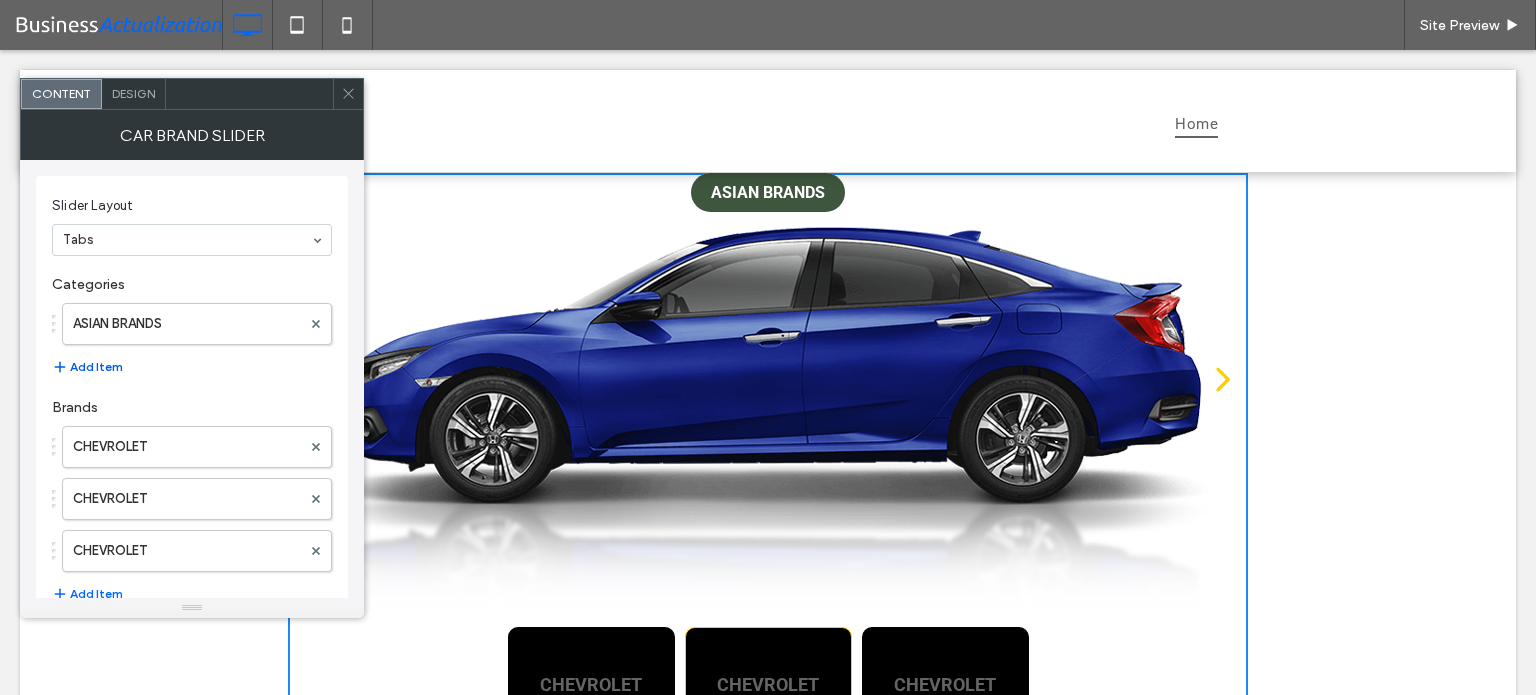 click on "Add Item" at bounding box center [87, 367] 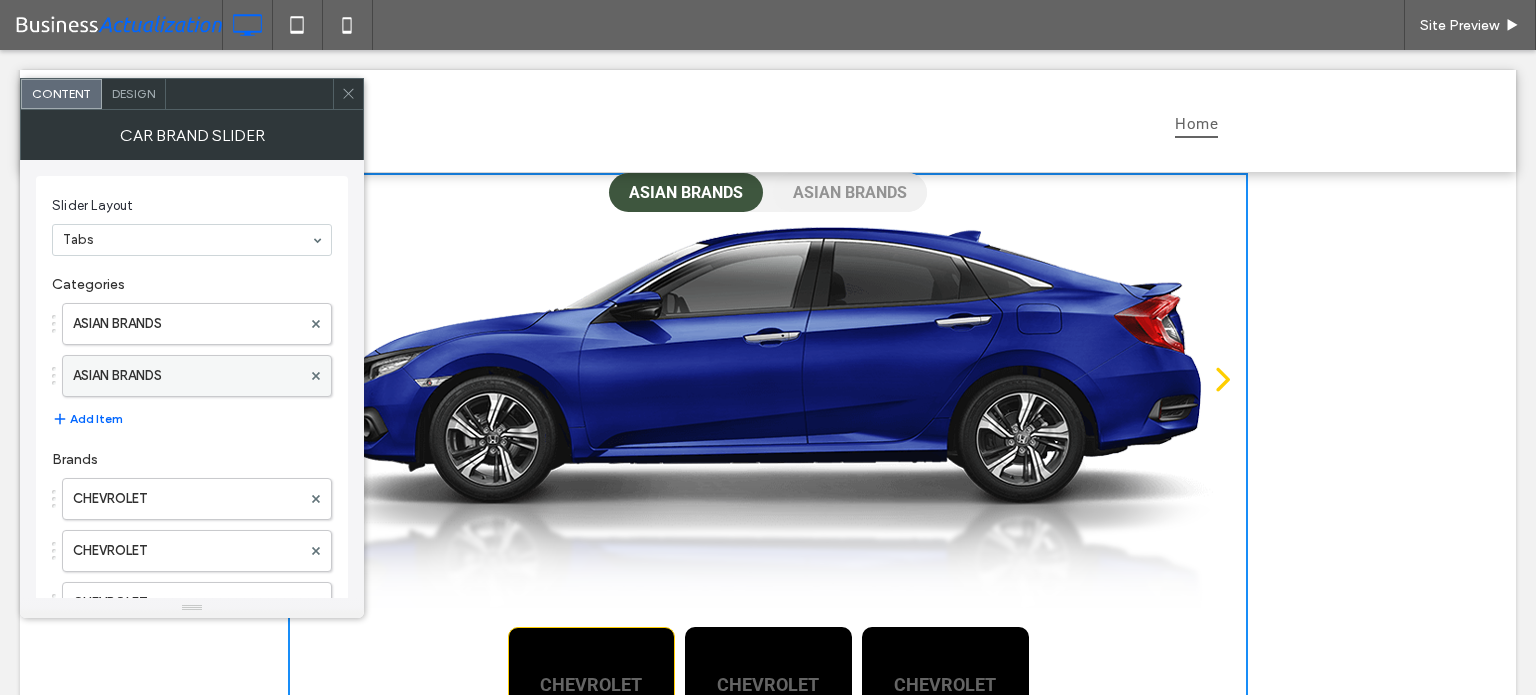 click on "ASIAN BRANDS" at bounding box center (187, 376) 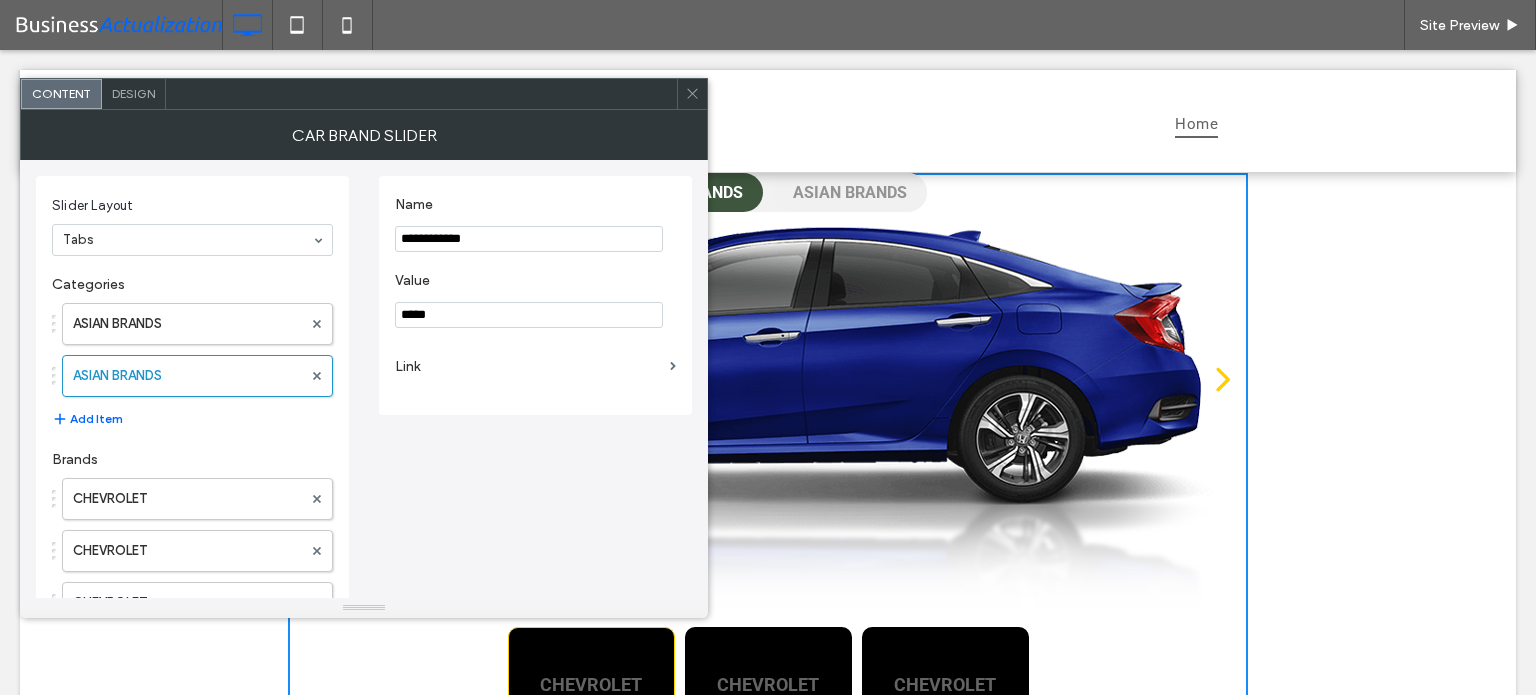 click on "Link" at bounding box center [528, 366] 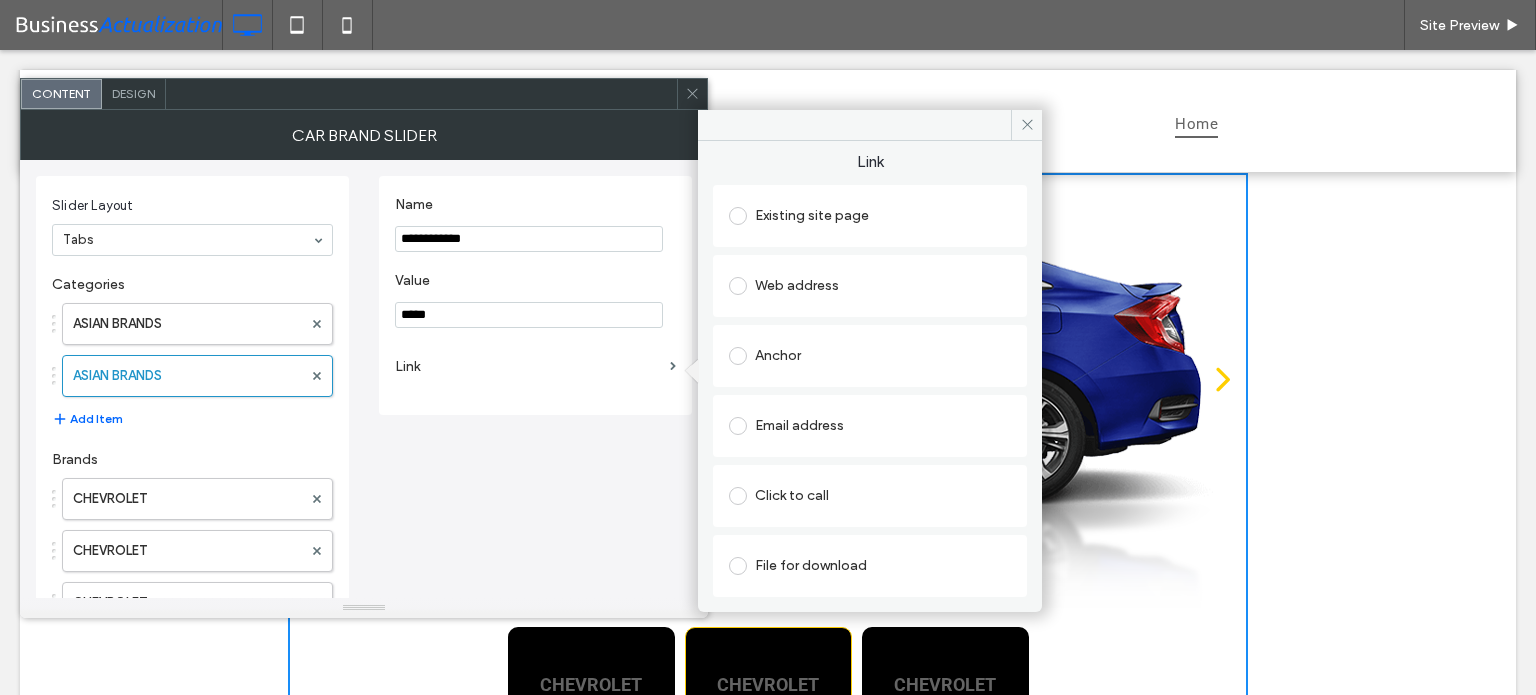 click on "Click to call" at bounding box center (870, 496) 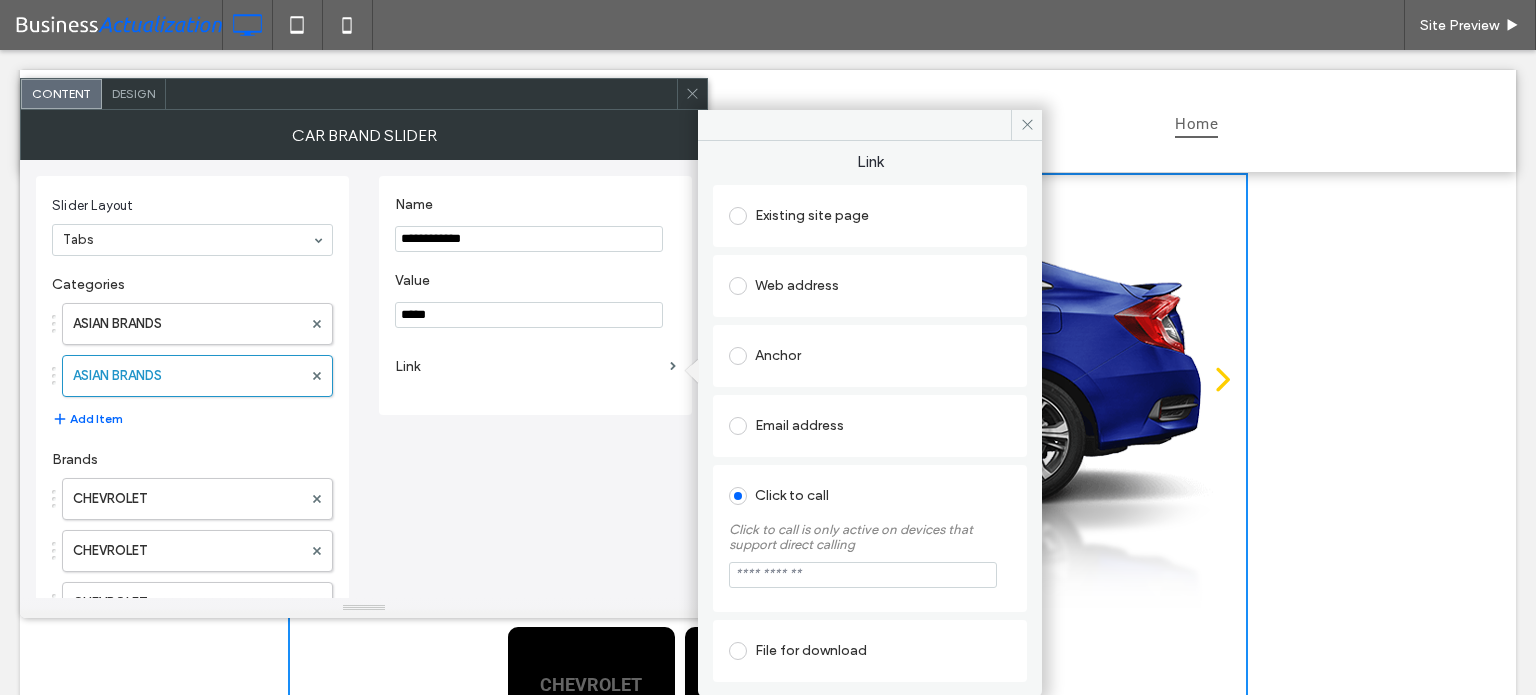 click at bounding box center [863, 575] 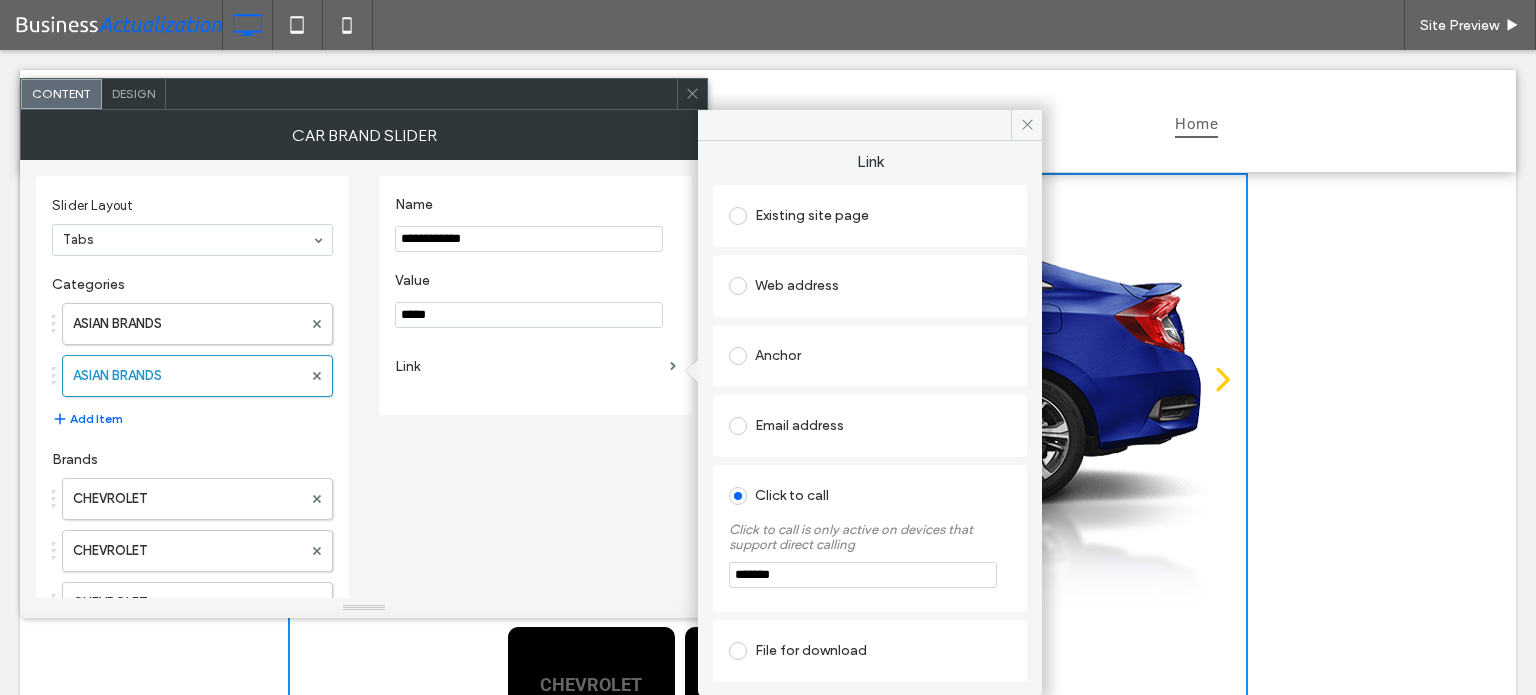 type on "********" 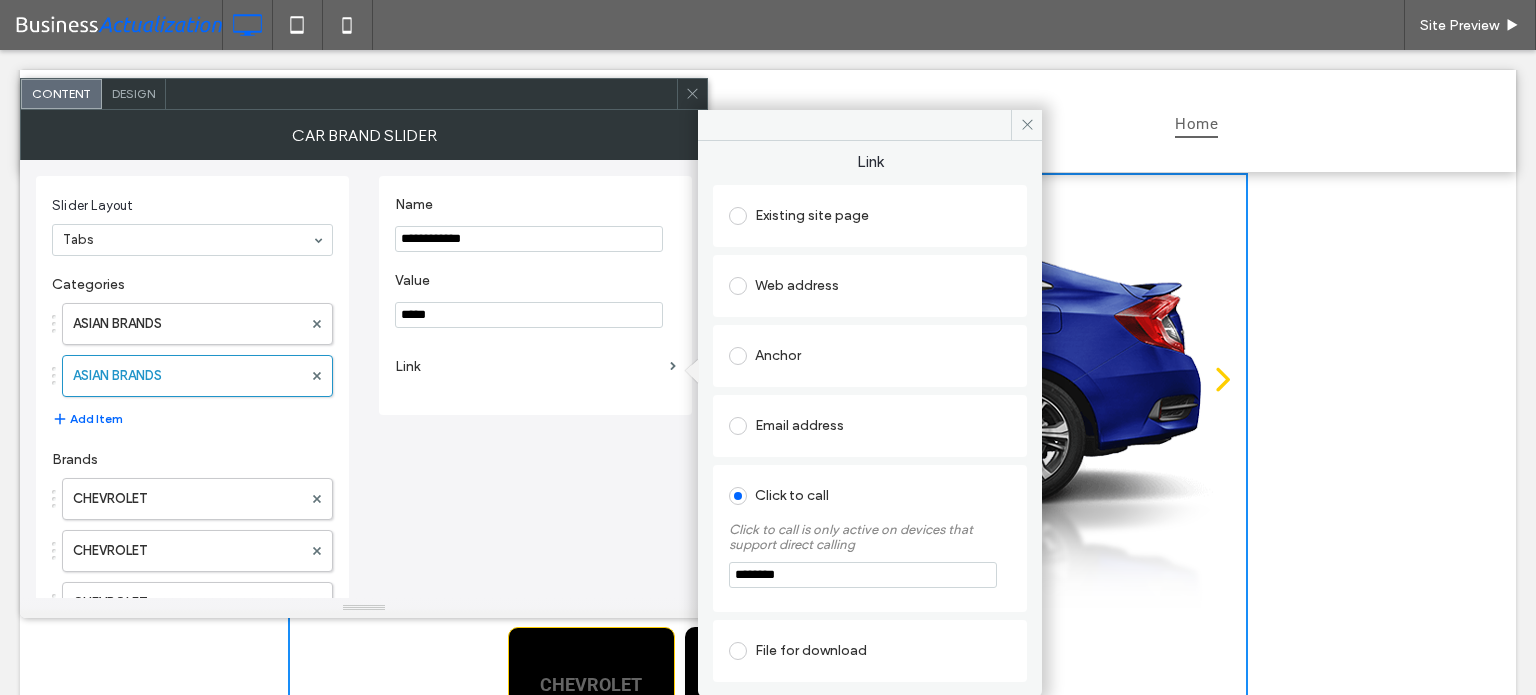 click on "Click to call is only active on devices that support direct calling" at bounding box center (870, 532) 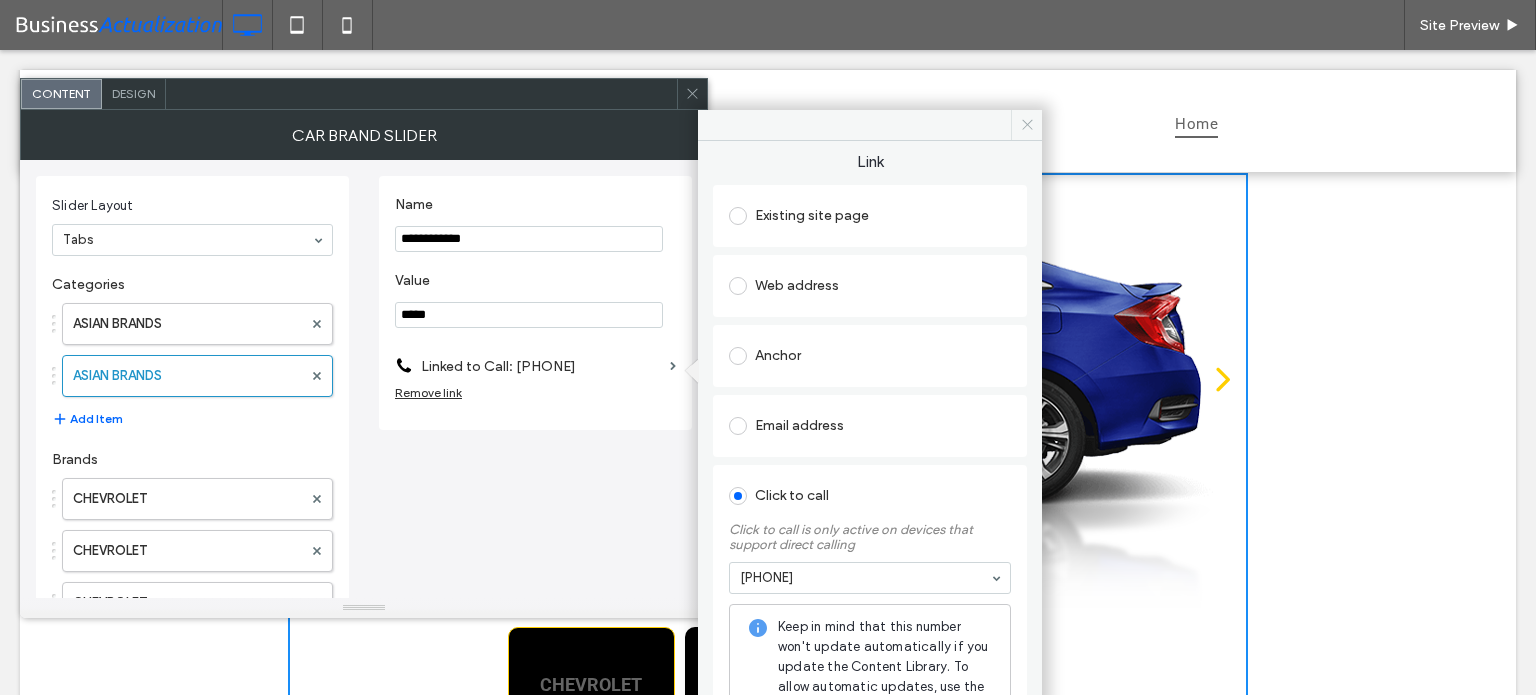drag, startPoint x: 1028, startPoint y: 123, endPoint x: 1066, endPoint y: 73, distance: 62.801273 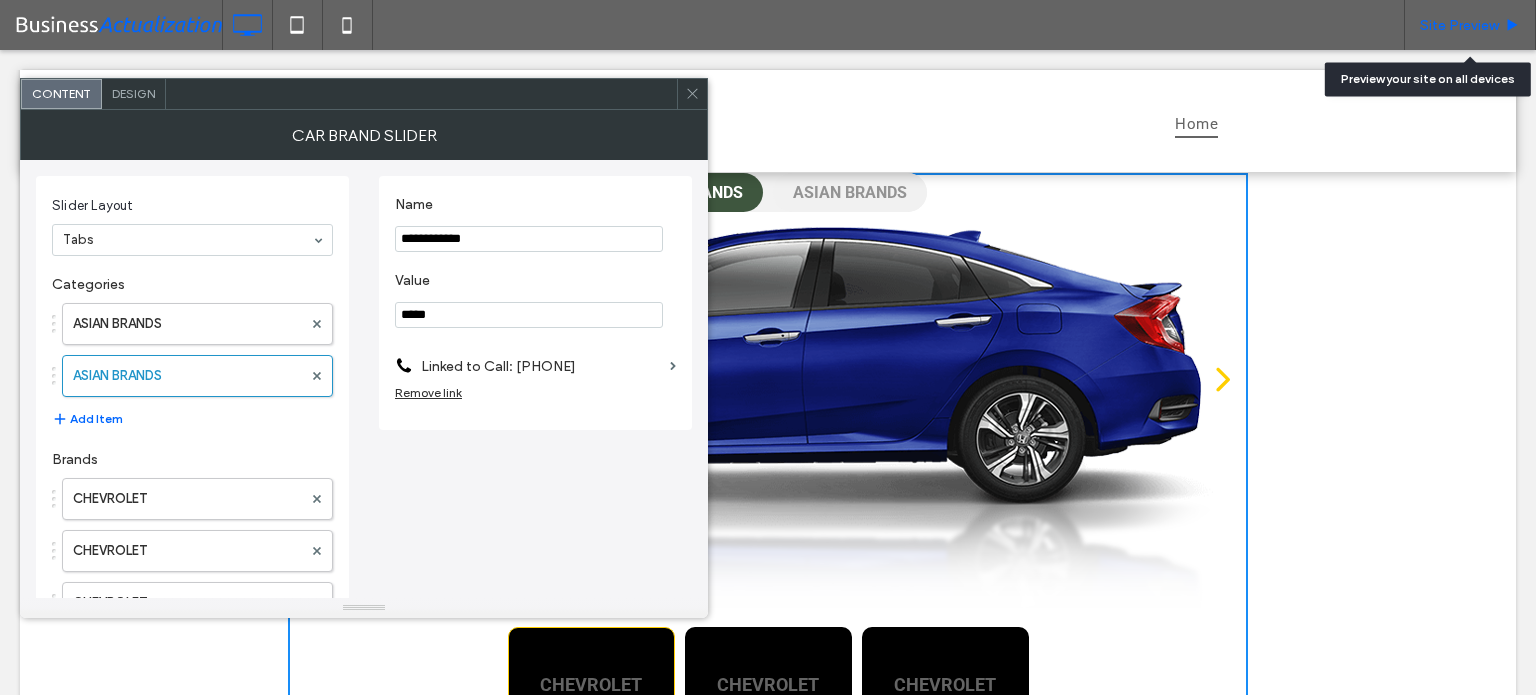 click on "Site Preview" at bounding box center [1459, 25] 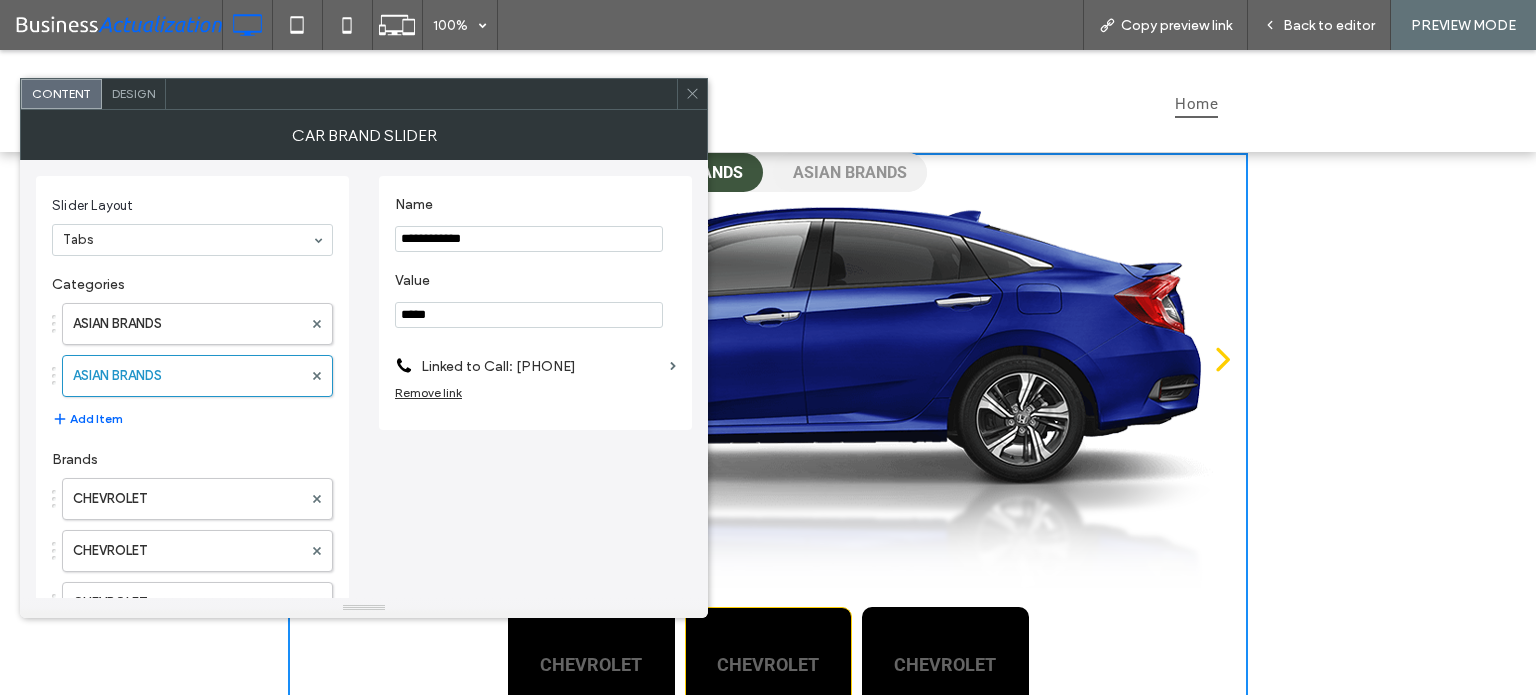 click 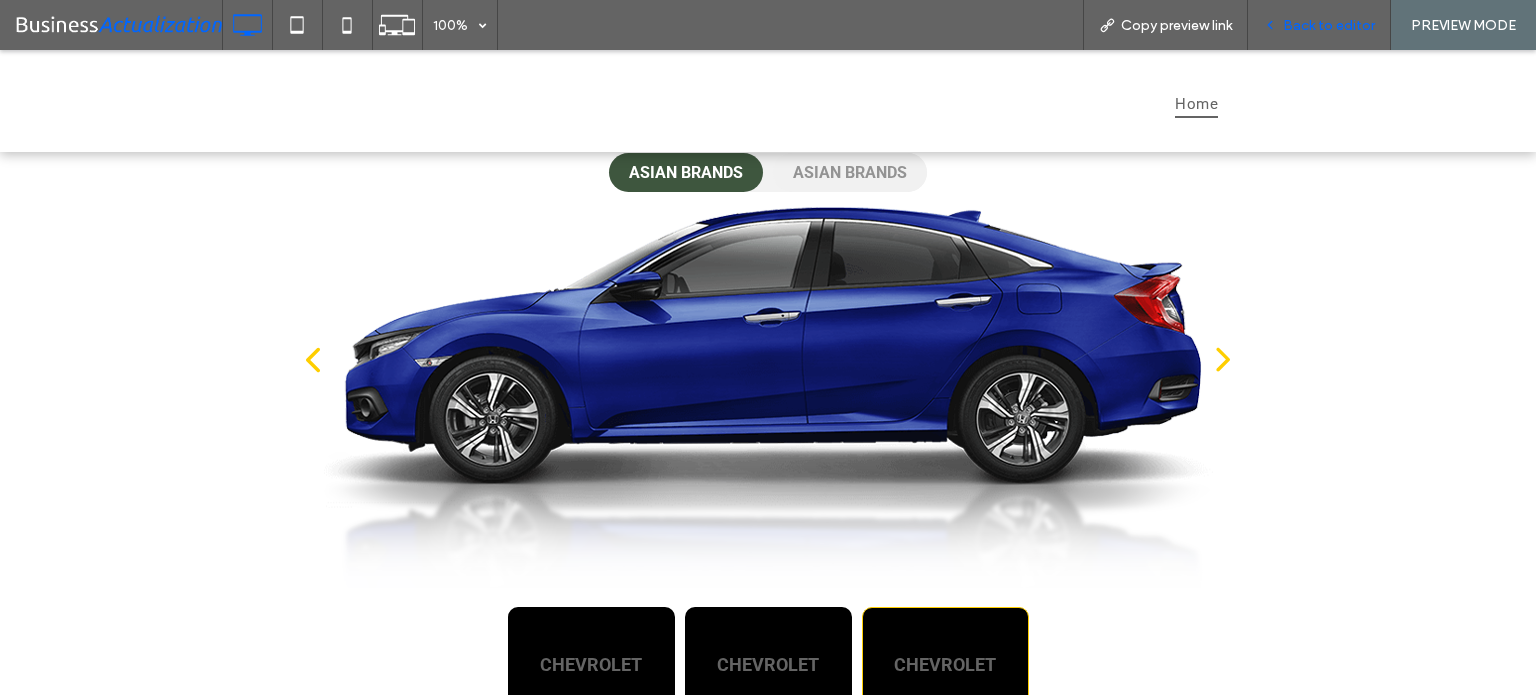 click on "Back to editor" at bounding box center (1329, 25) 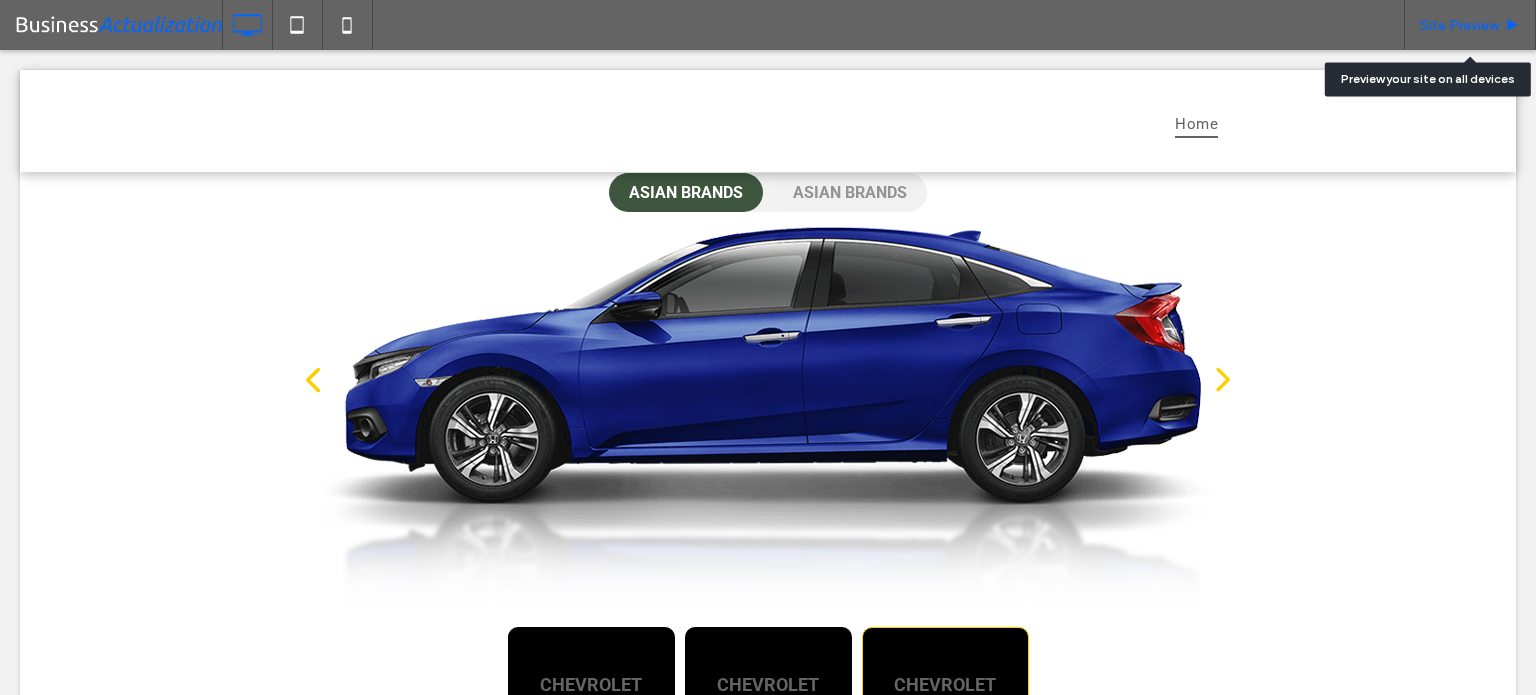 click on "Site Preview" at bounding box center [1459, 25] 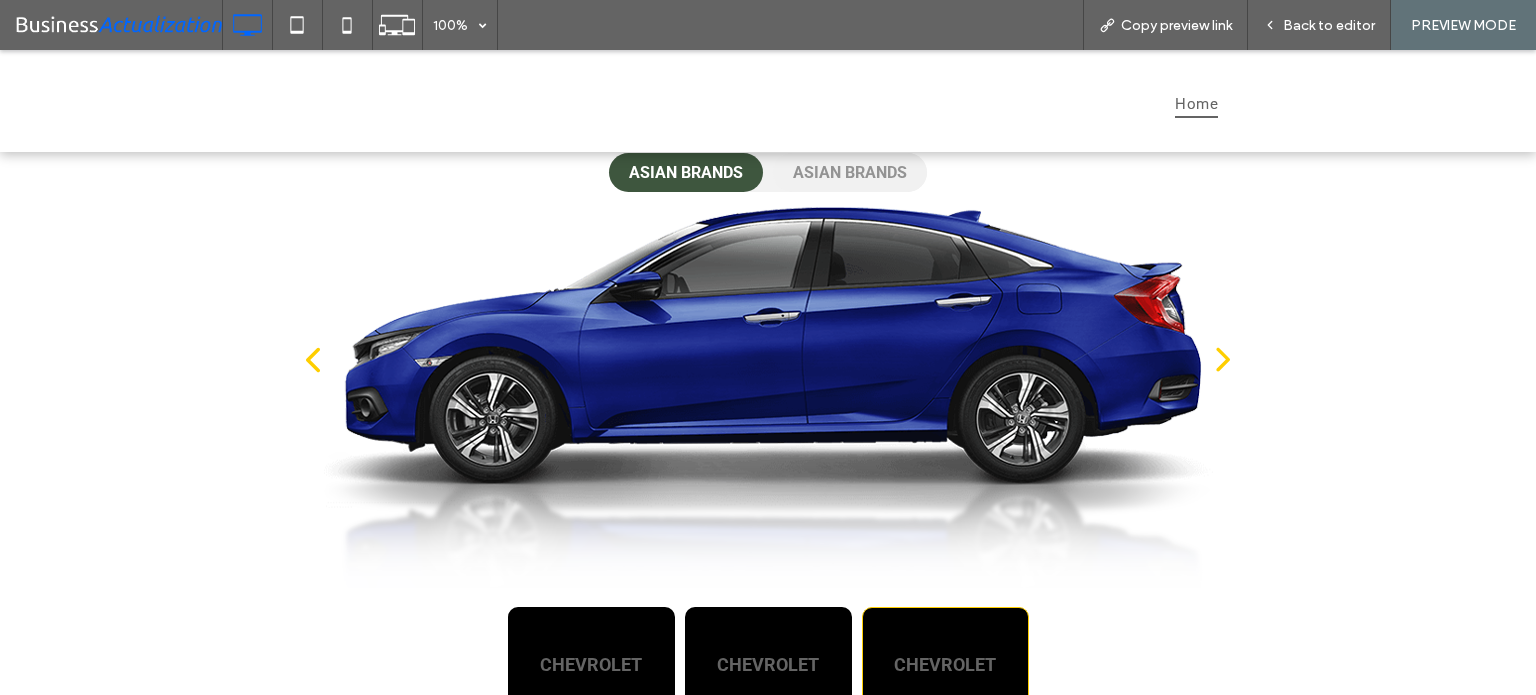 click 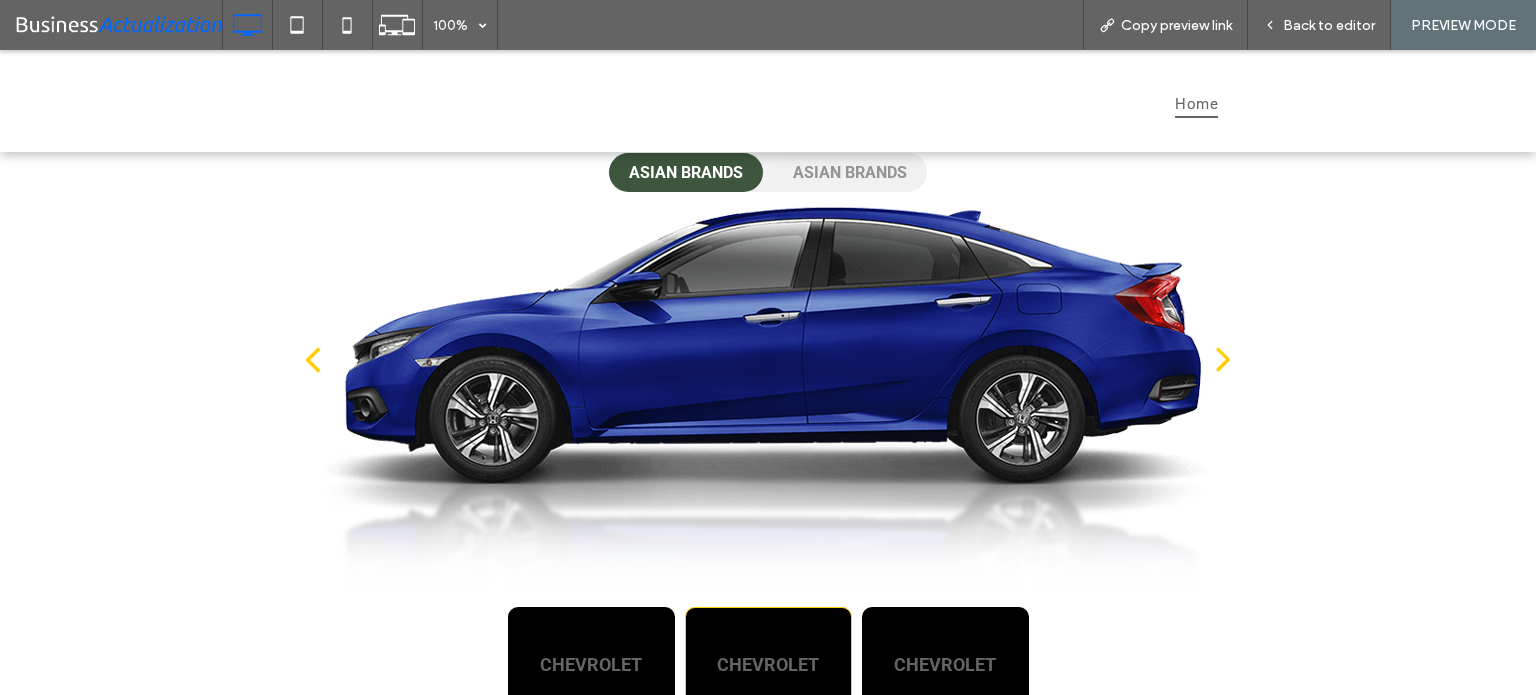 click 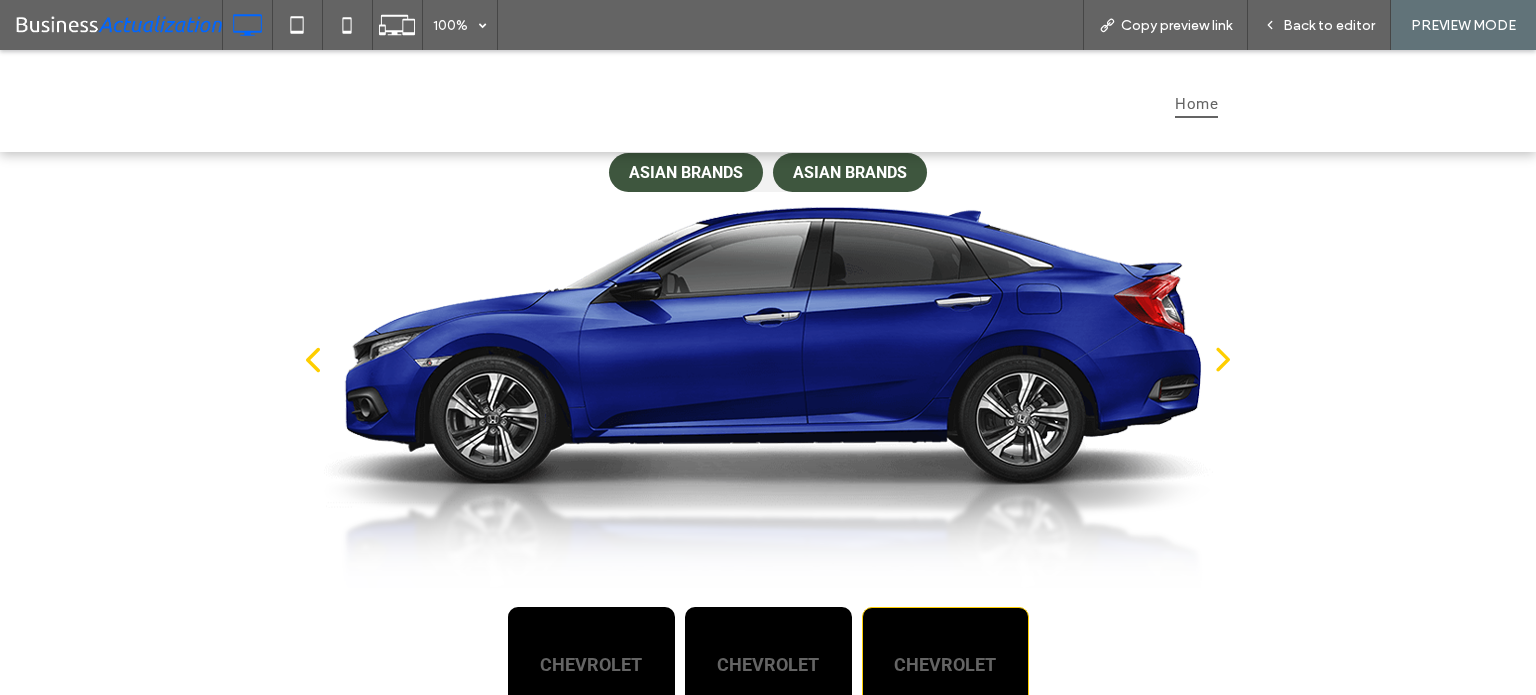 click on "ASIAN BRANDS" at bounding box center [850, 172] 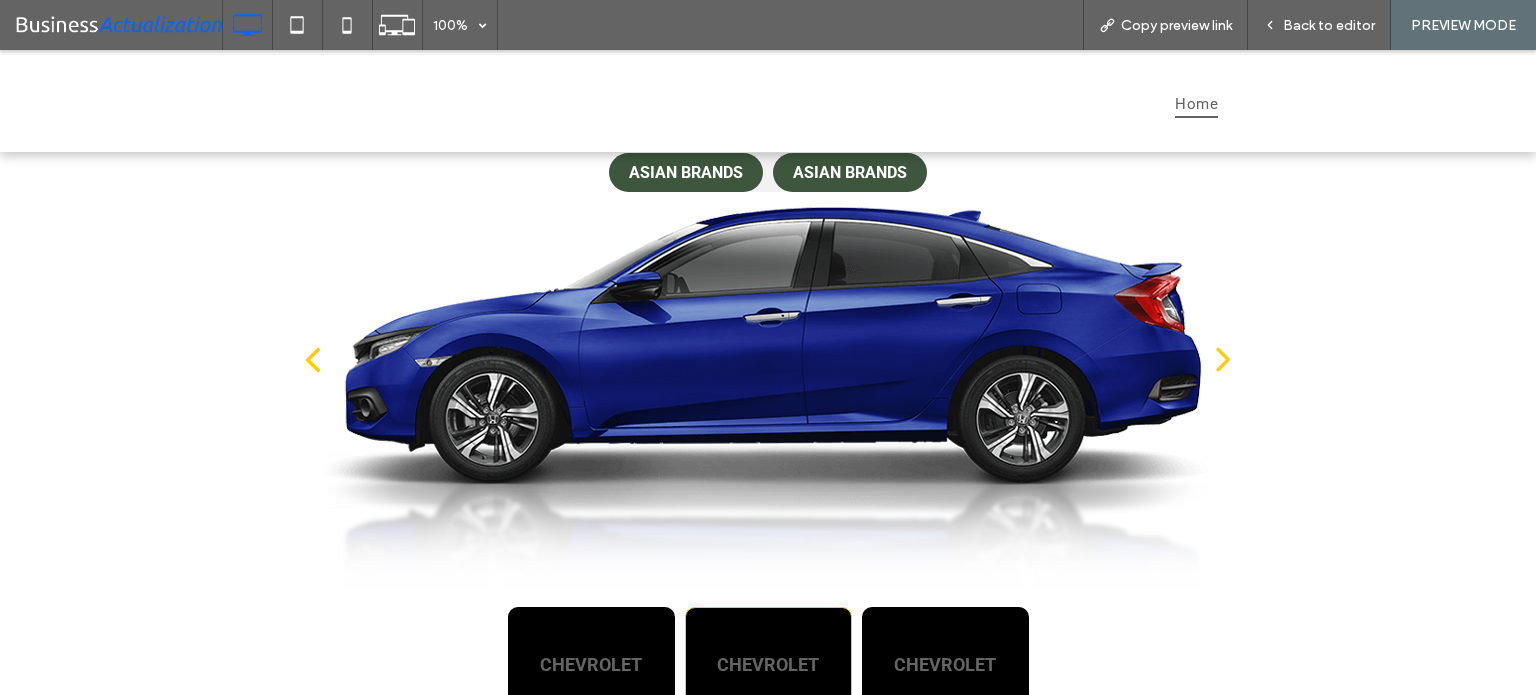 click on "ASIAN BRANDS" at bounding box center (686, 172) 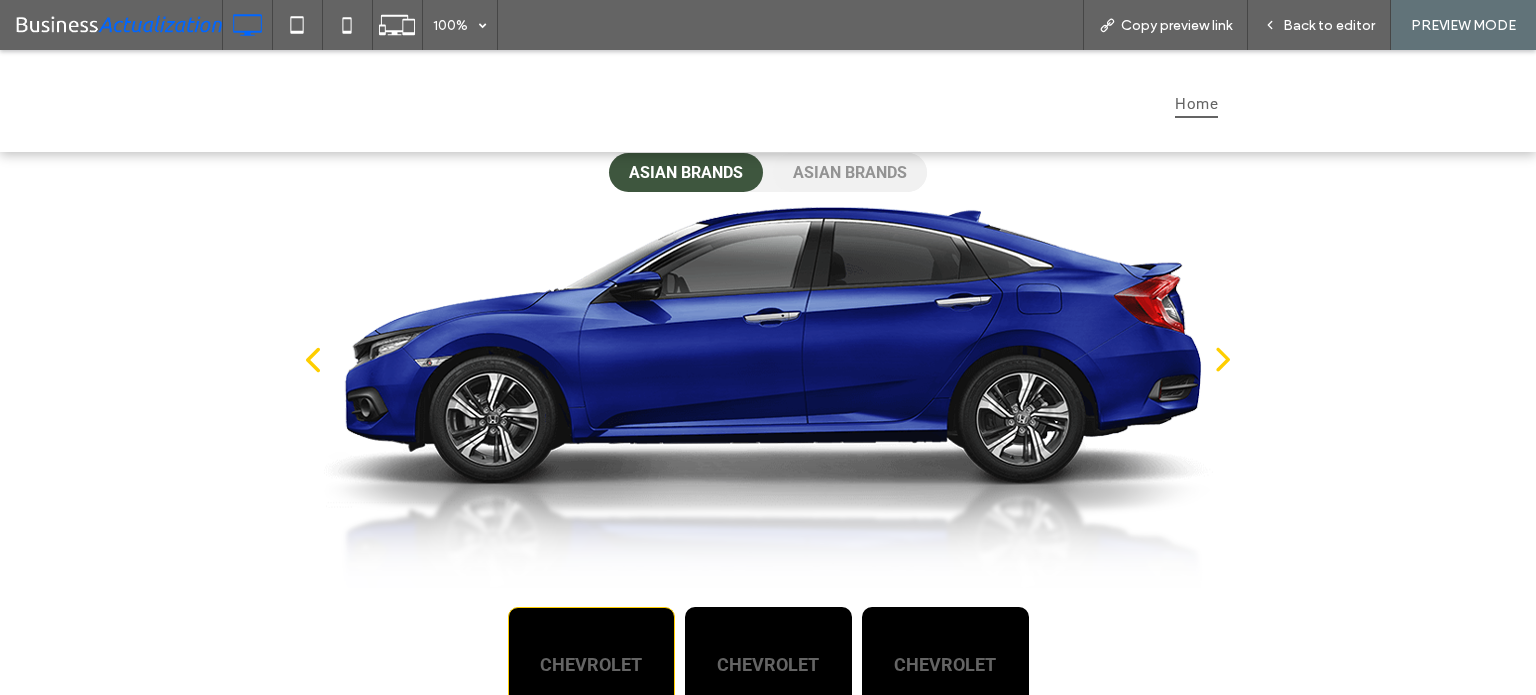 click 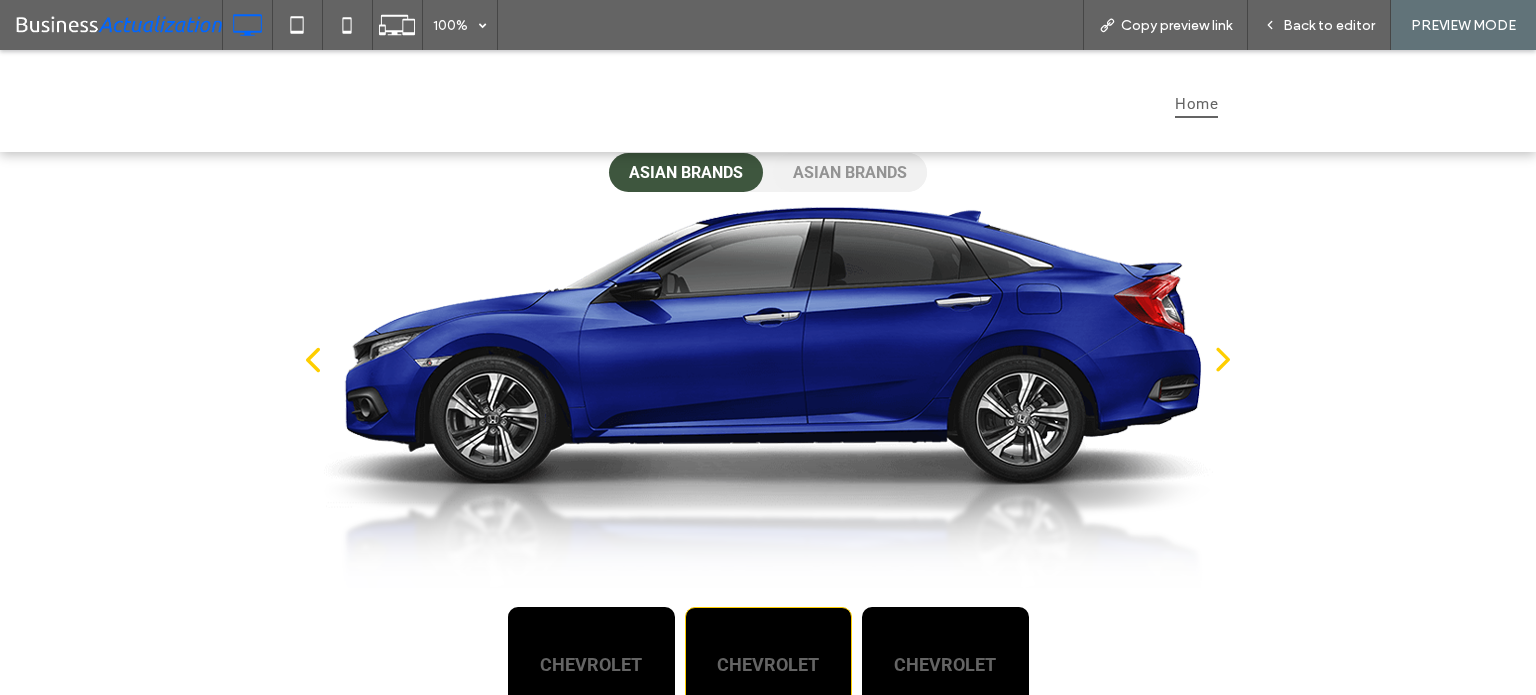 click 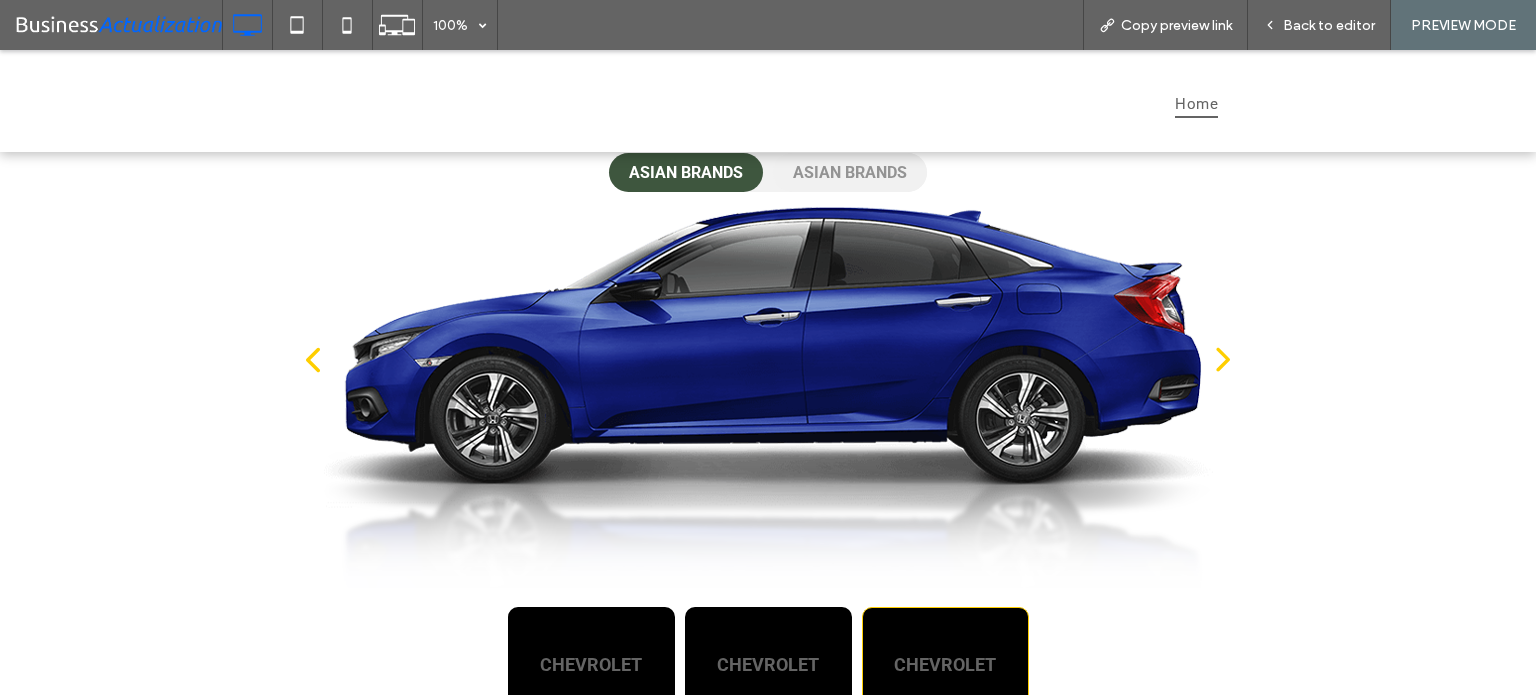 click at bounding box center (768, 397) 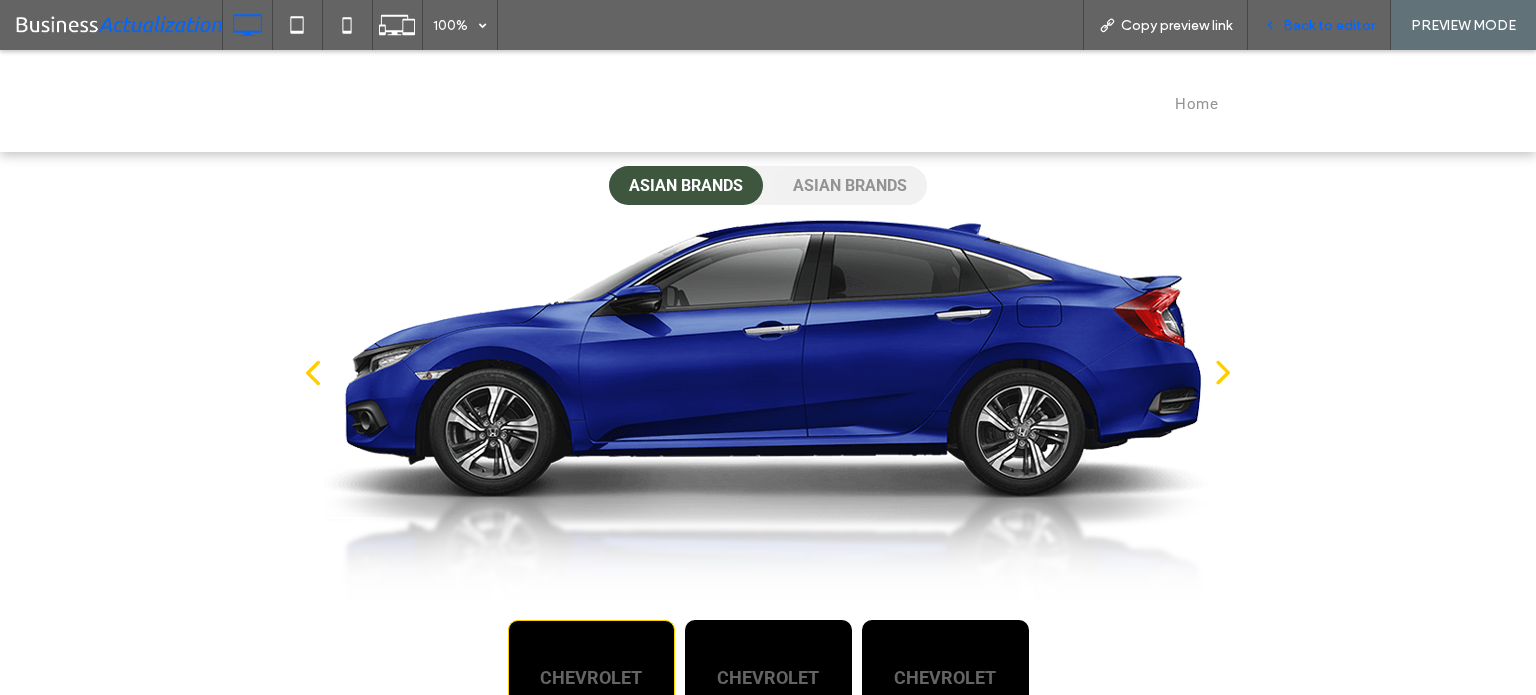 scroll, scrollTop: 0, scrollLeft: 0, axis: both 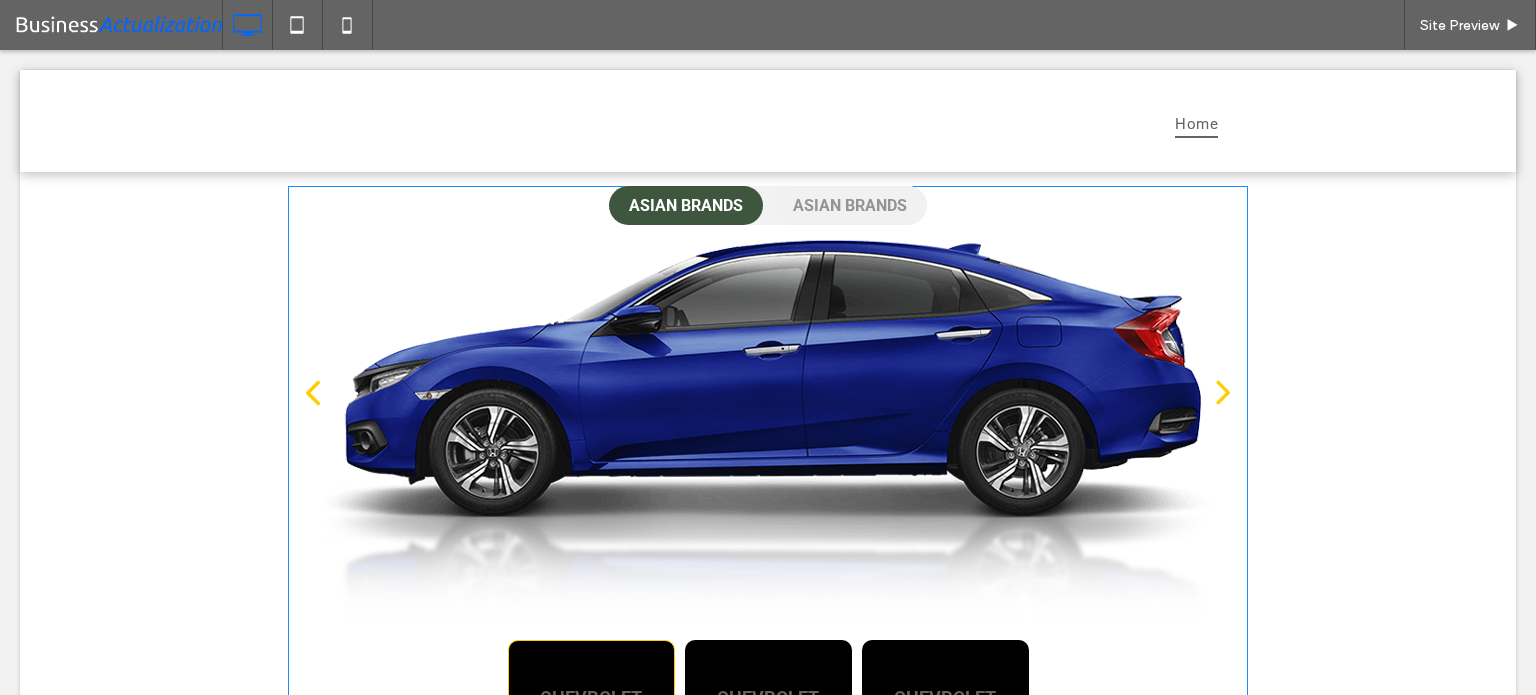 click at bounding box center [768, 470] 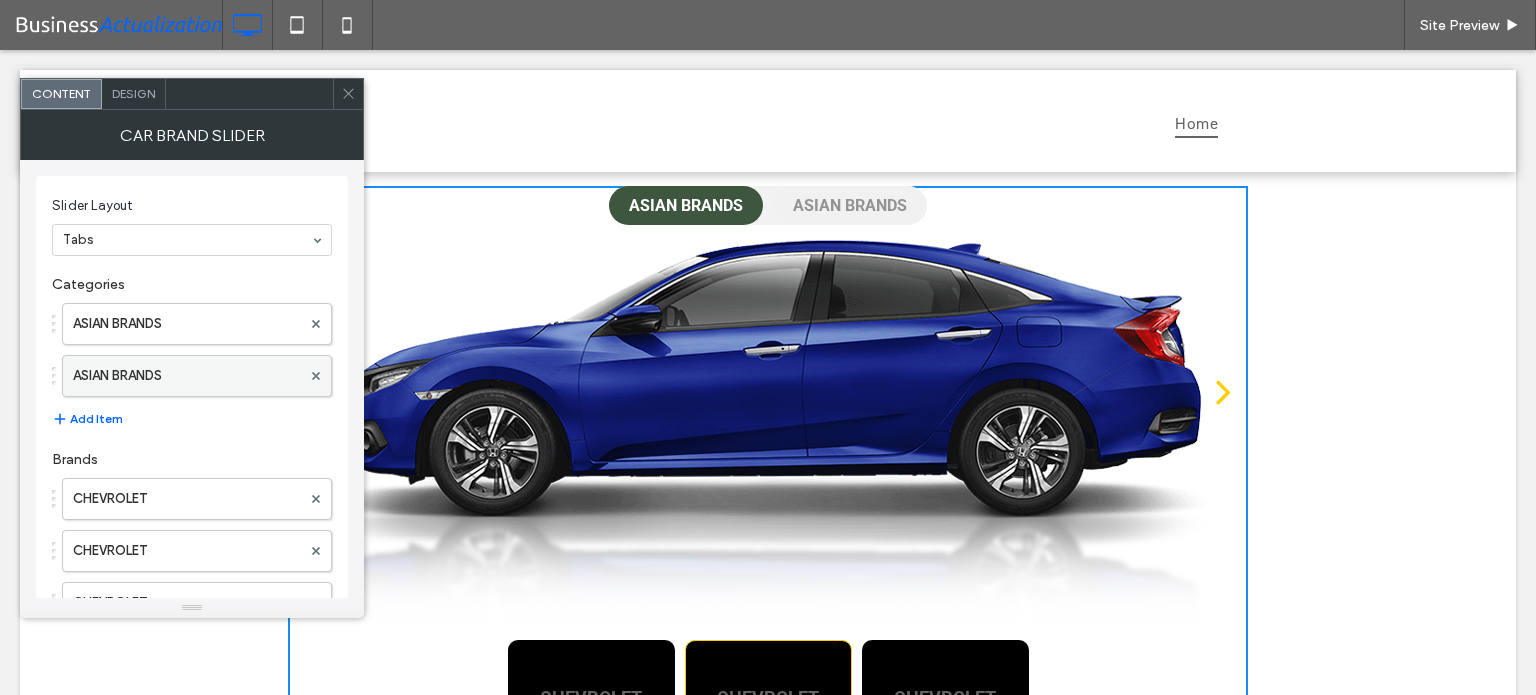 click on "ASIAN BRANDS" at bounding box center (187, 376) 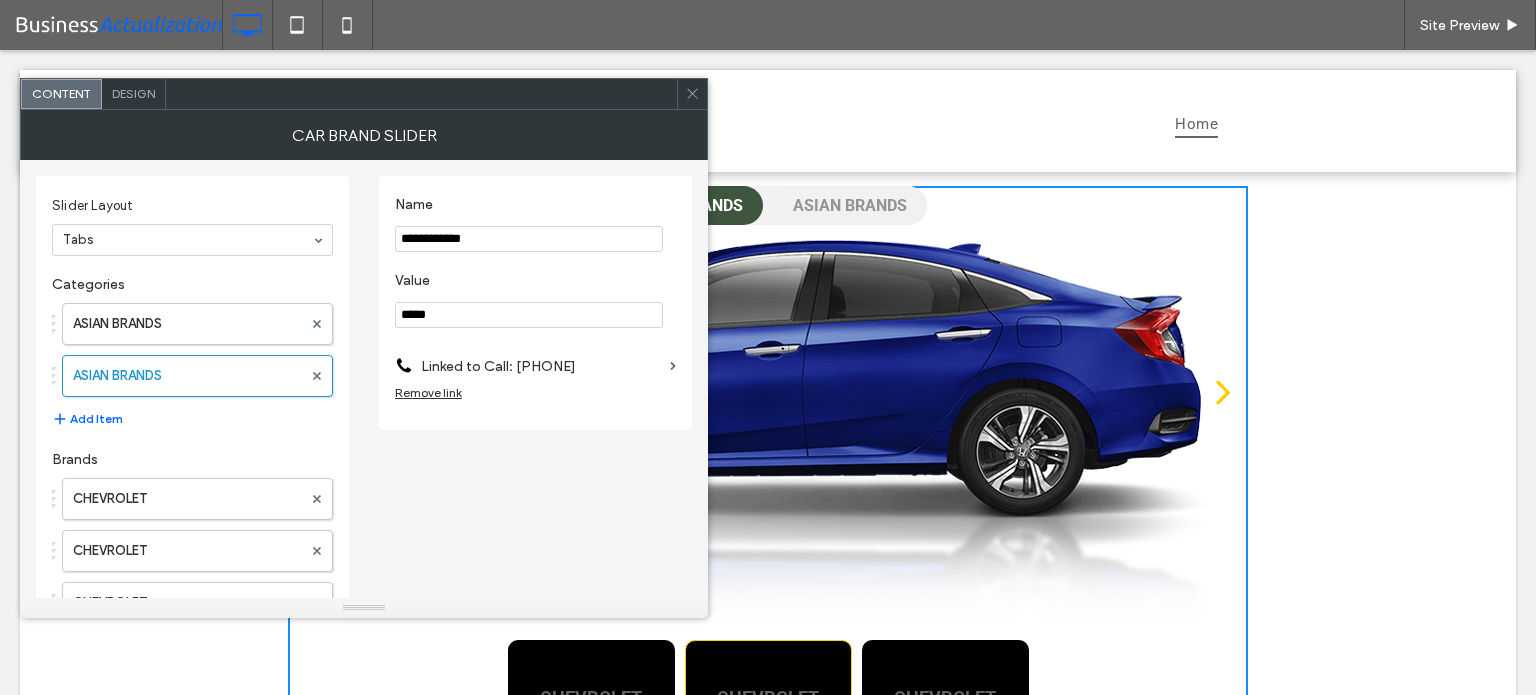 click on "*****" at bounding box center [529, 315] 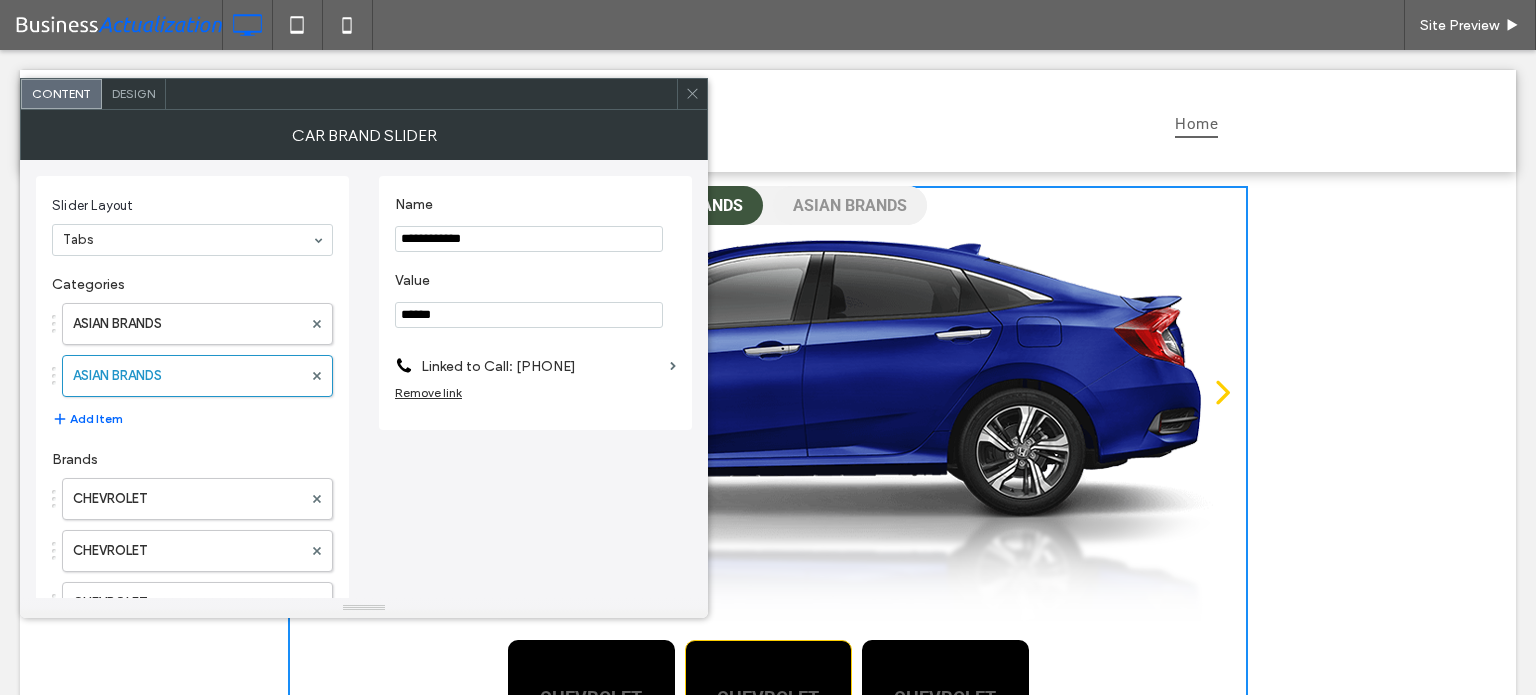 type on "******" 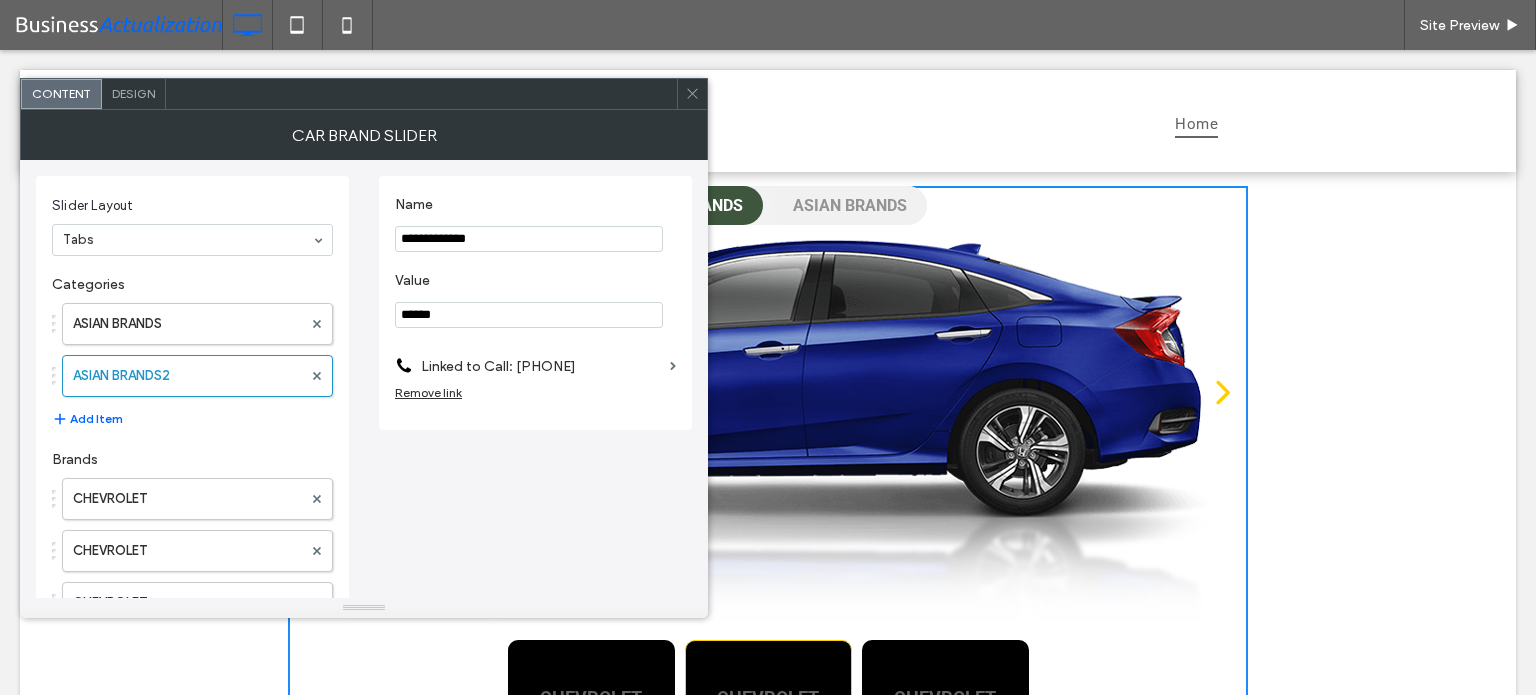 type on "**********" 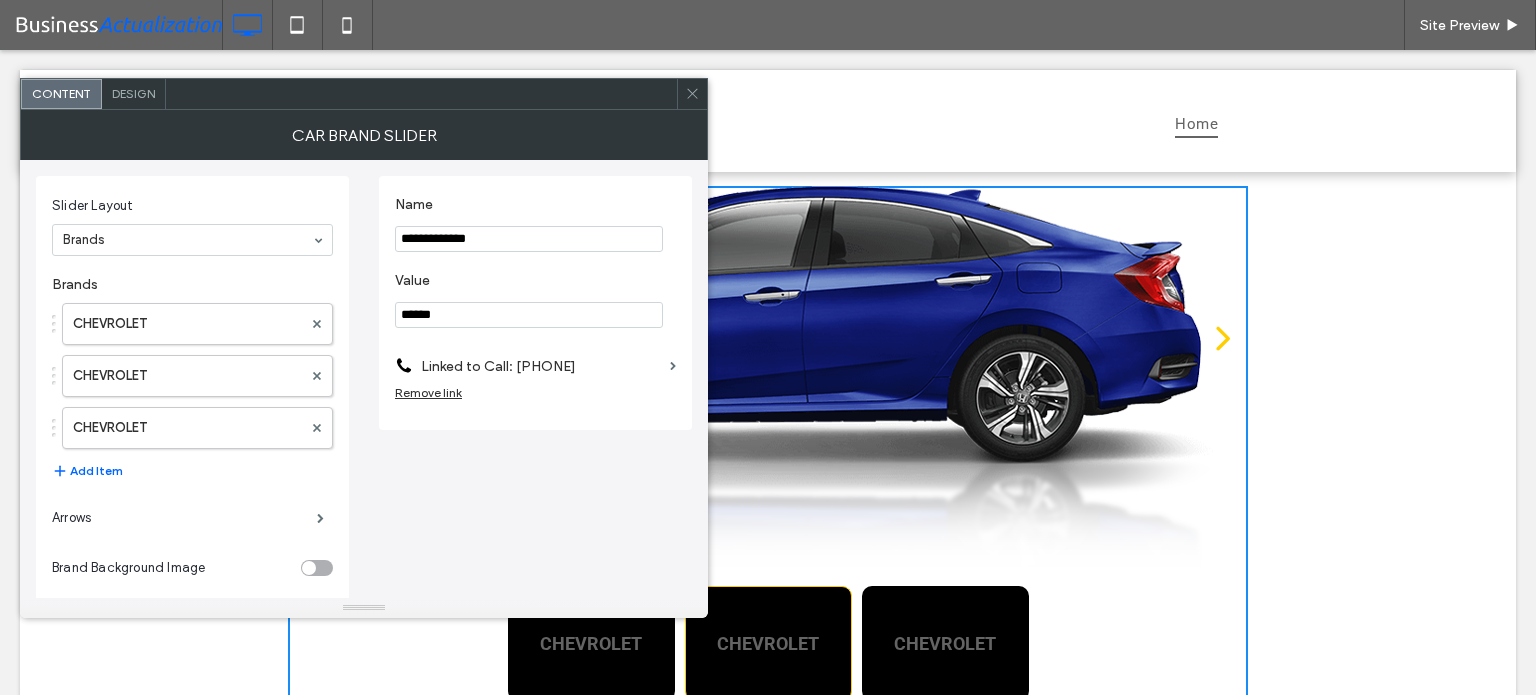 click at bounding box center (192, 240) 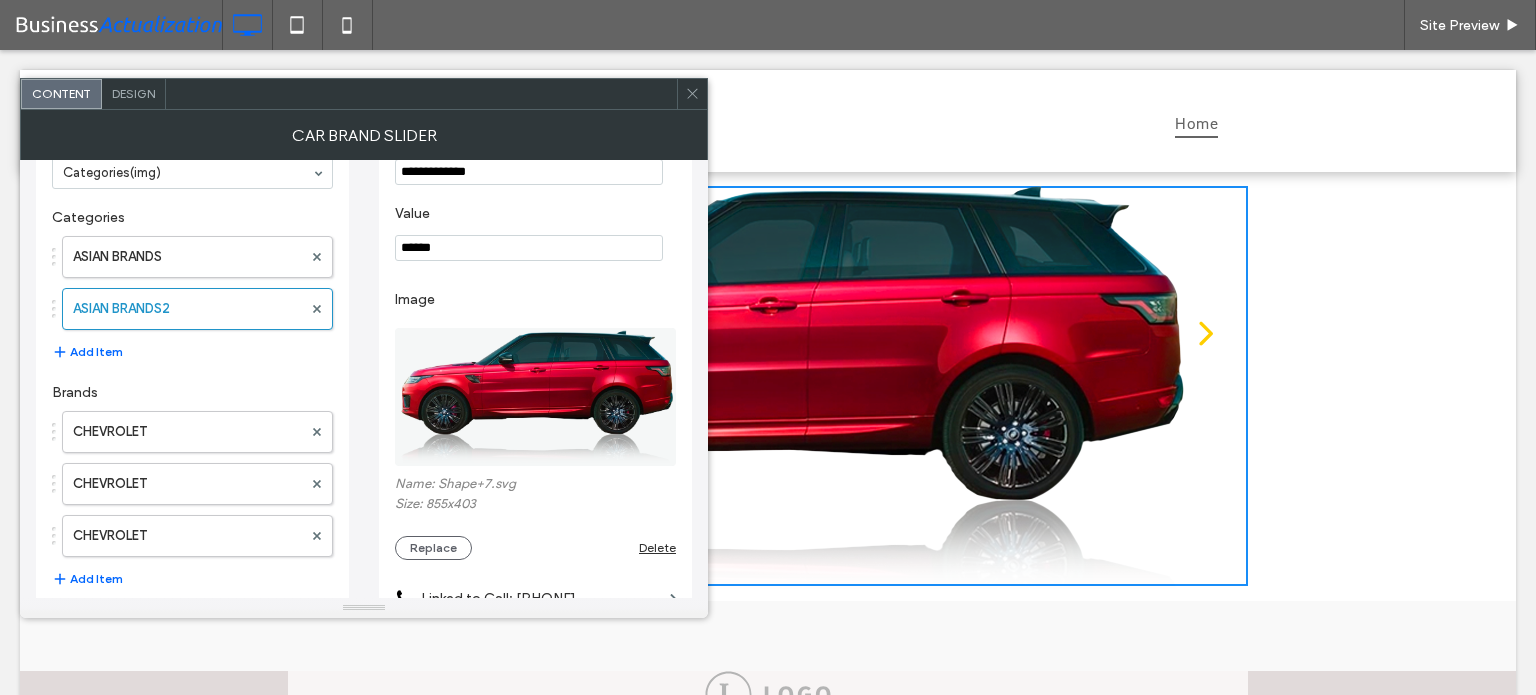 scroll, scrollTop: 0, scrollLeft: 0, axis: both 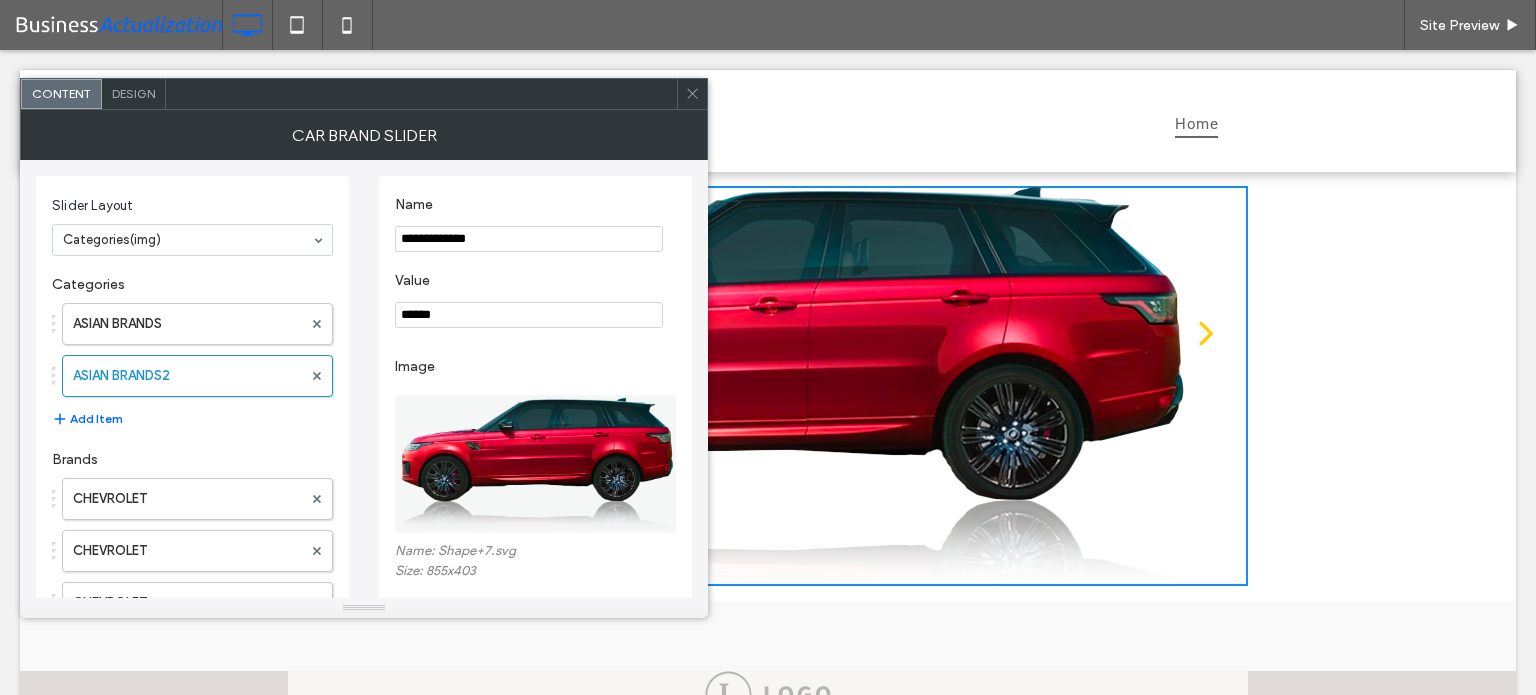 click at bounding box center (536, 464) 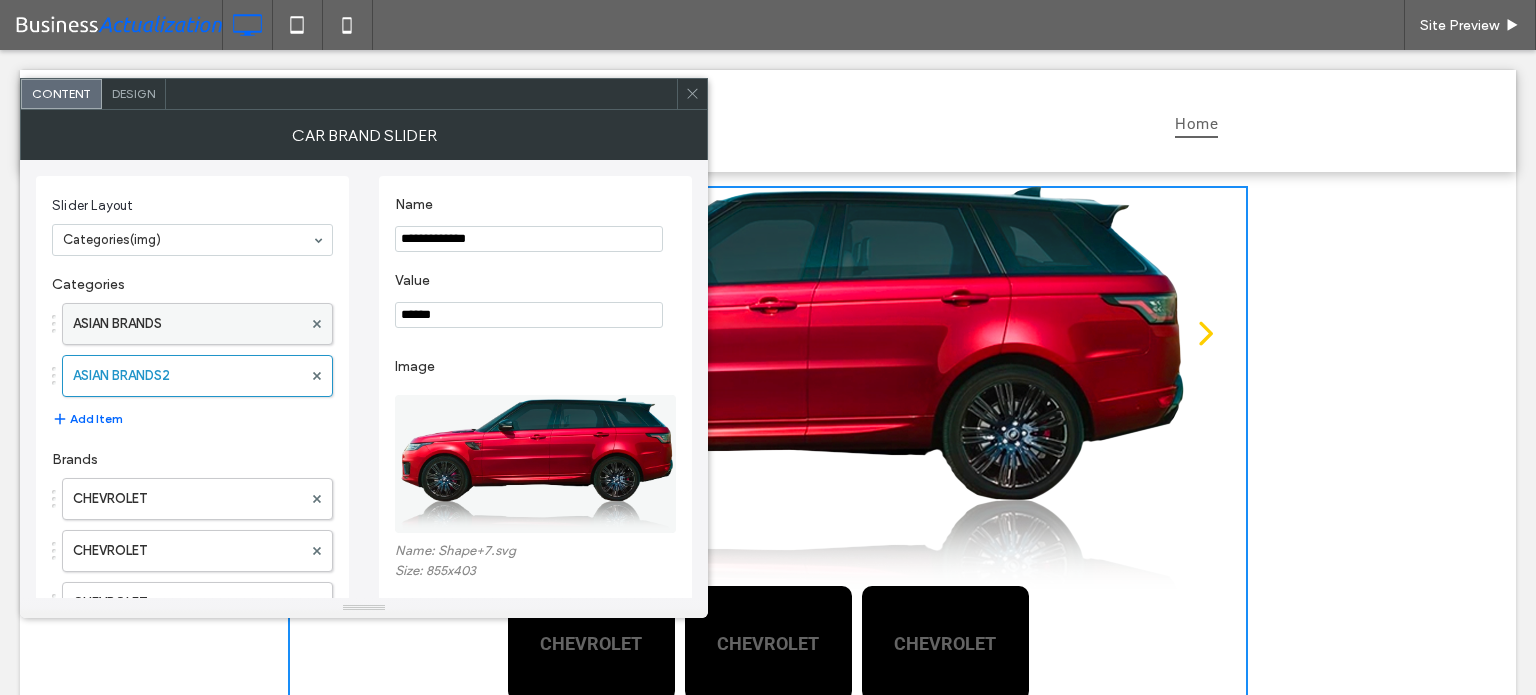 click on "ASIAN BRANDS" at bounding box center [187, 324] 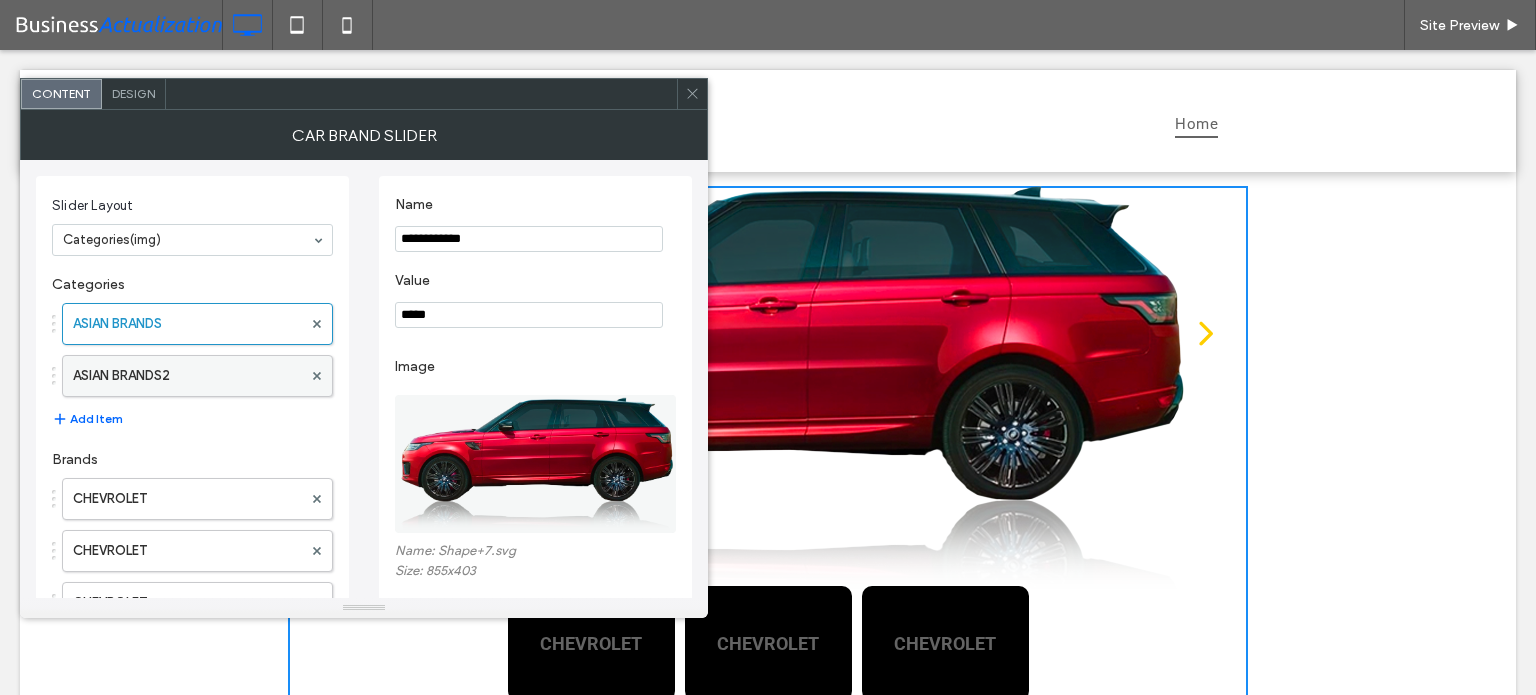 click on "ASIAN BRANDS2" at bounding box center (187, 376) 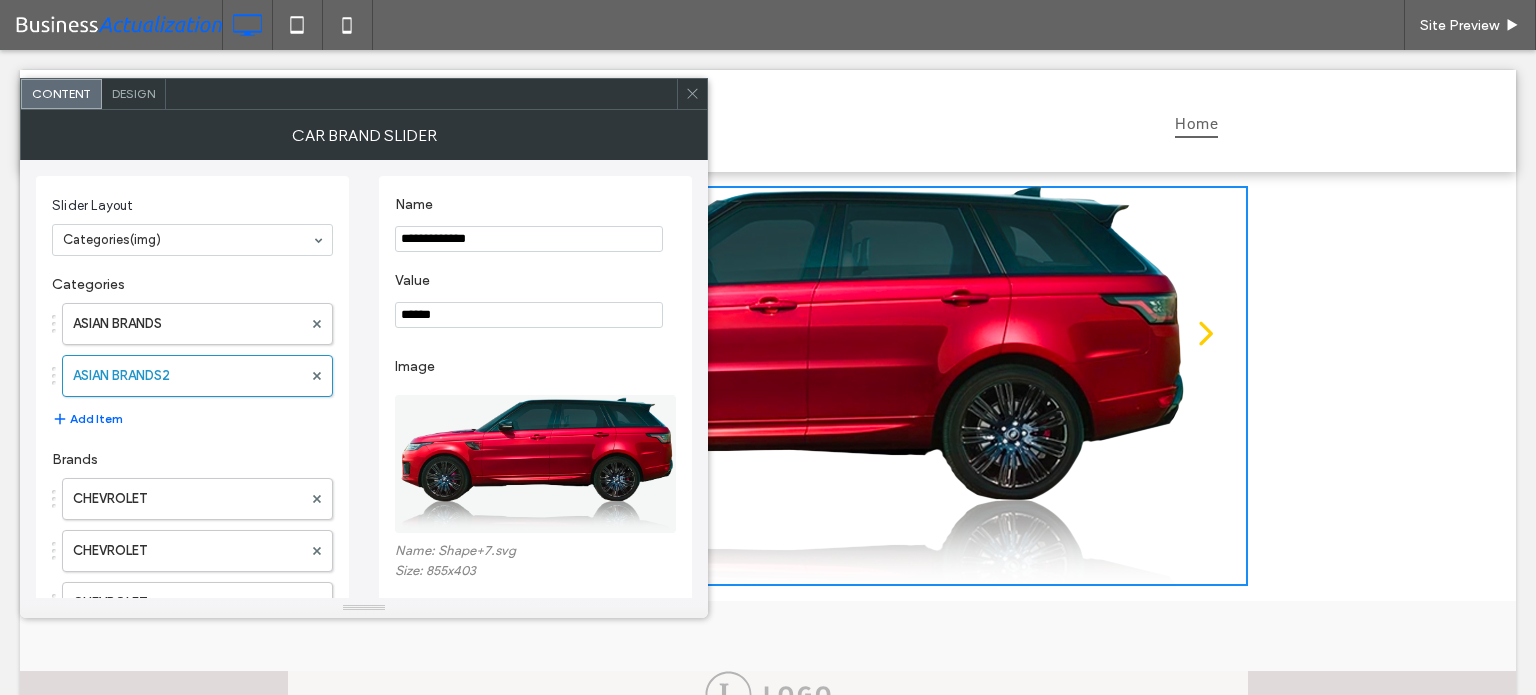 click at bounding box center [536, 464] 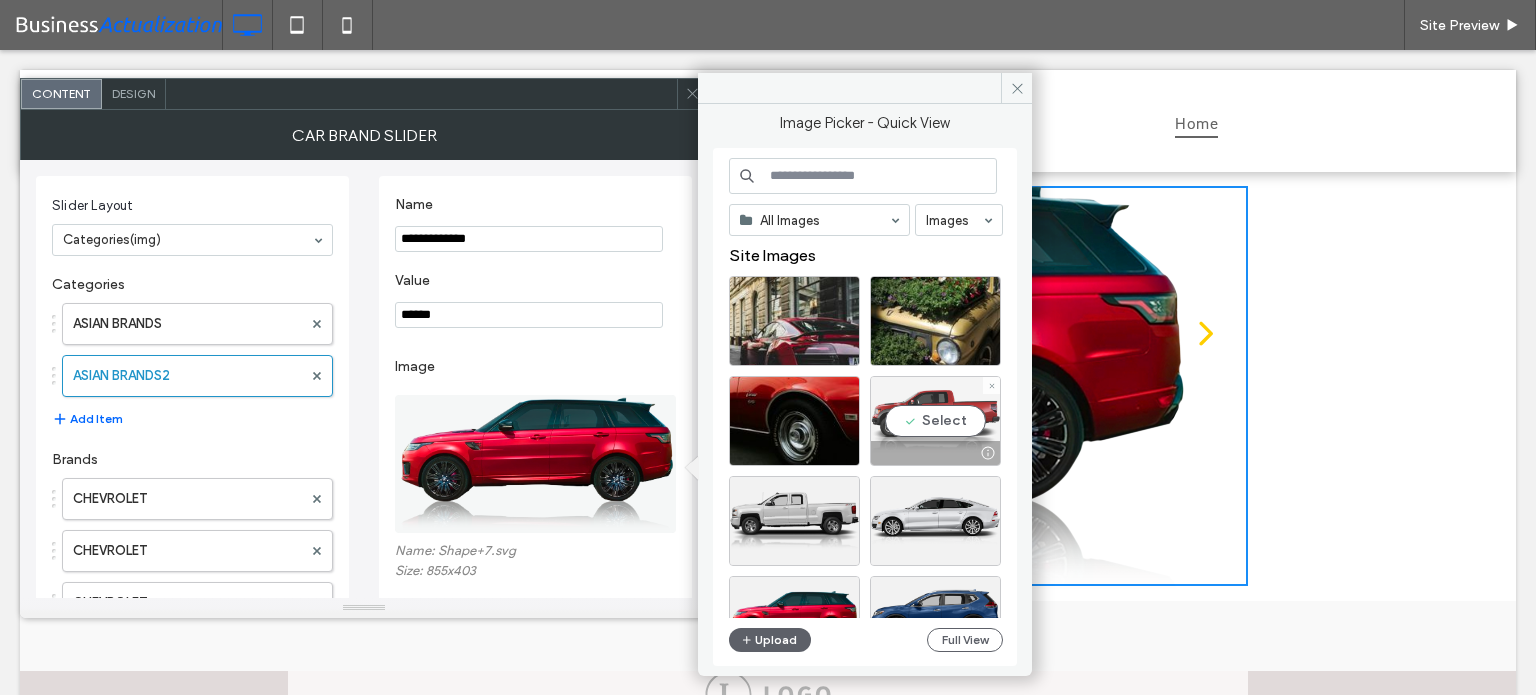 click on "Select" at bounding box center [935, 421] 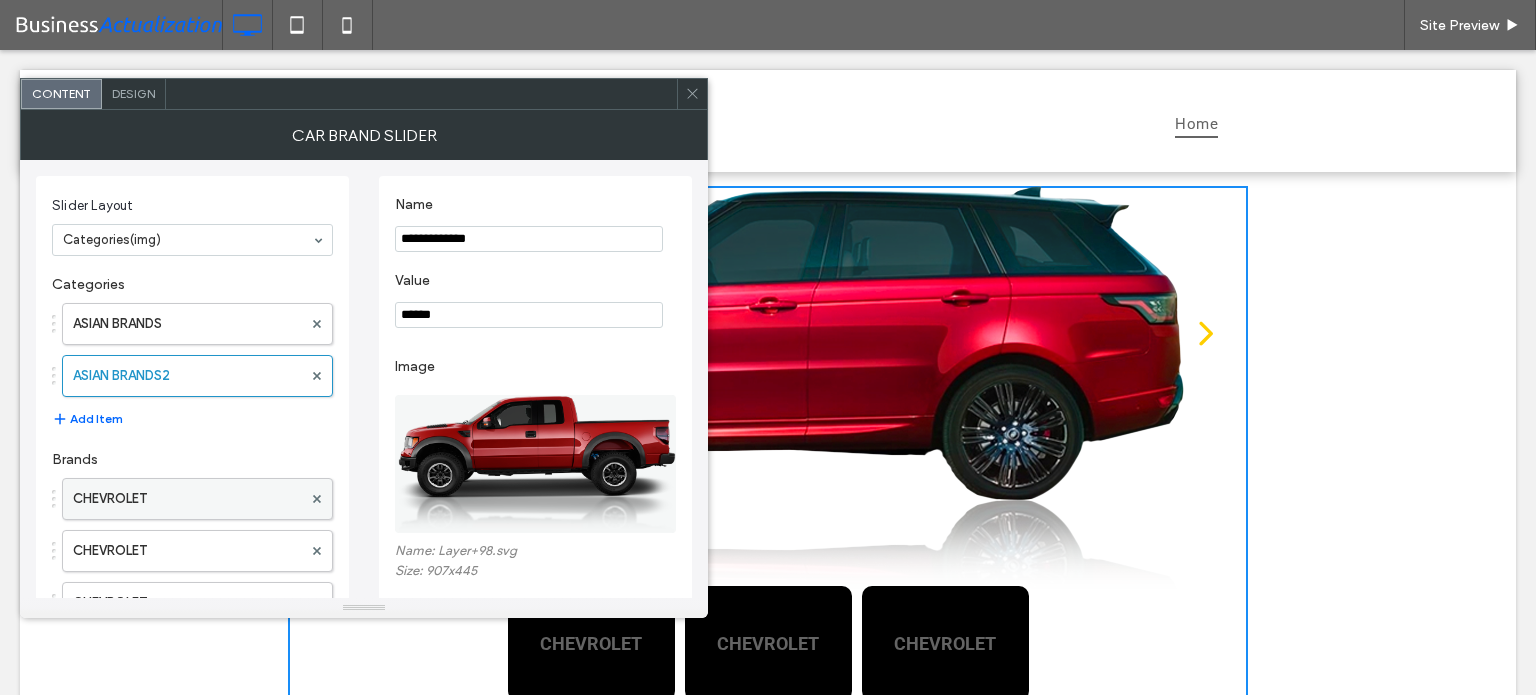scroll, scrollTop: 100, scrollLeft: 0, axis: vertical 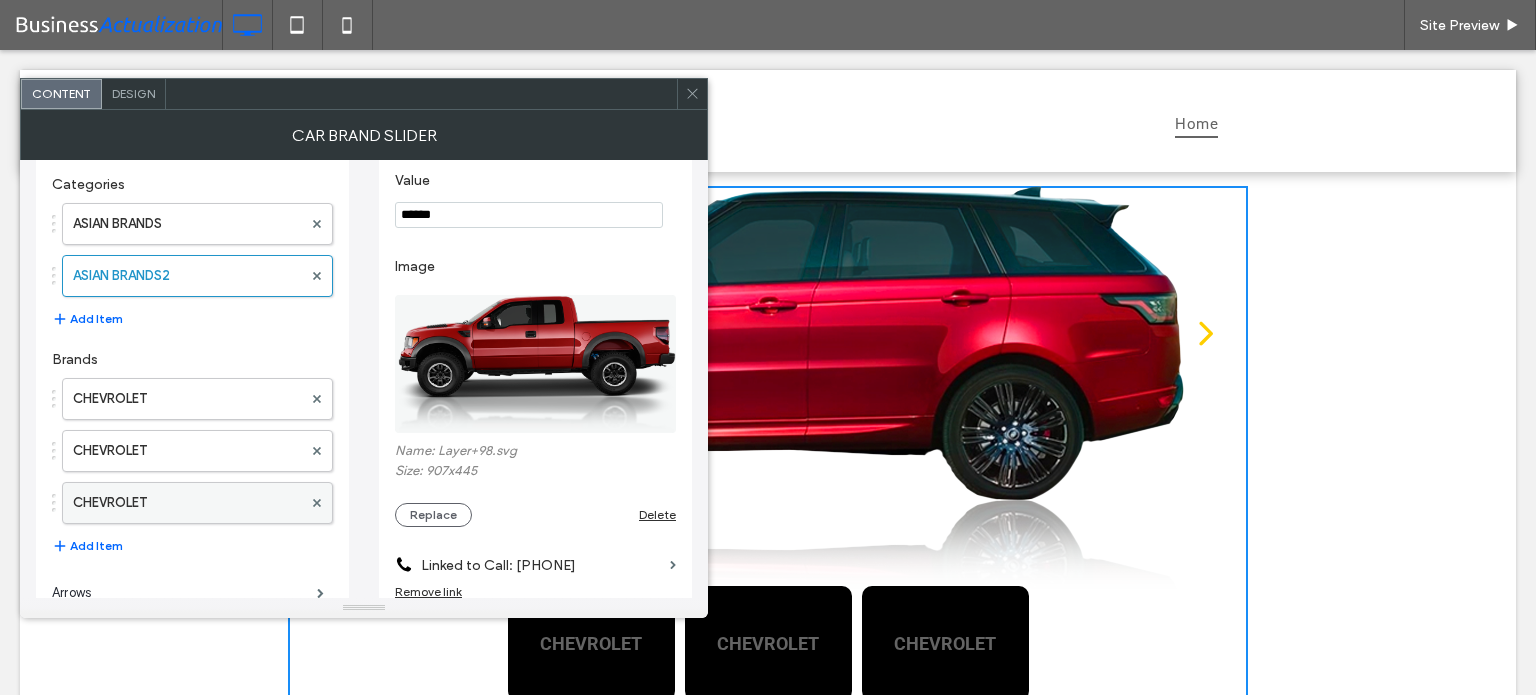 click on "CHEVROLET" at bounding box center (187, 503) 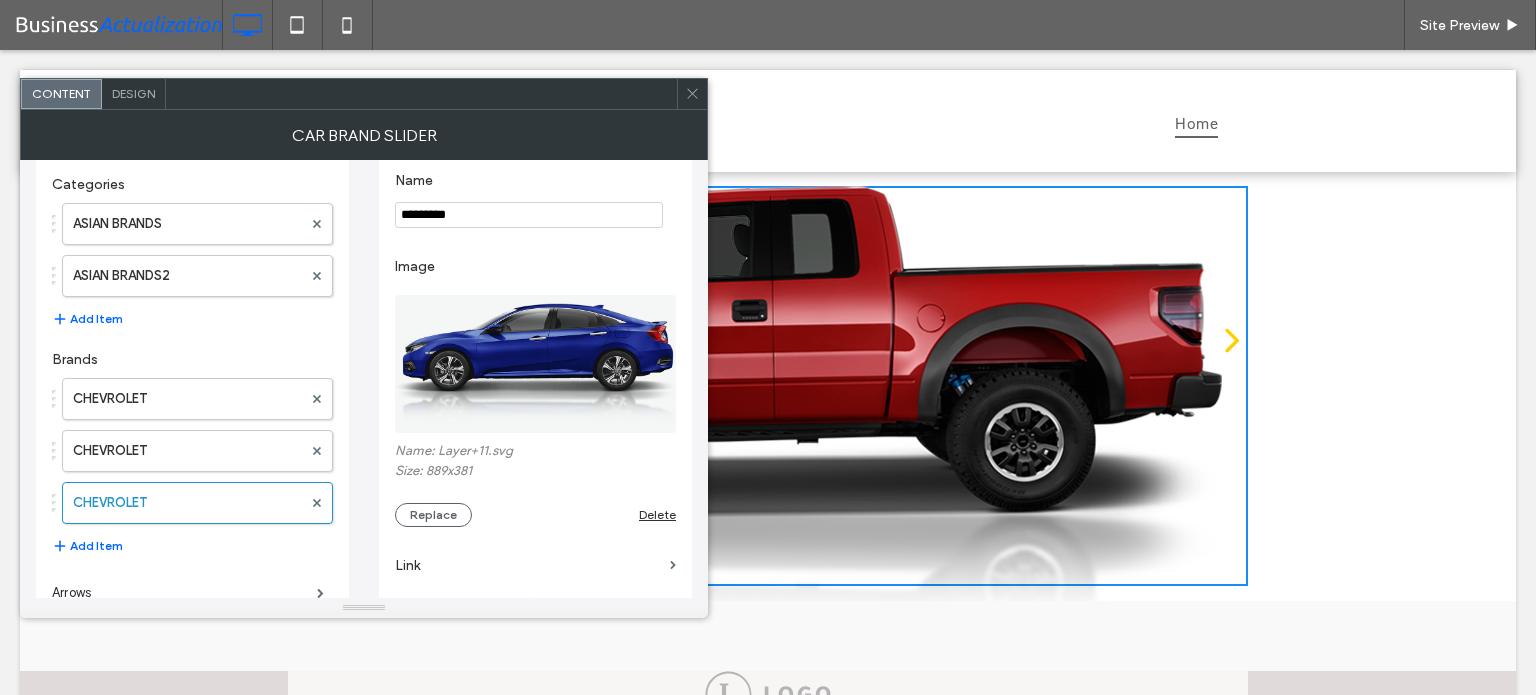 click on "*********" at bounding box center (529, 215) 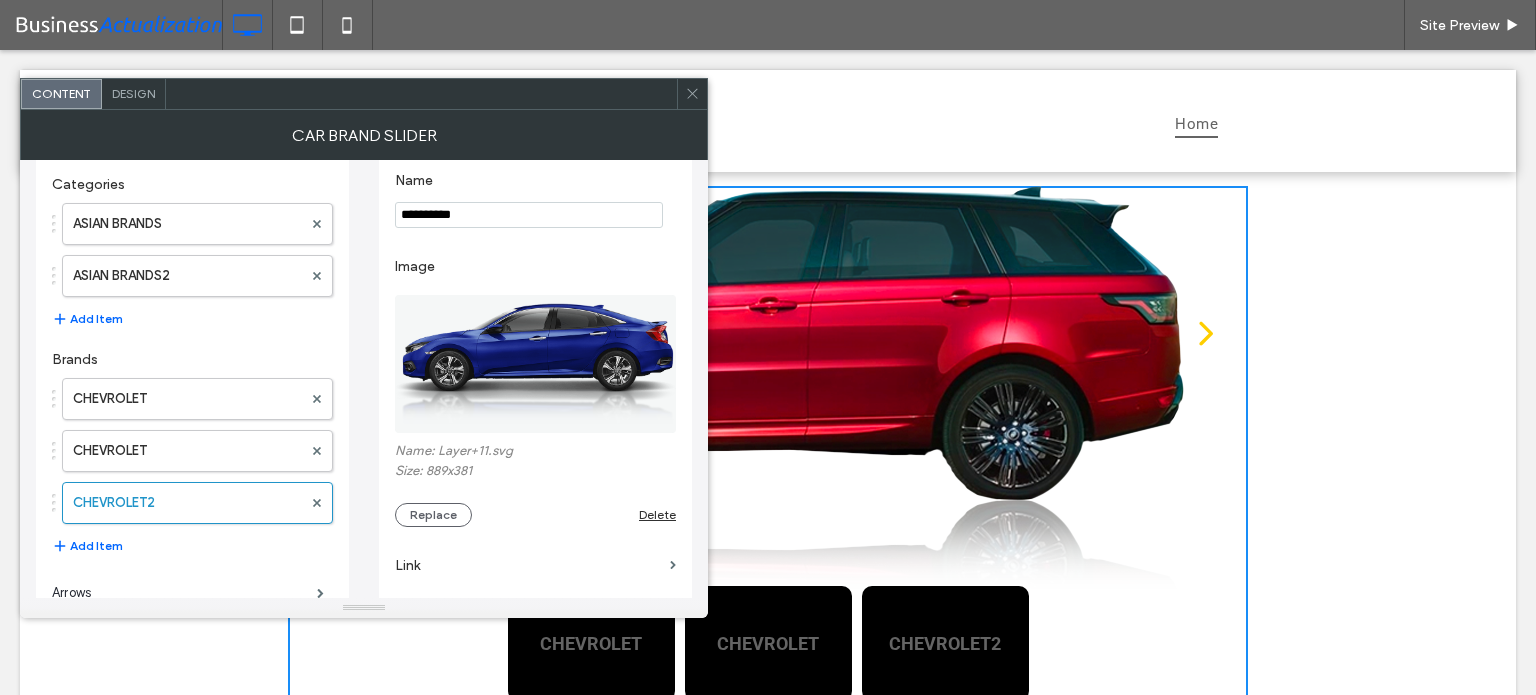 type on "**********" 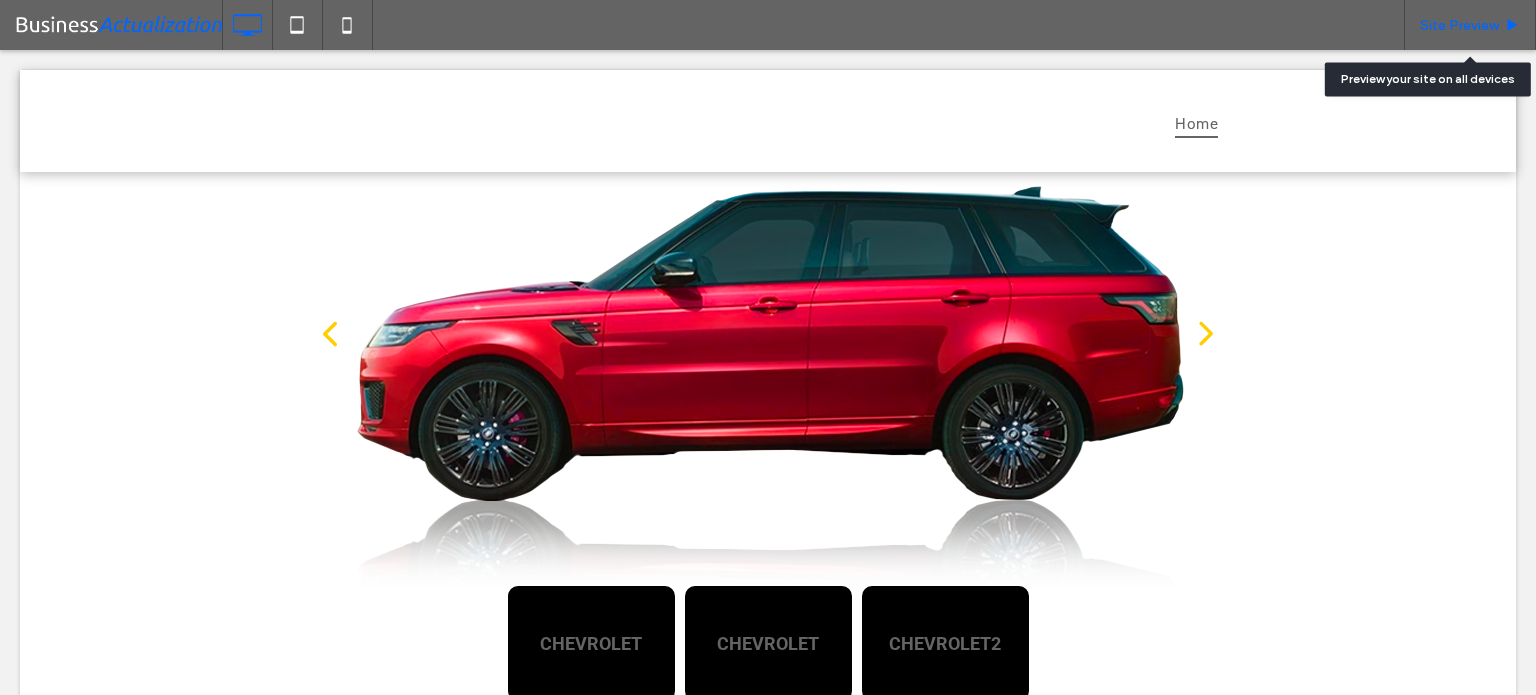 click 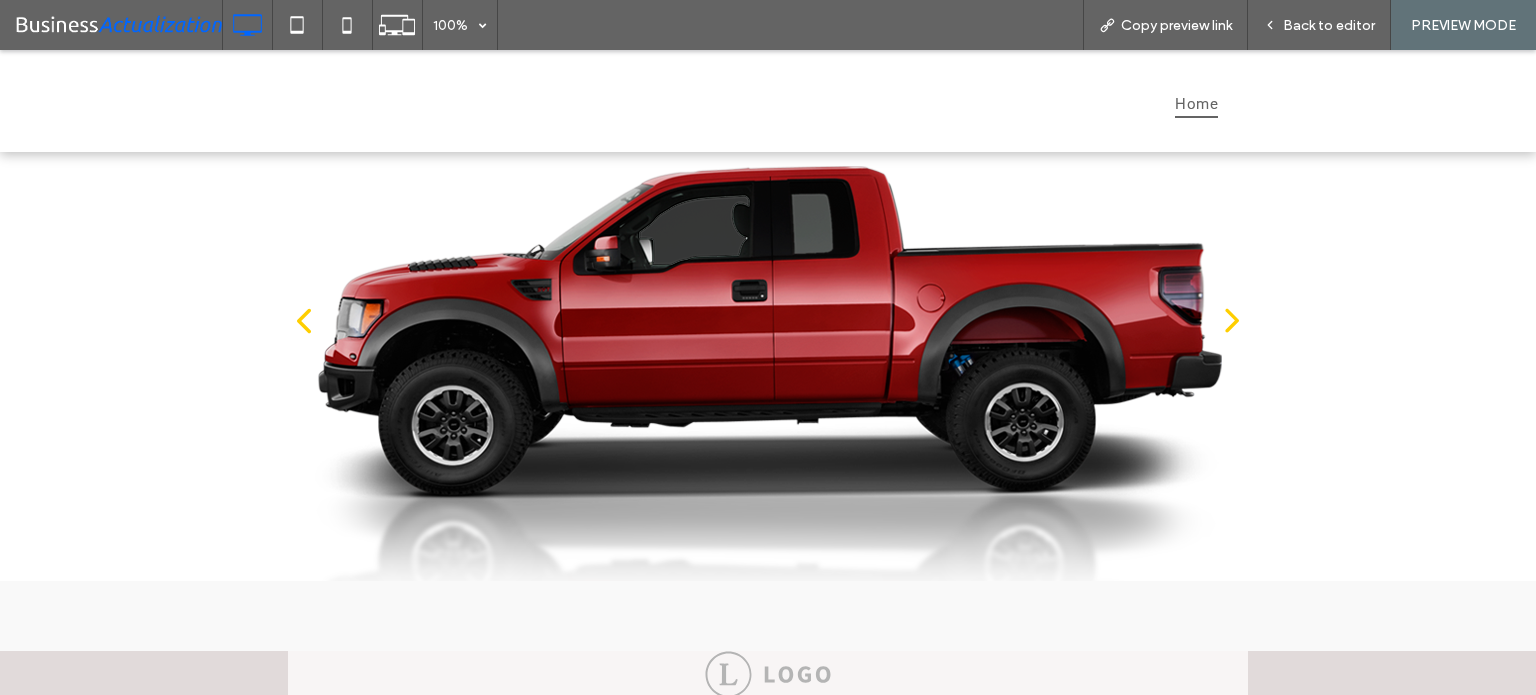 click 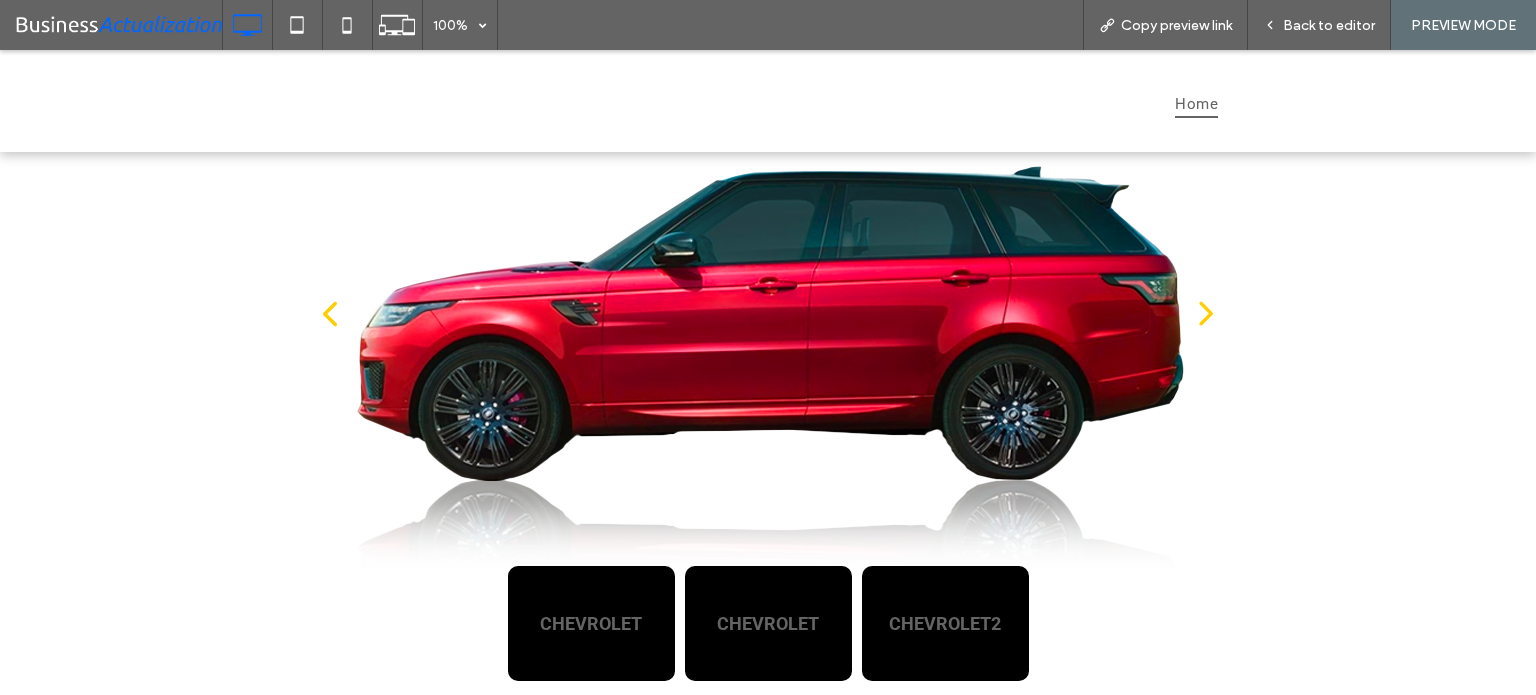 click 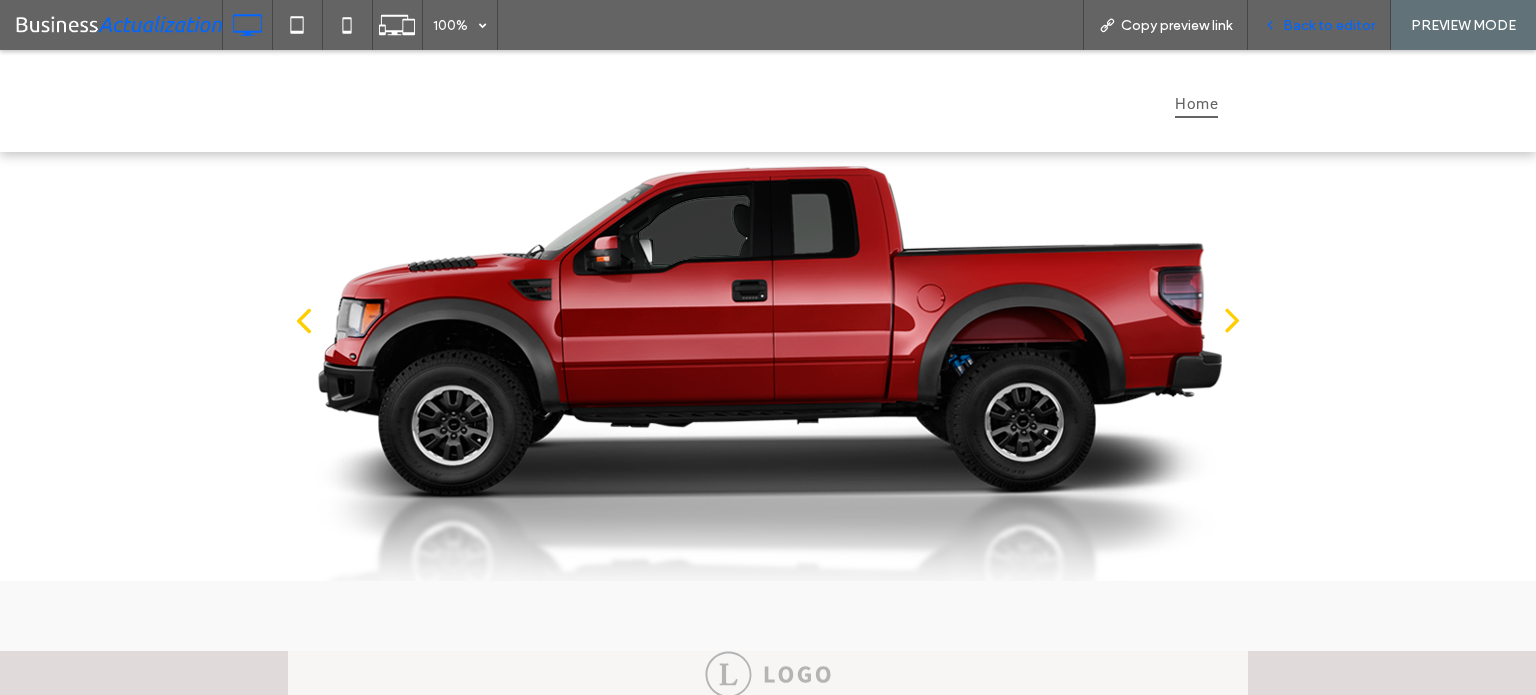 click on "Back to editor" at bounding box center [1329, 25] 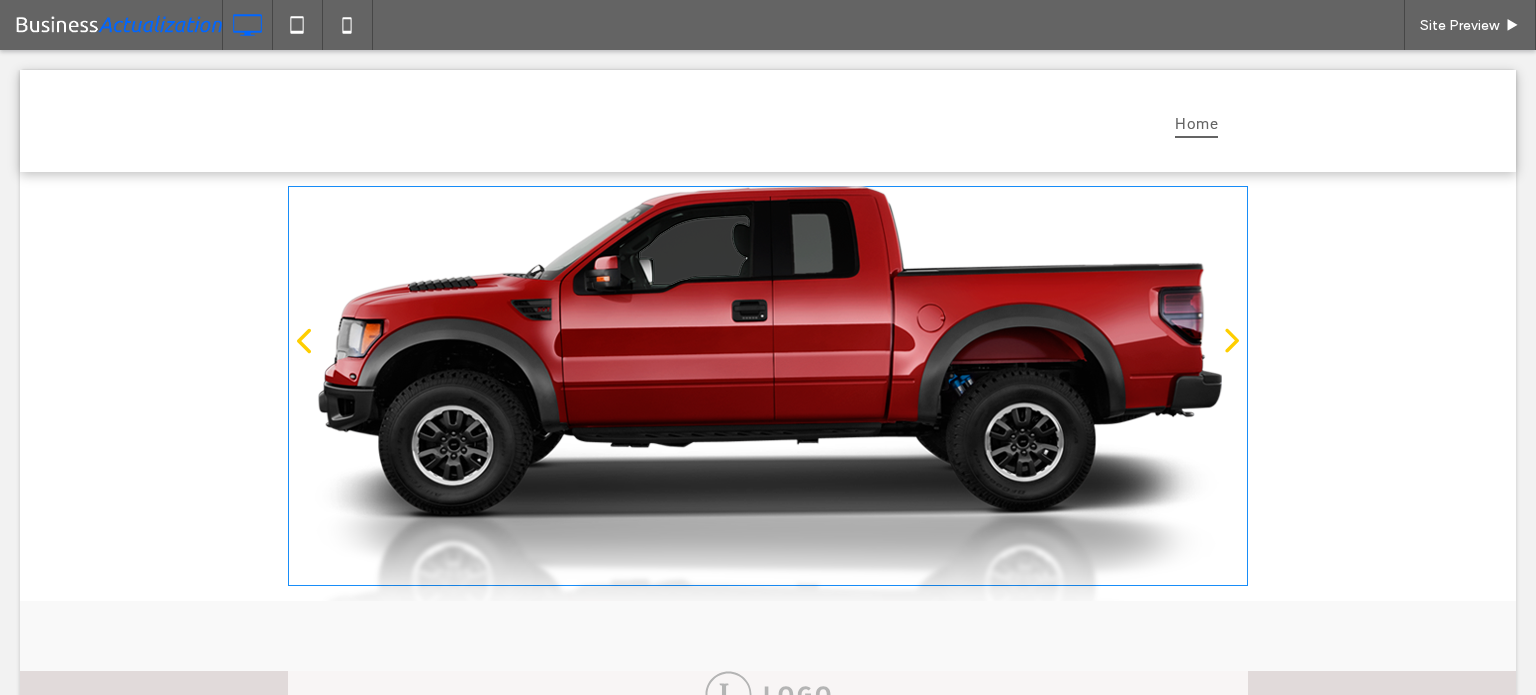 click at bounding box center [768, 386] 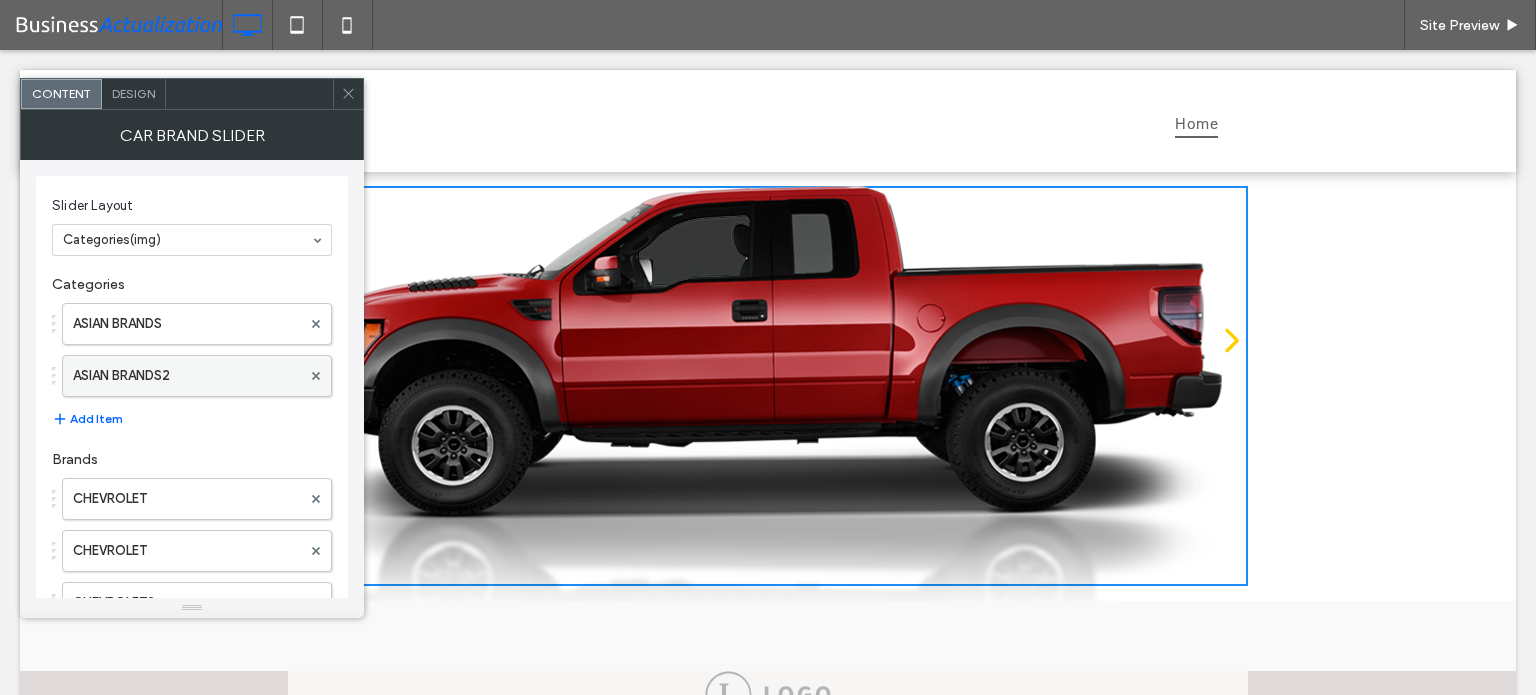 click on "ASIAN BRANDS2" at bounding box center [187, 376] 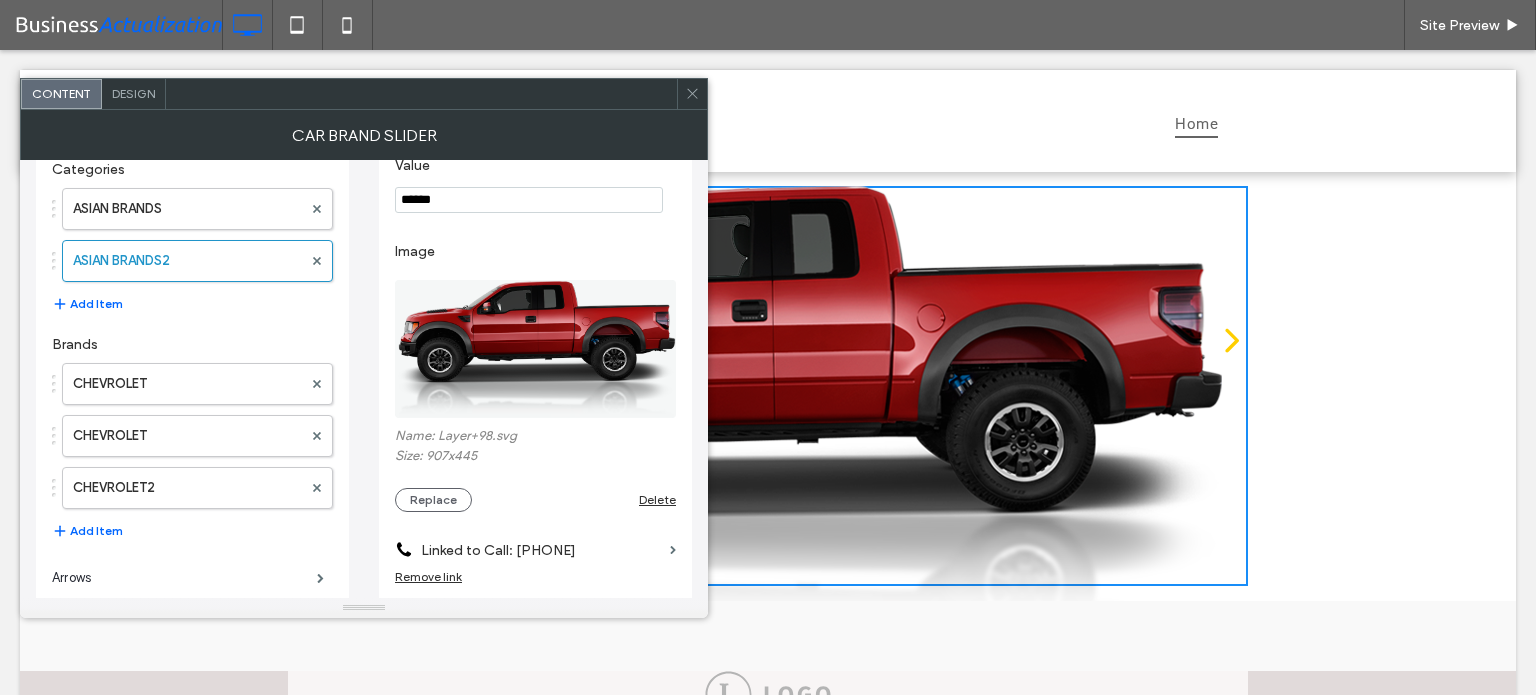 scroll, scrollTop: 114, scrollLeft: 0, axis: vertical 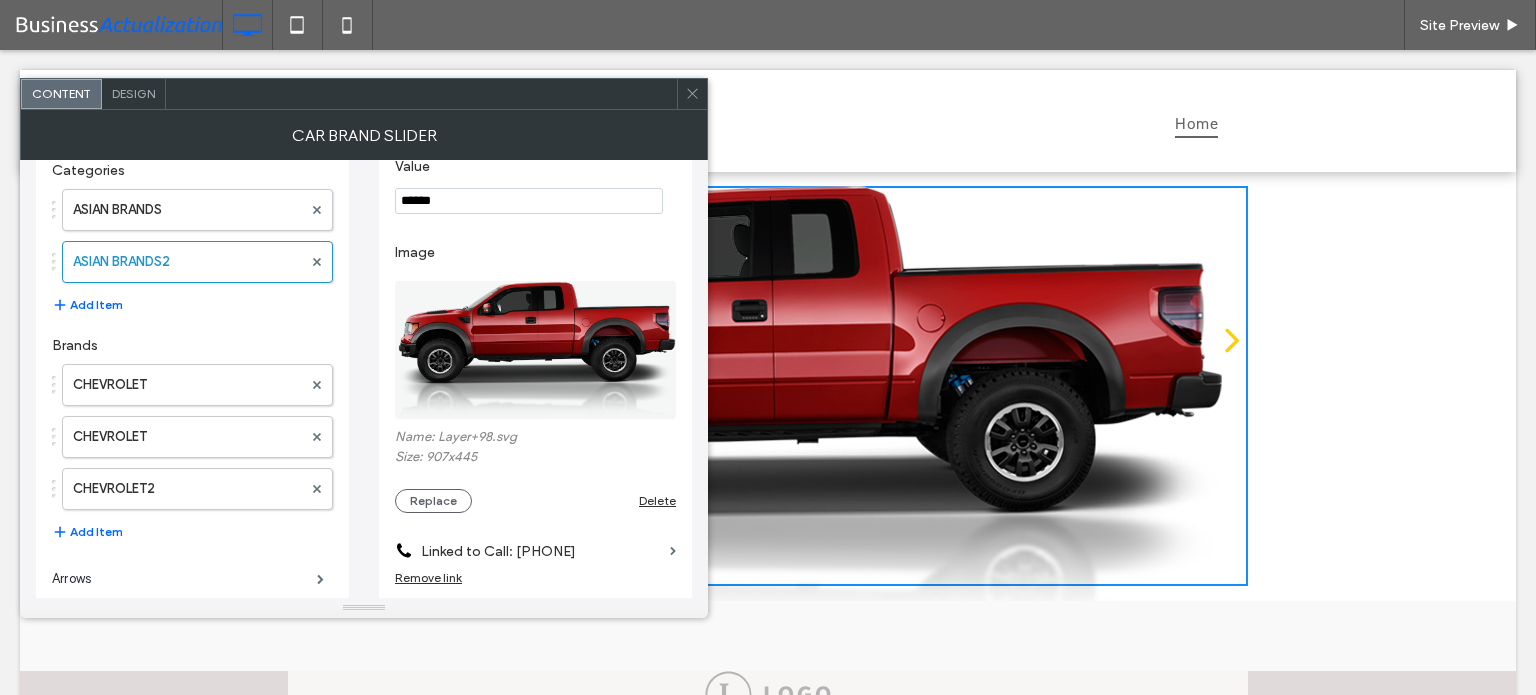 click on "Linked to Call: [PHONE]" at bounding box center (541, 551) 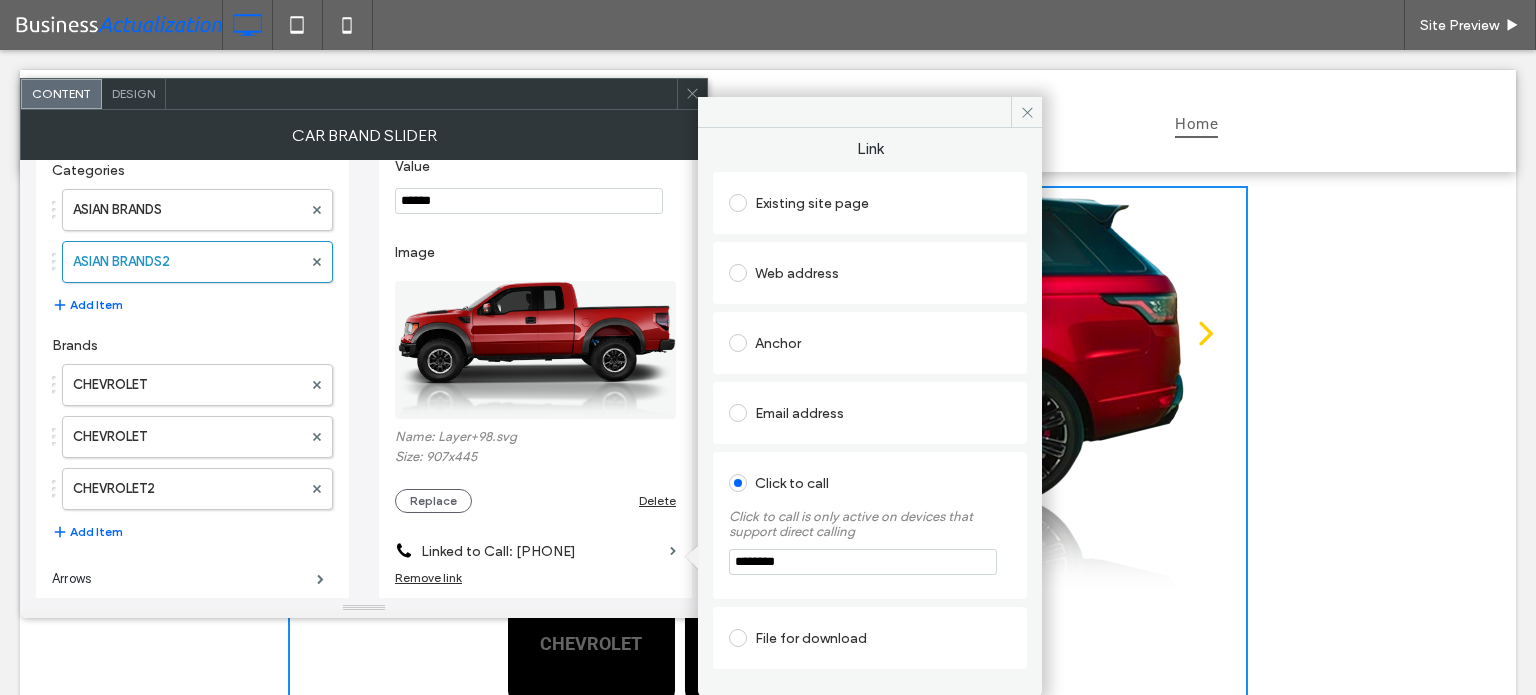 click on "Anchor" at bounding box center [870, 343] 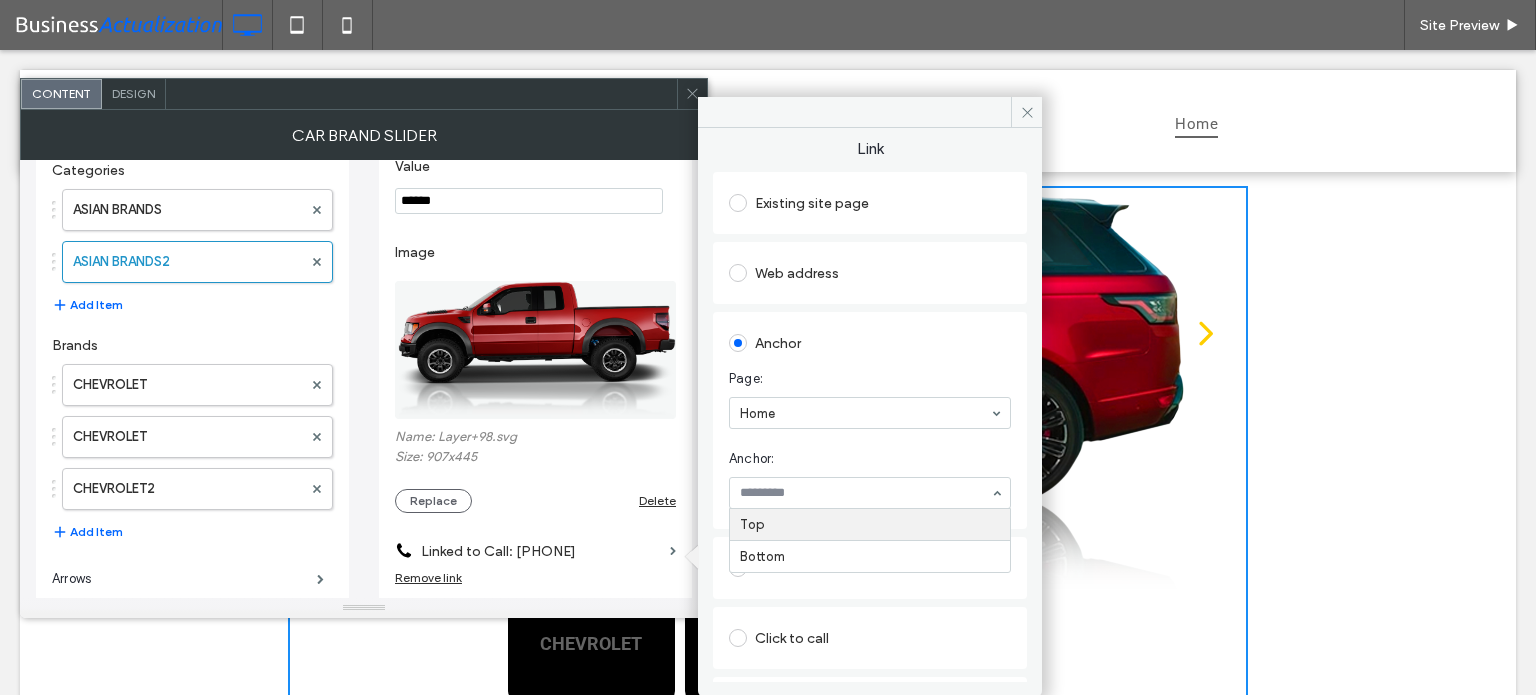 drag, startPoint x: 776, startPoint y: 486, endPoint x: 773, endPoint y: 497, distance: 11.401754 